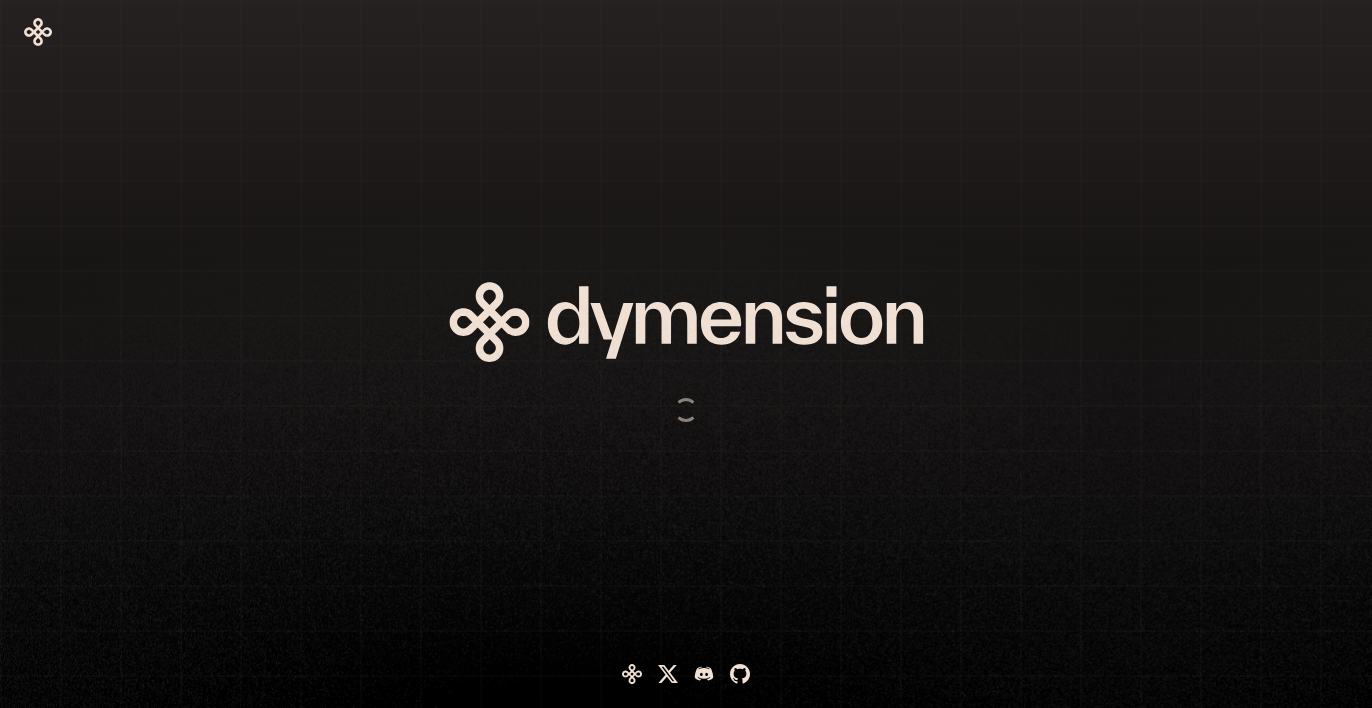 scroll, scrollTop: 0, scrollLeft: 0, axis: both 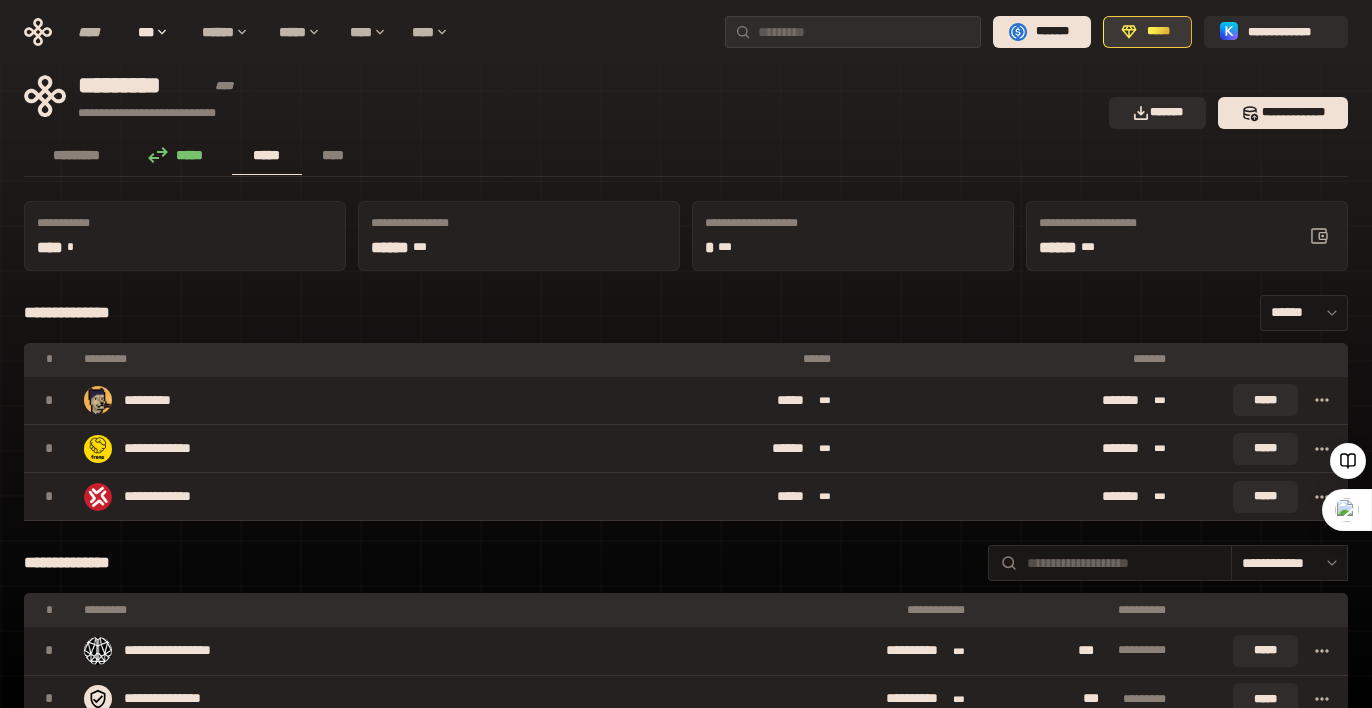 click on "*****" at bounding box center [1158, 32] 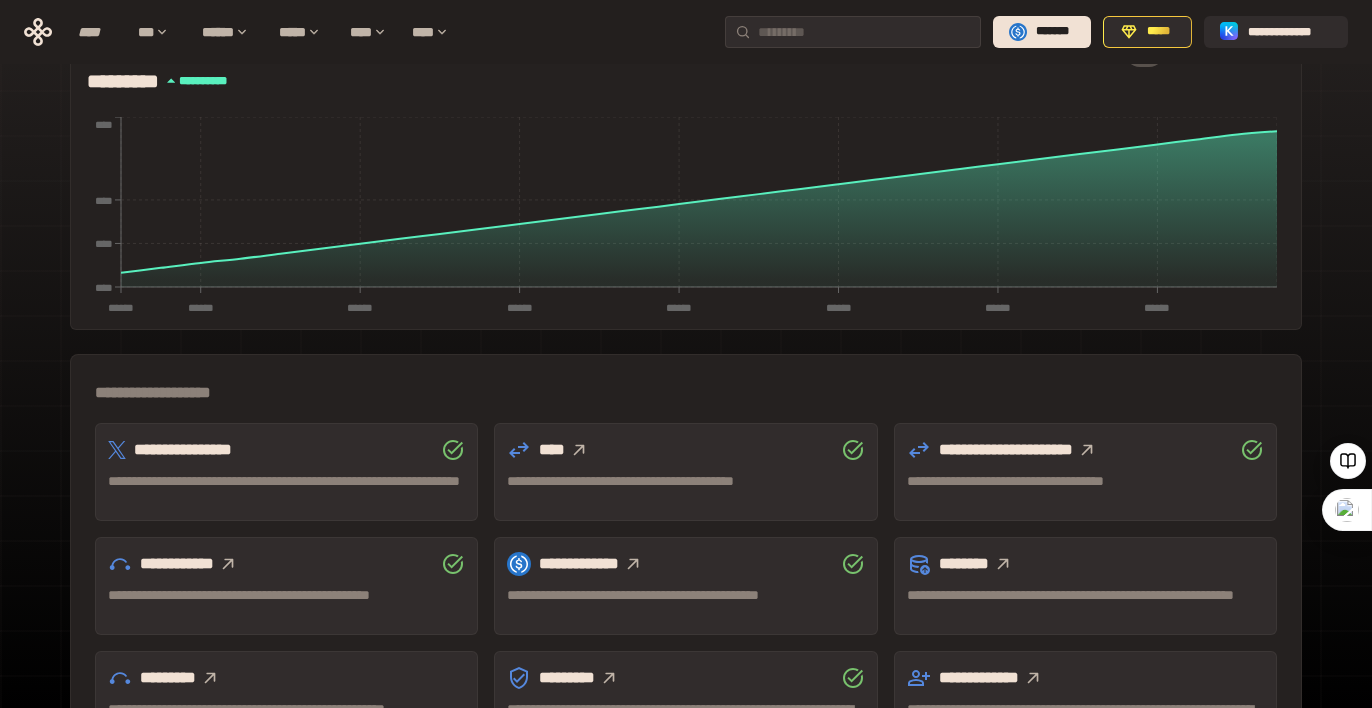 scroll, scrollTop: 500, scrollLeft: 0, axis: vertical 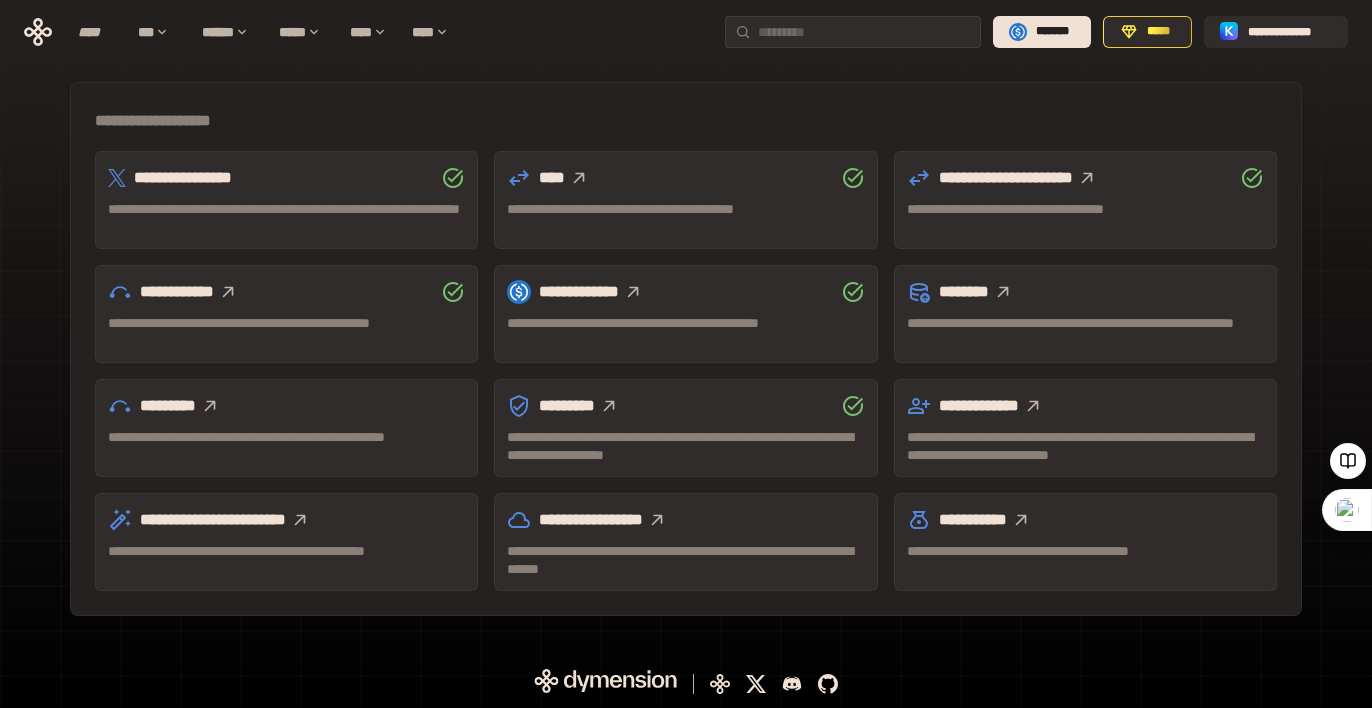 click 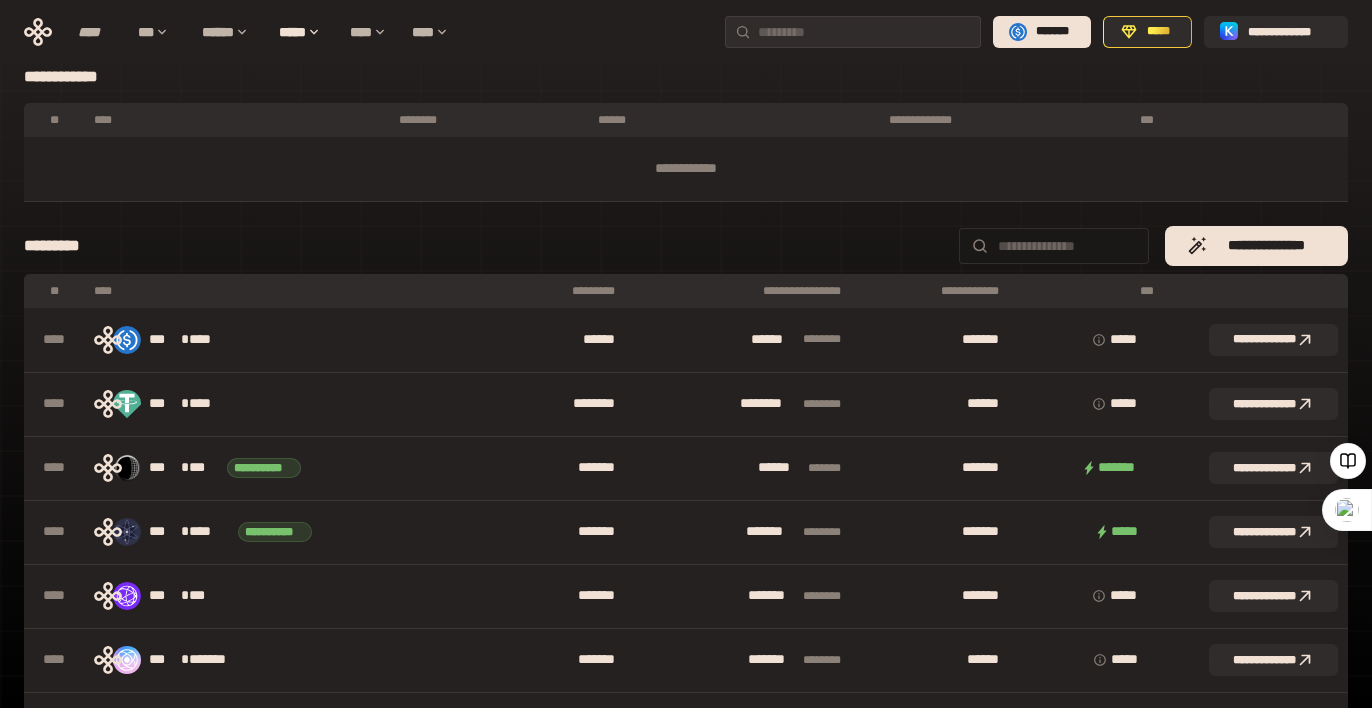 scroll, scrollTop: 0, scrollLeft: 0, axis: both 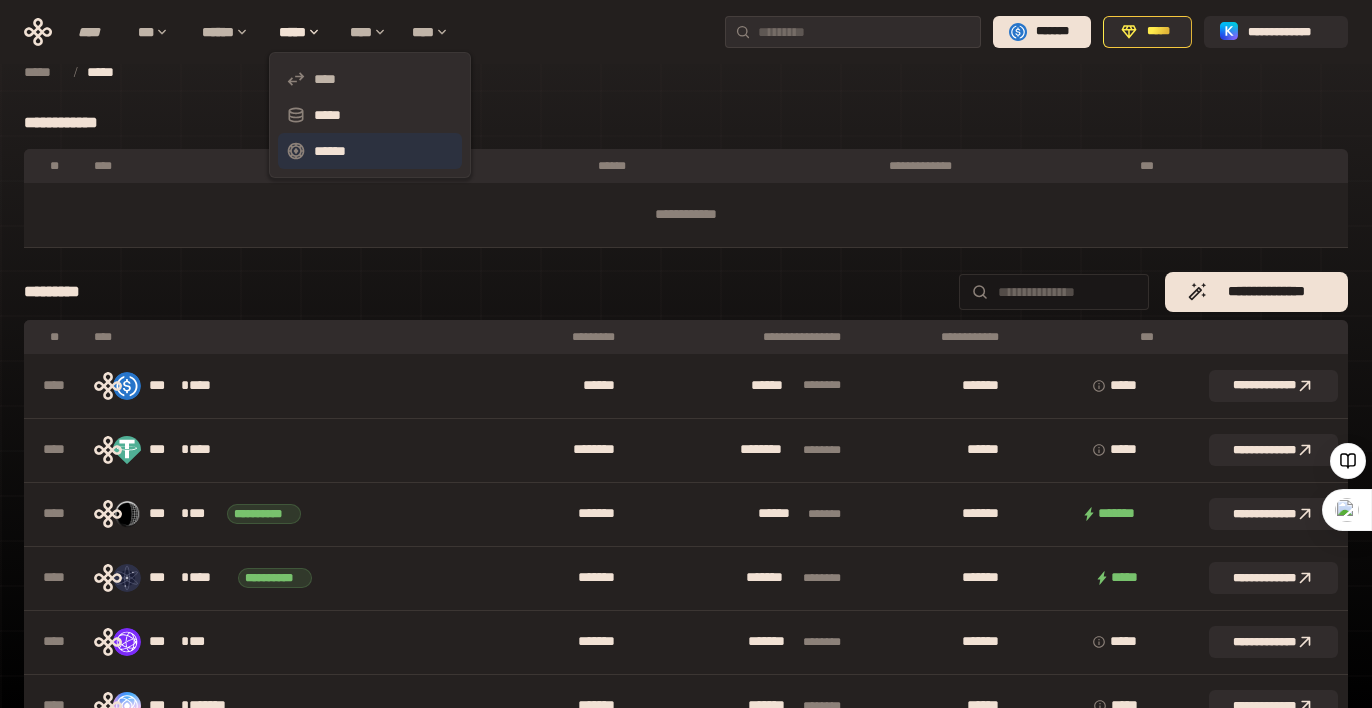 click on "******" at bounding box center [370, 151] 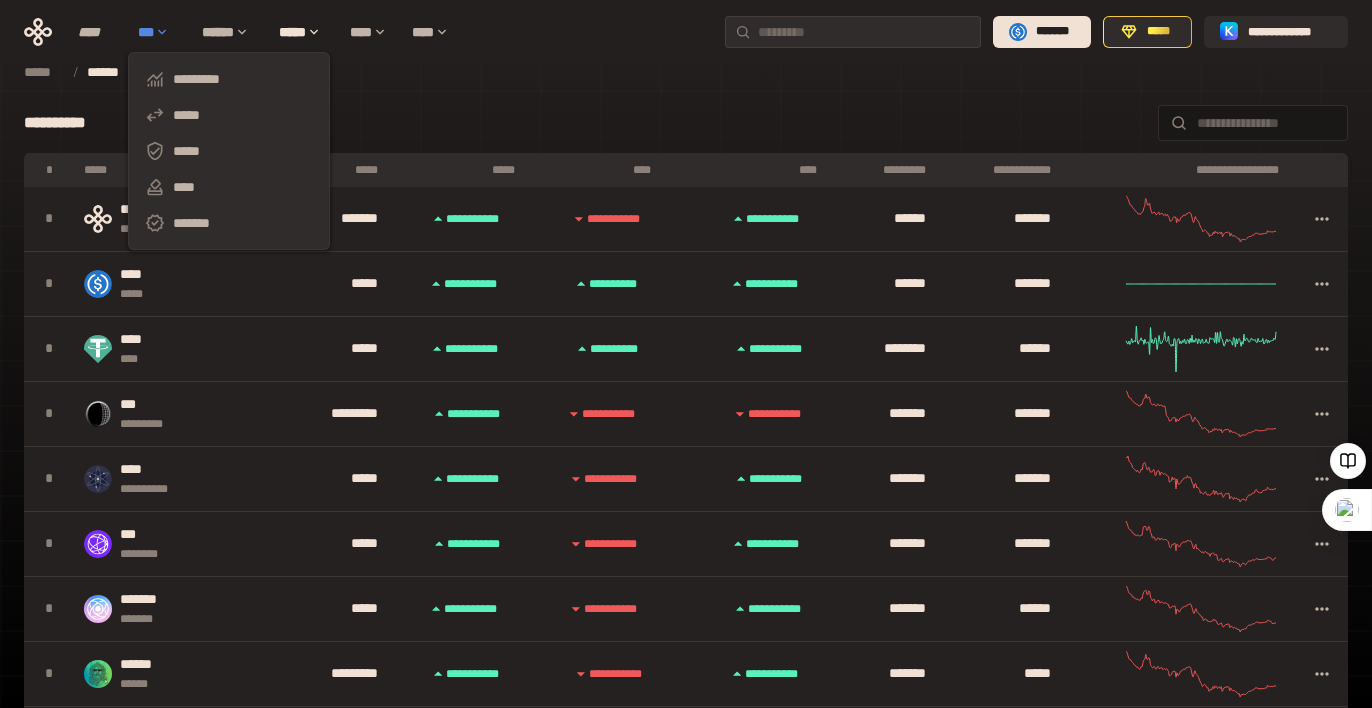 click on "***" at bounding box center [160, 32] 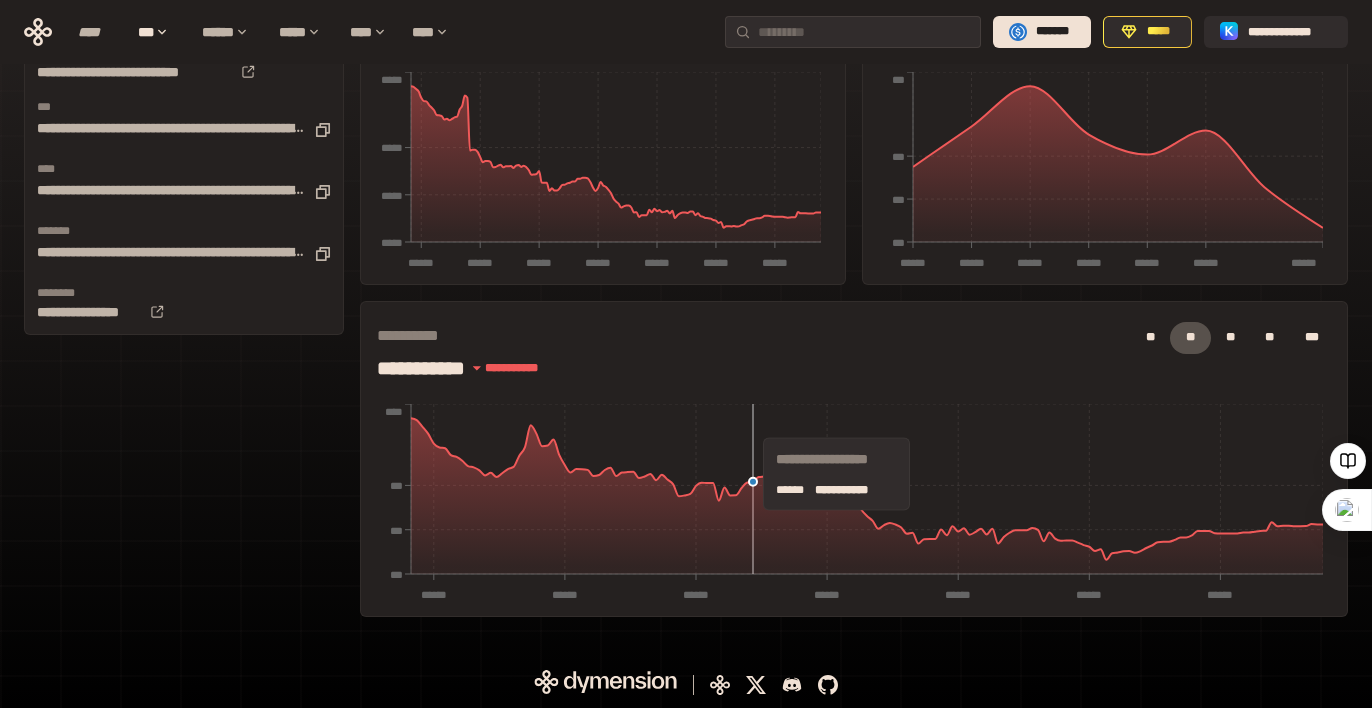 scroll, scrollTop: 0, scrollLeft: 0, axis: both 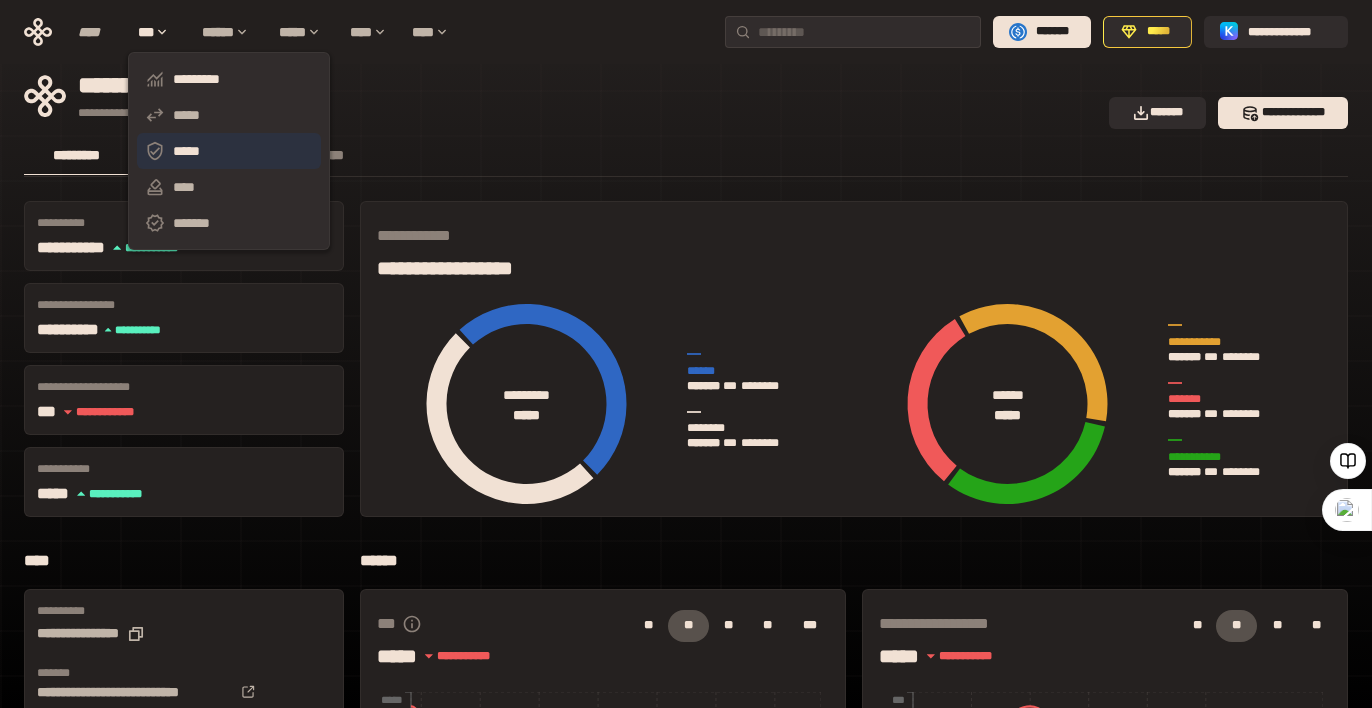 click on "*****" at bounding box center [229, 151] 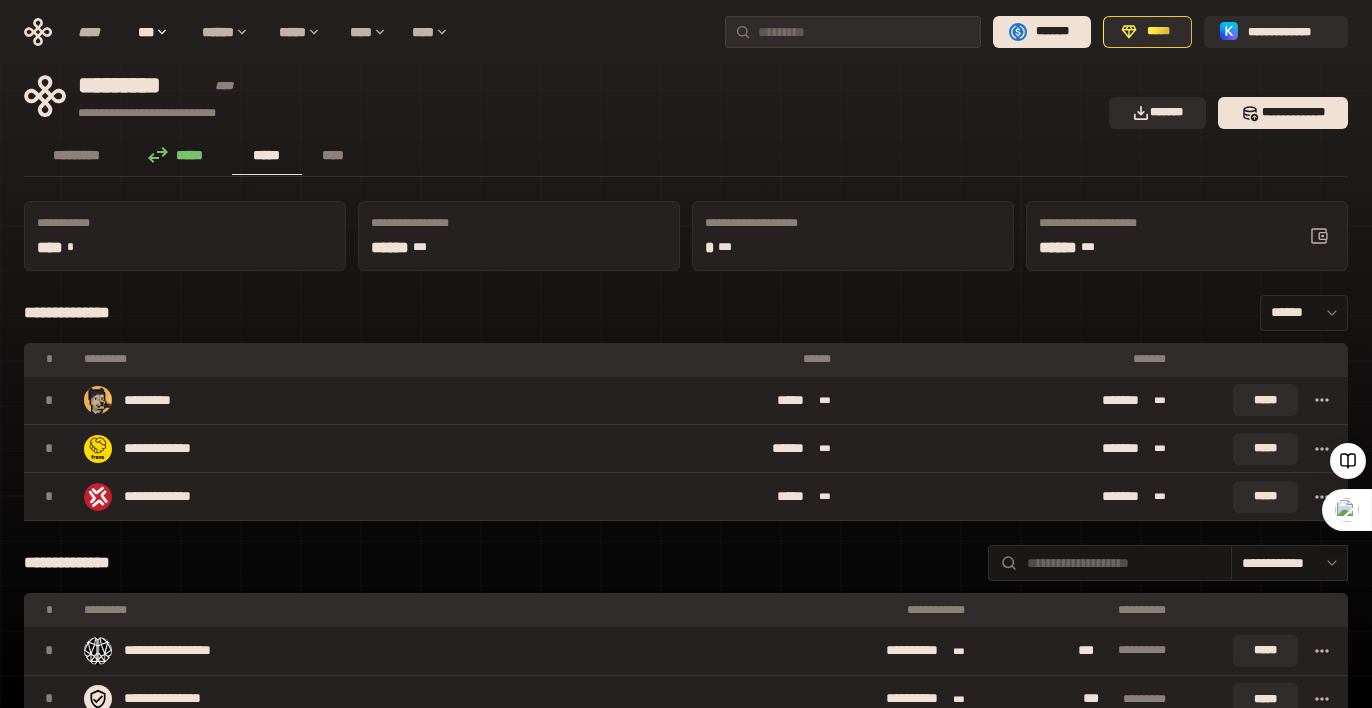 click on "**********" at bounding box center (1187, 236) 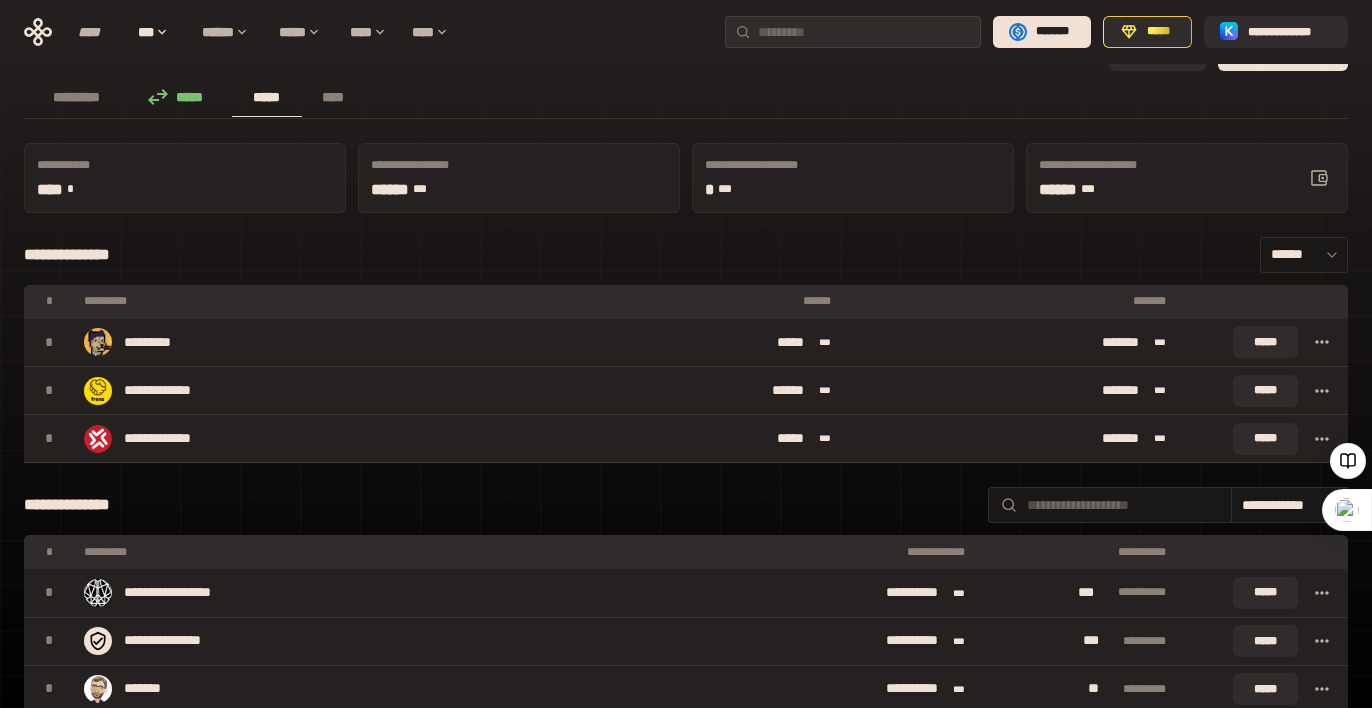 scroll, scrollTop: 36, scrollLeft: 0, axis: vertical 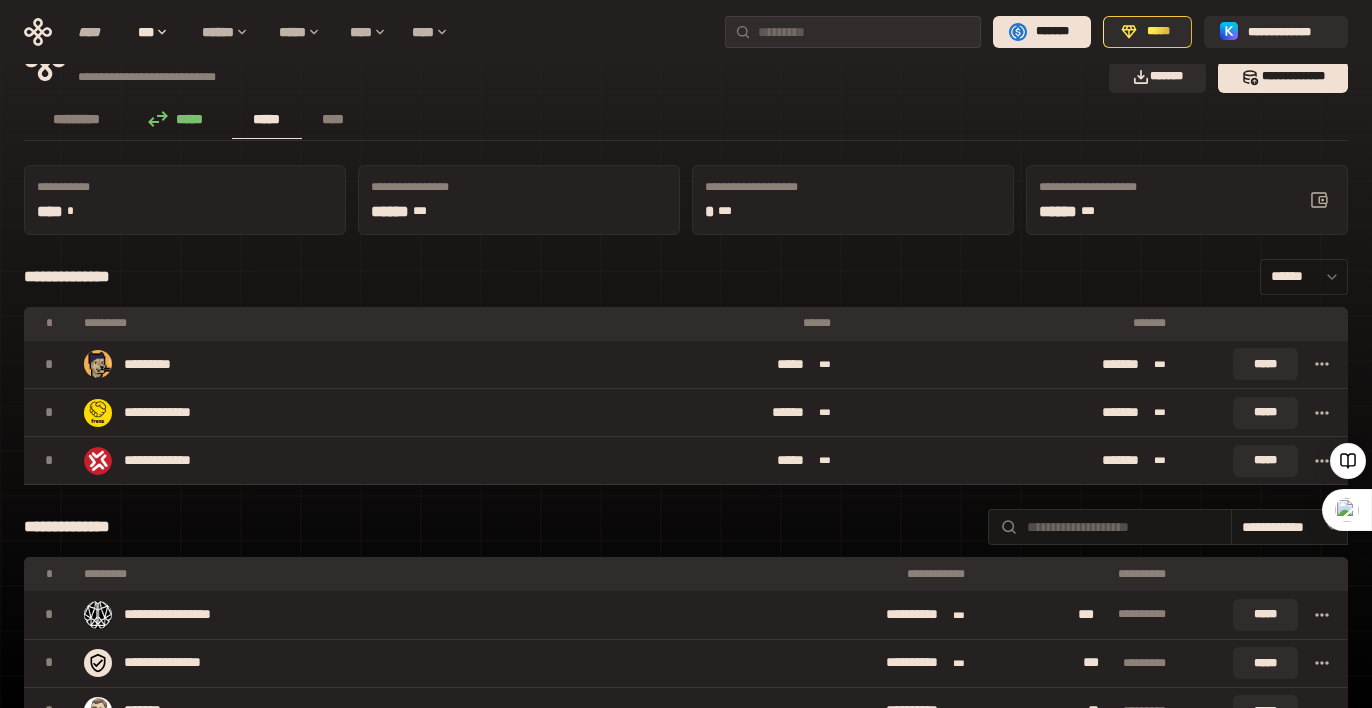 click on "******" at bounding box center [1304, 277] 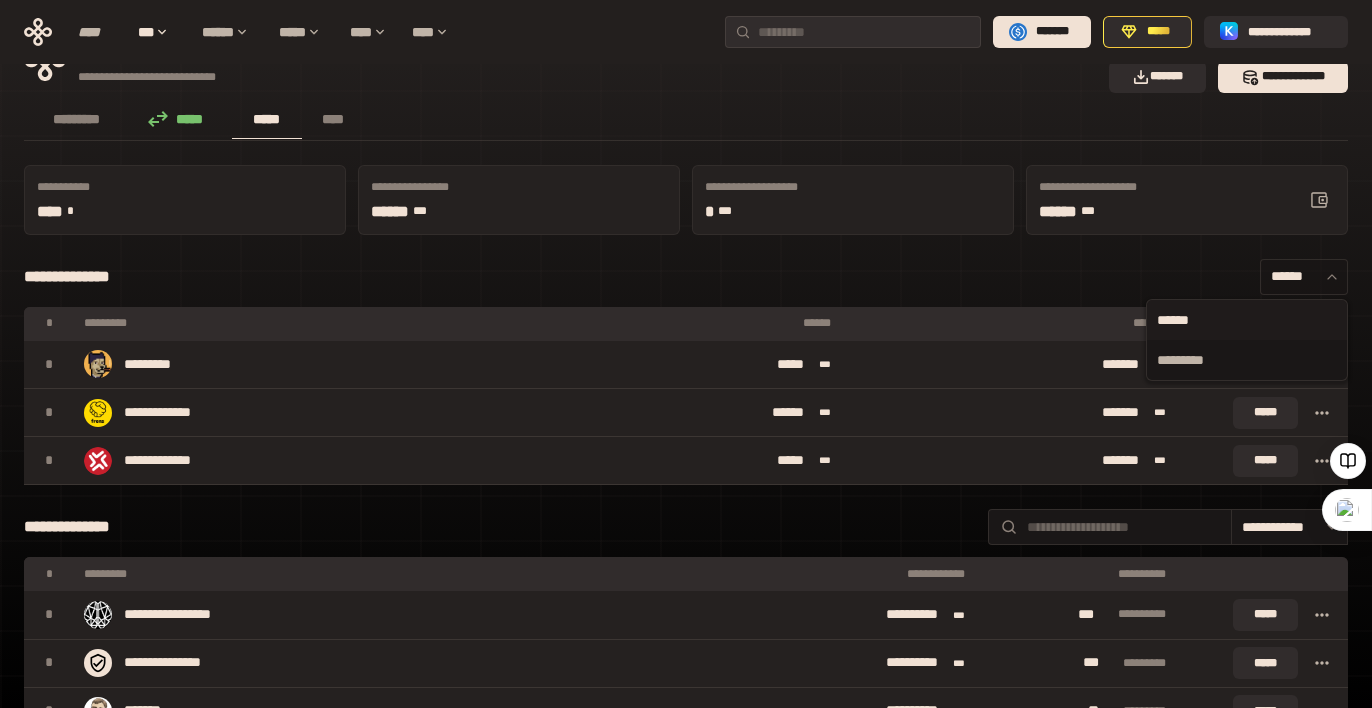 click on "******" at bounding box center [1304, 277] 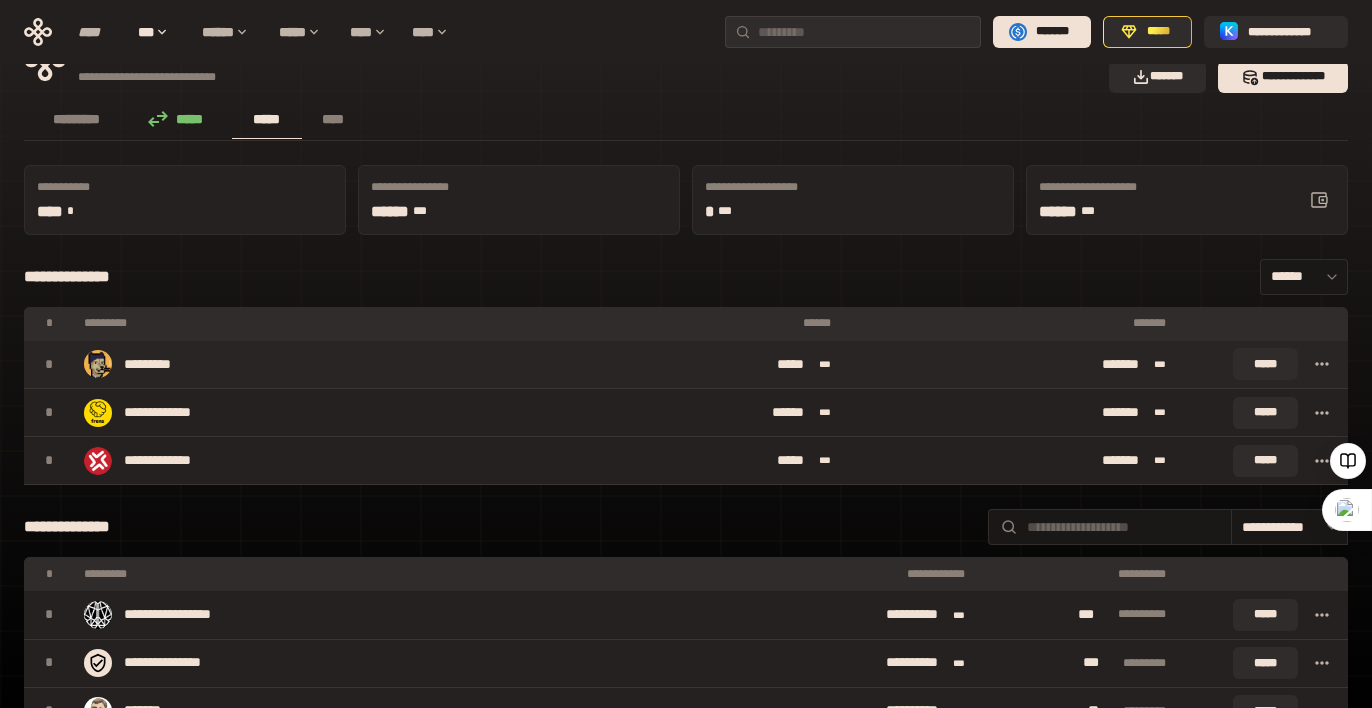 click 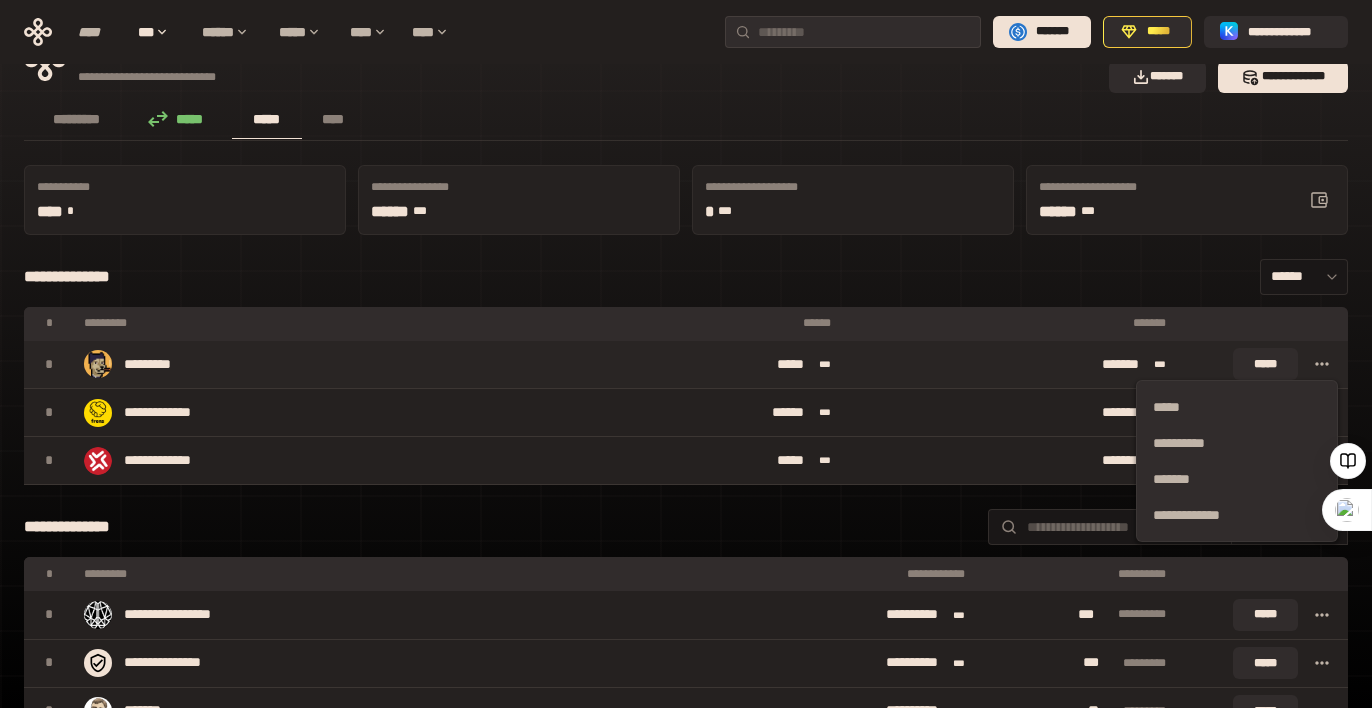 click 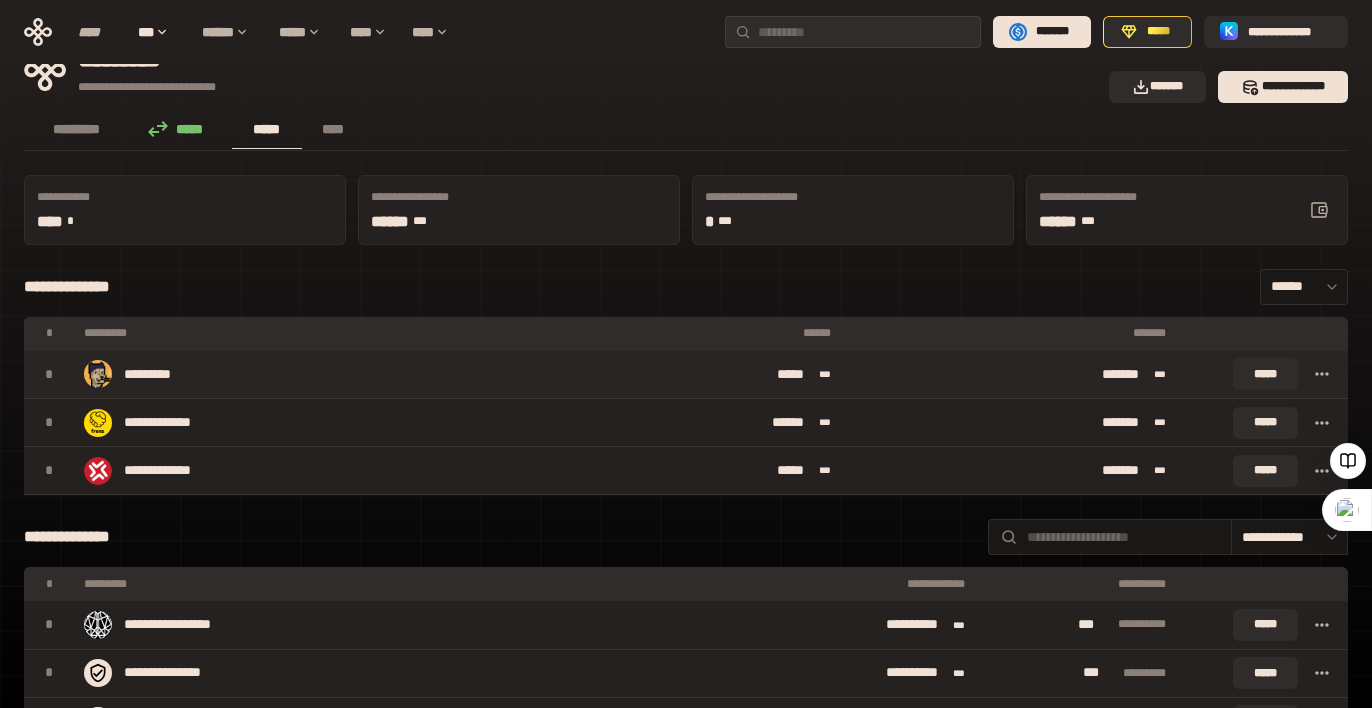 scroll, scrollTop: 0, scrollLeft: 0, axis: both 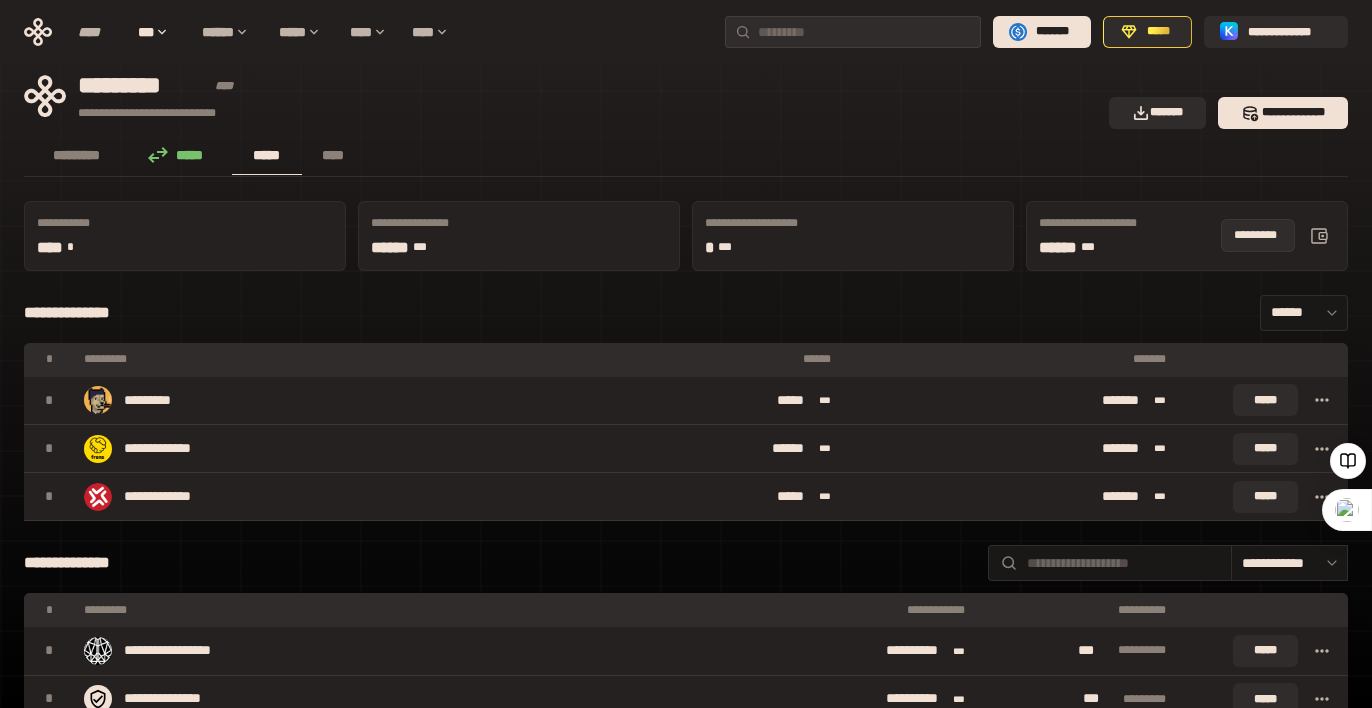 click at bounding box center [1319, 236] 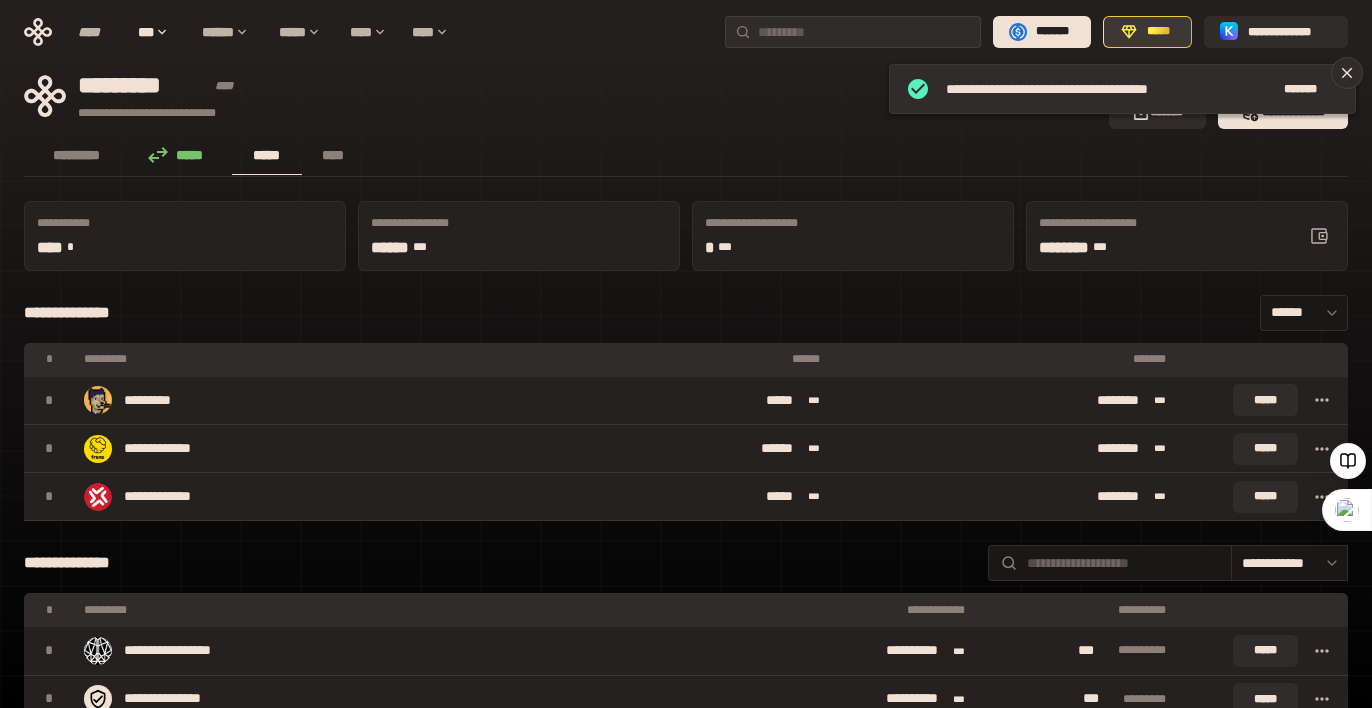 click on "*****" at bounding box center (1158, 32) 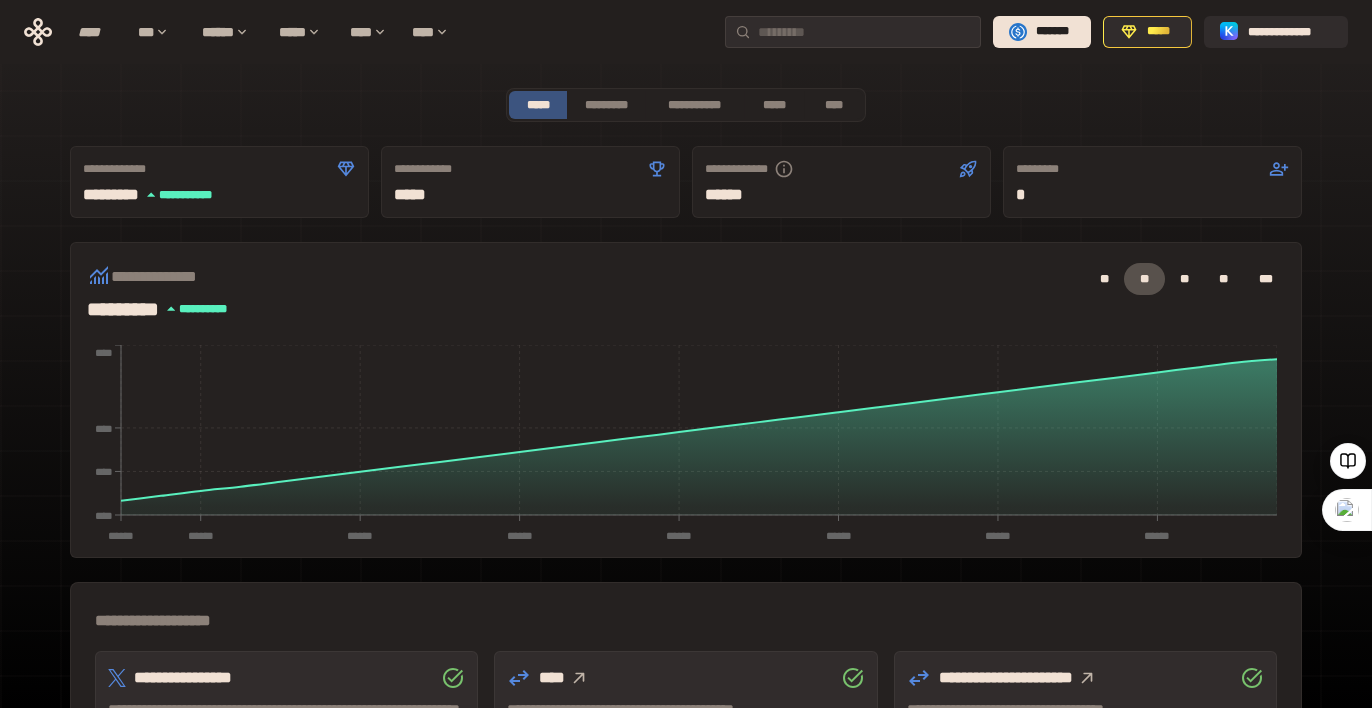 scroll, scrollTop: 500, scrollLeft: 0, axis: vertical 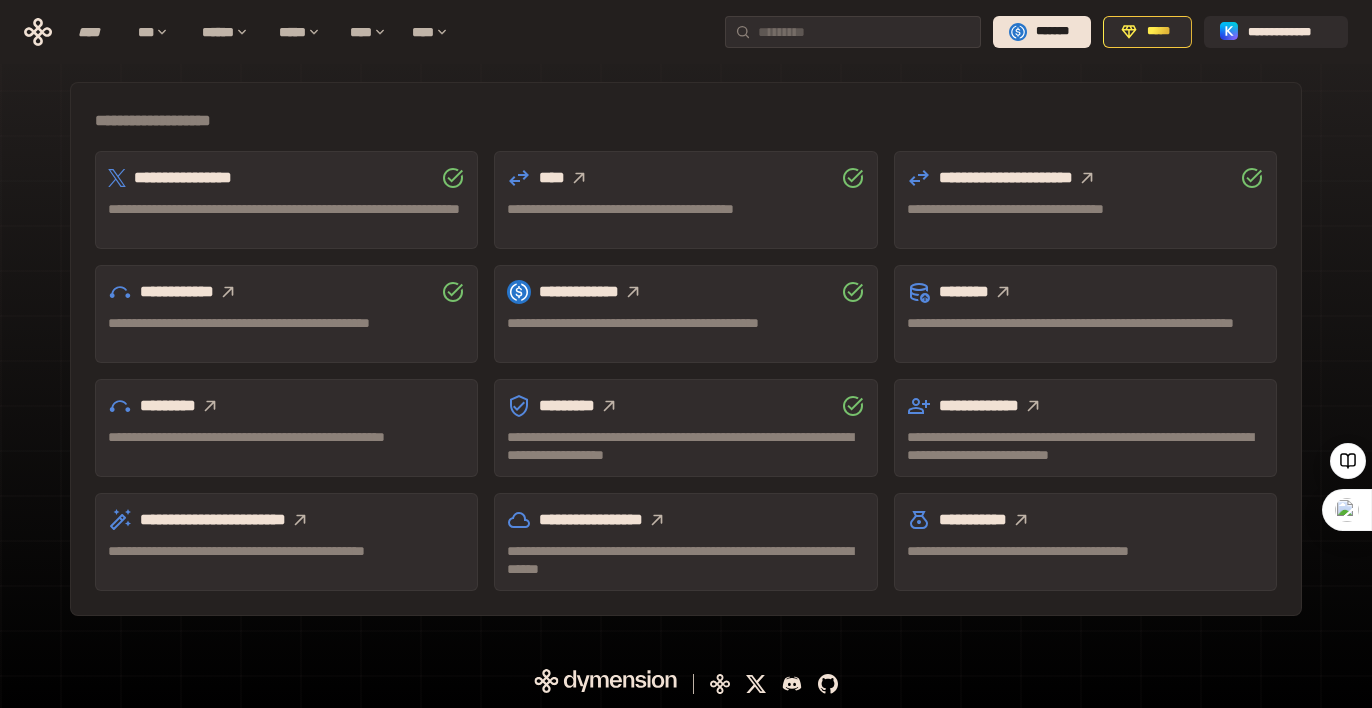 click 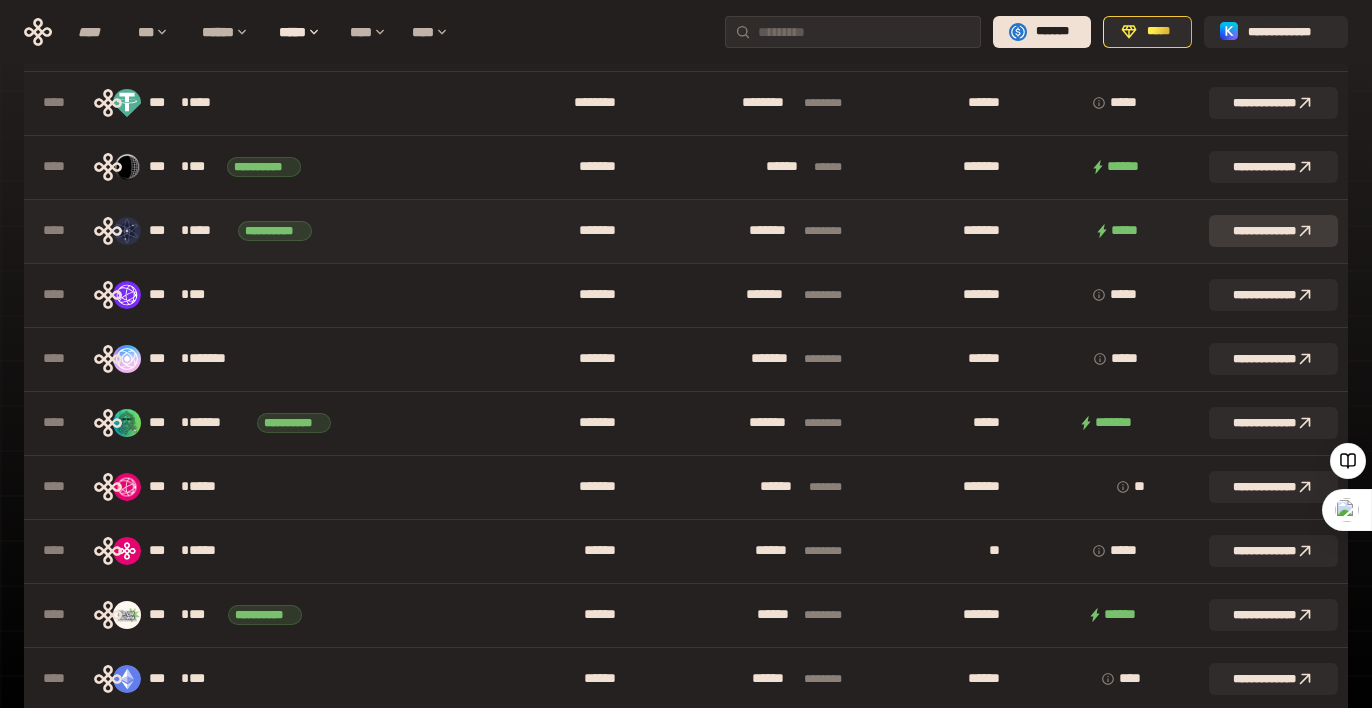 scroll, scrollTop: 0, scrollLeft: 0, axis: both 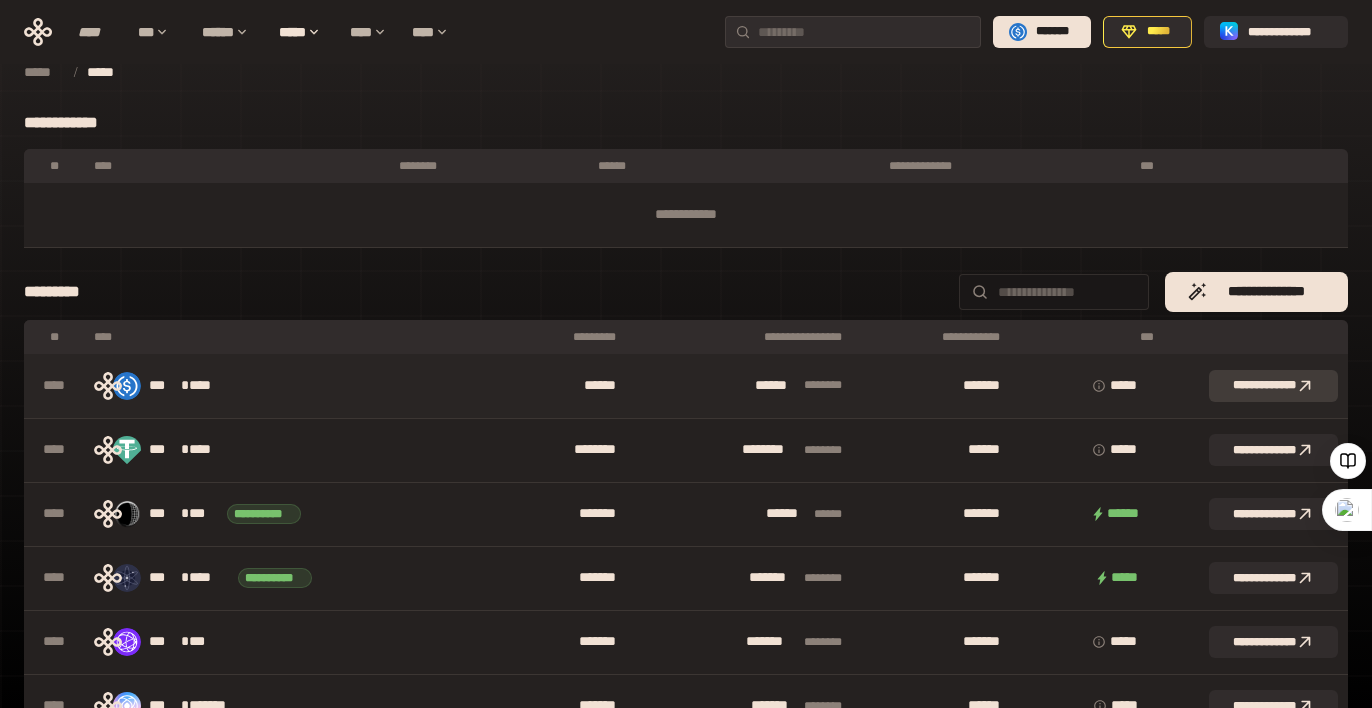 click on "**********" at bounding box center (1273, 386) 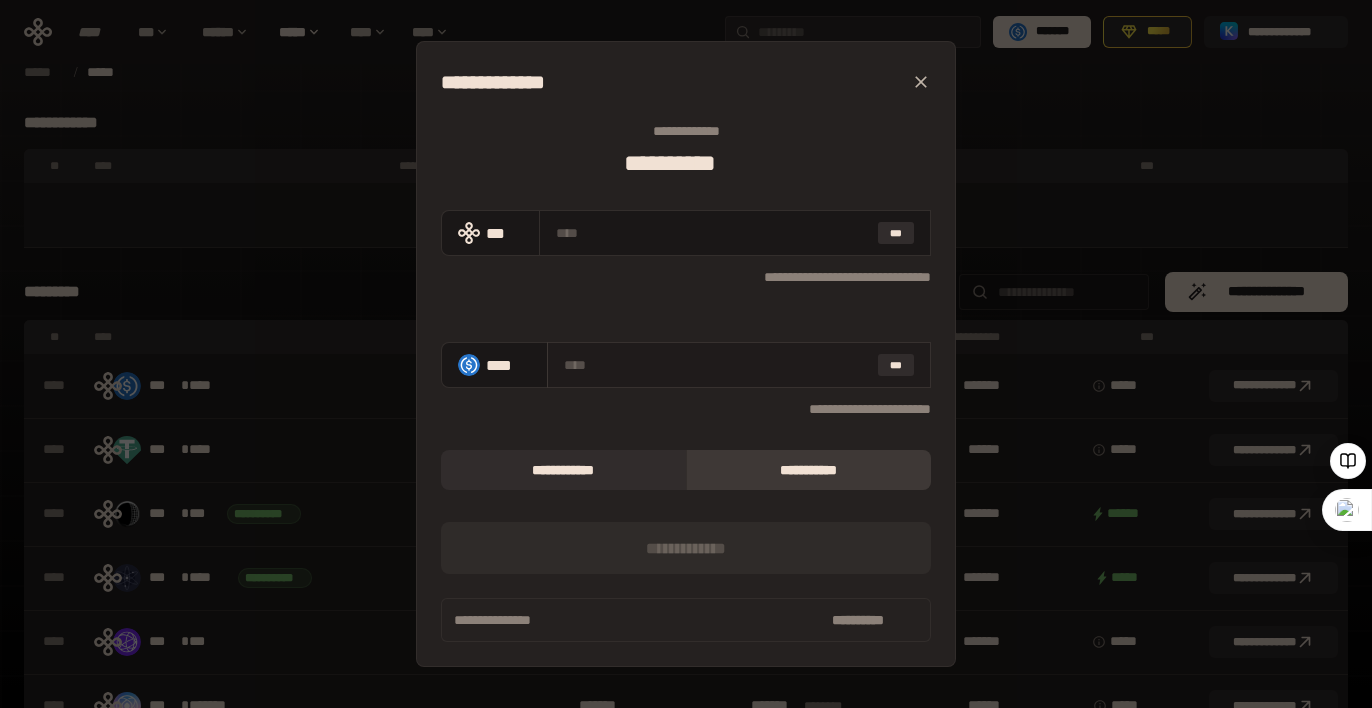 click at bounding box center (717, 365) 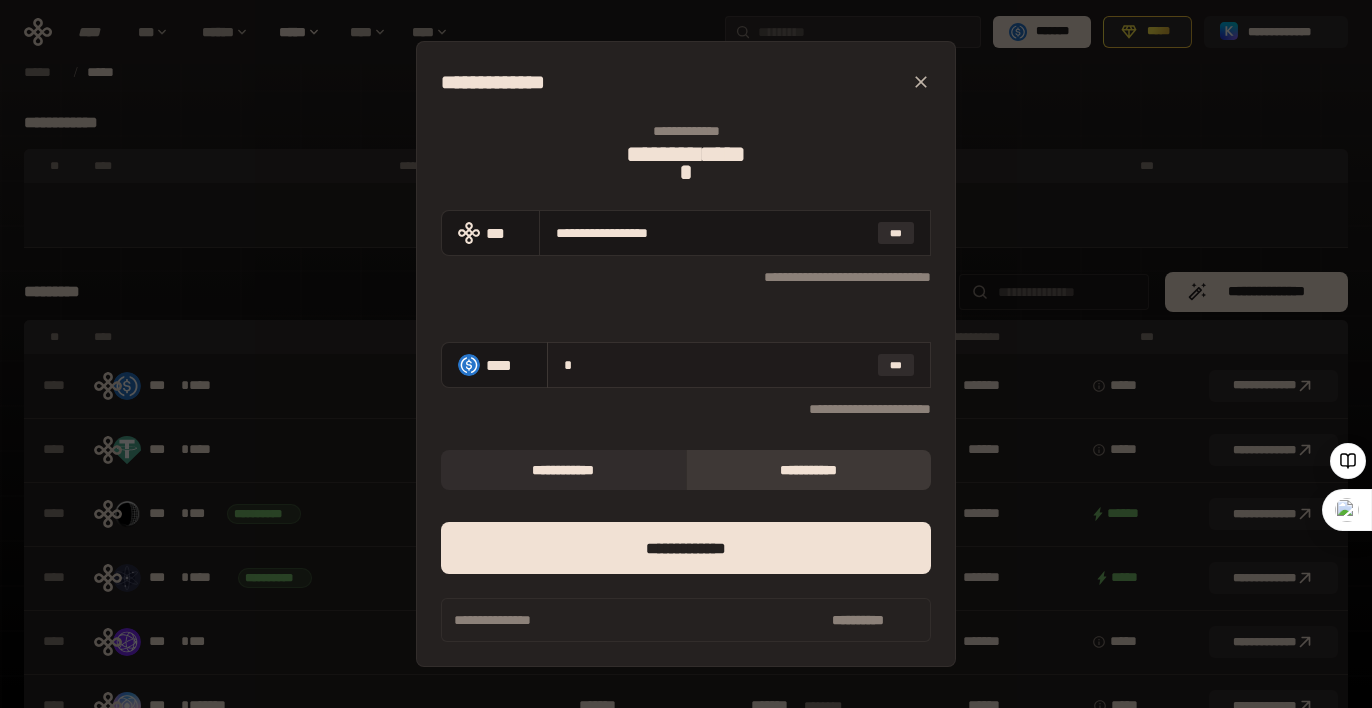 type on "**********" 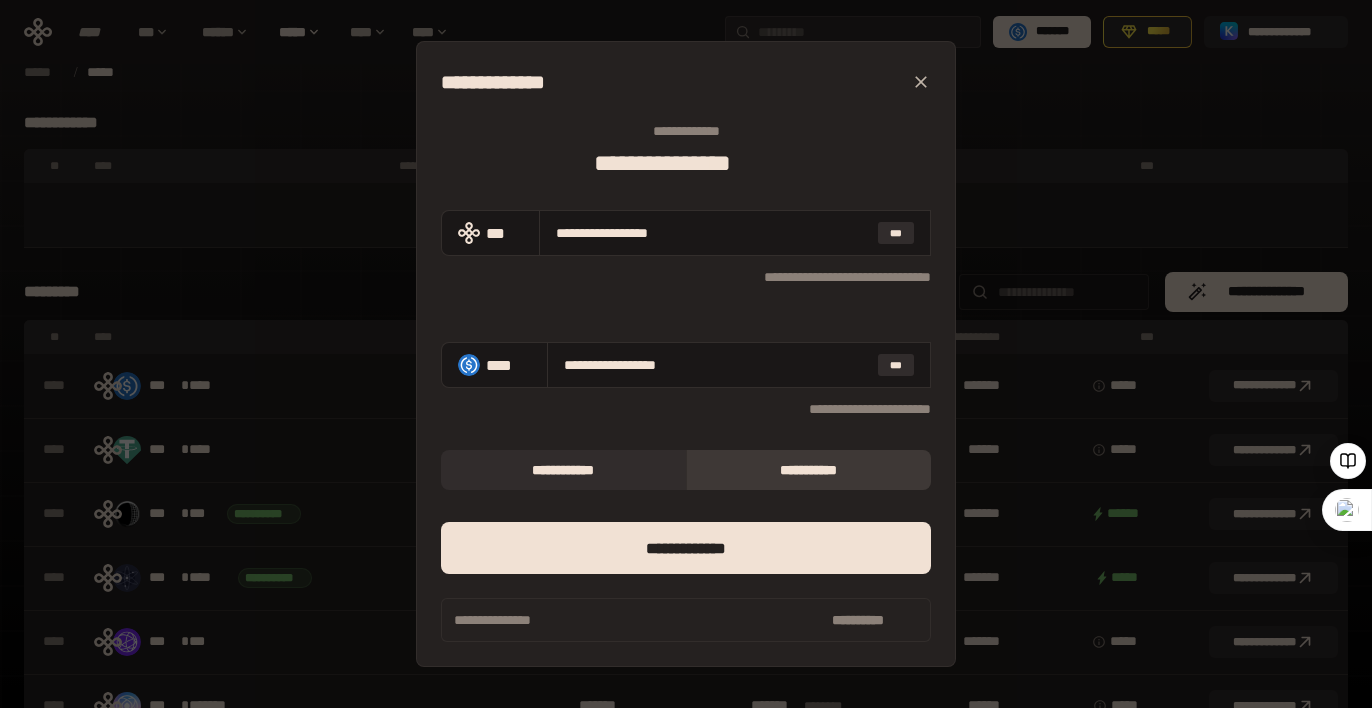 drag, startPoint x: 750, startPoint y: 357, endPoint x: 449, endPoint y: 312, distance: 304.34518 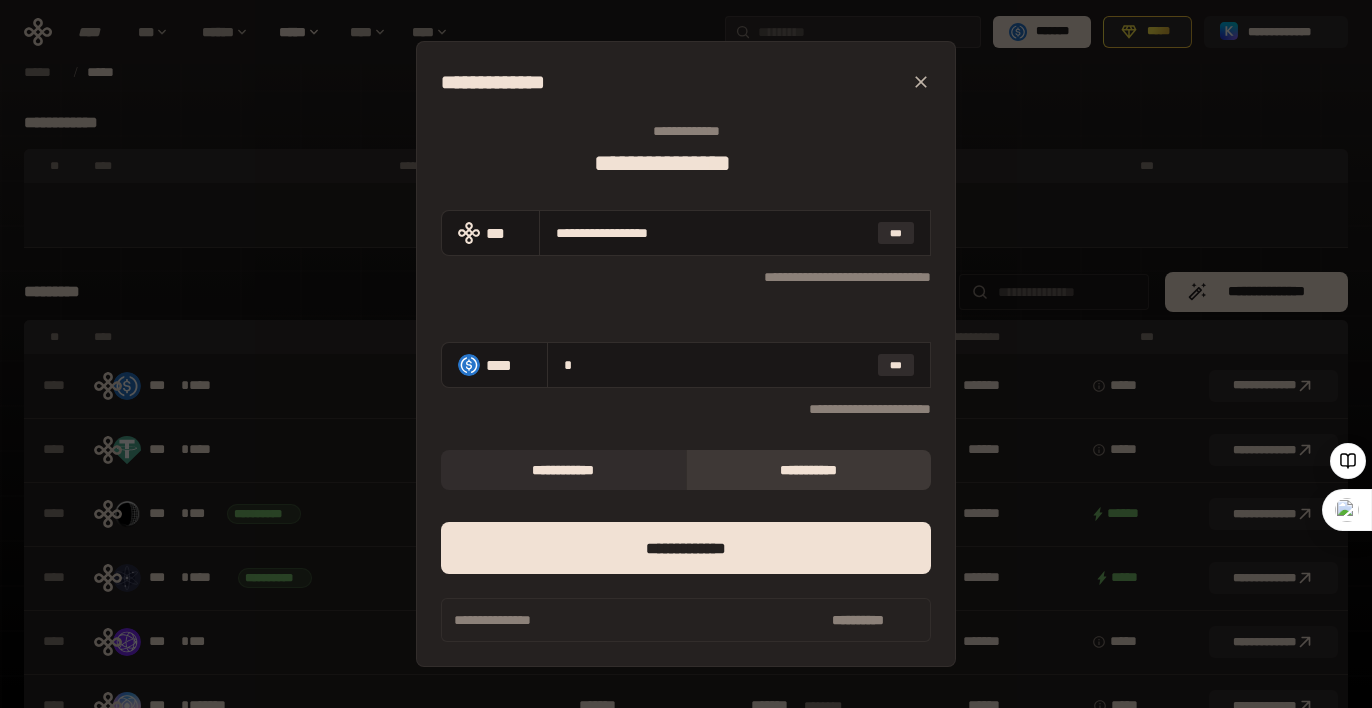 type 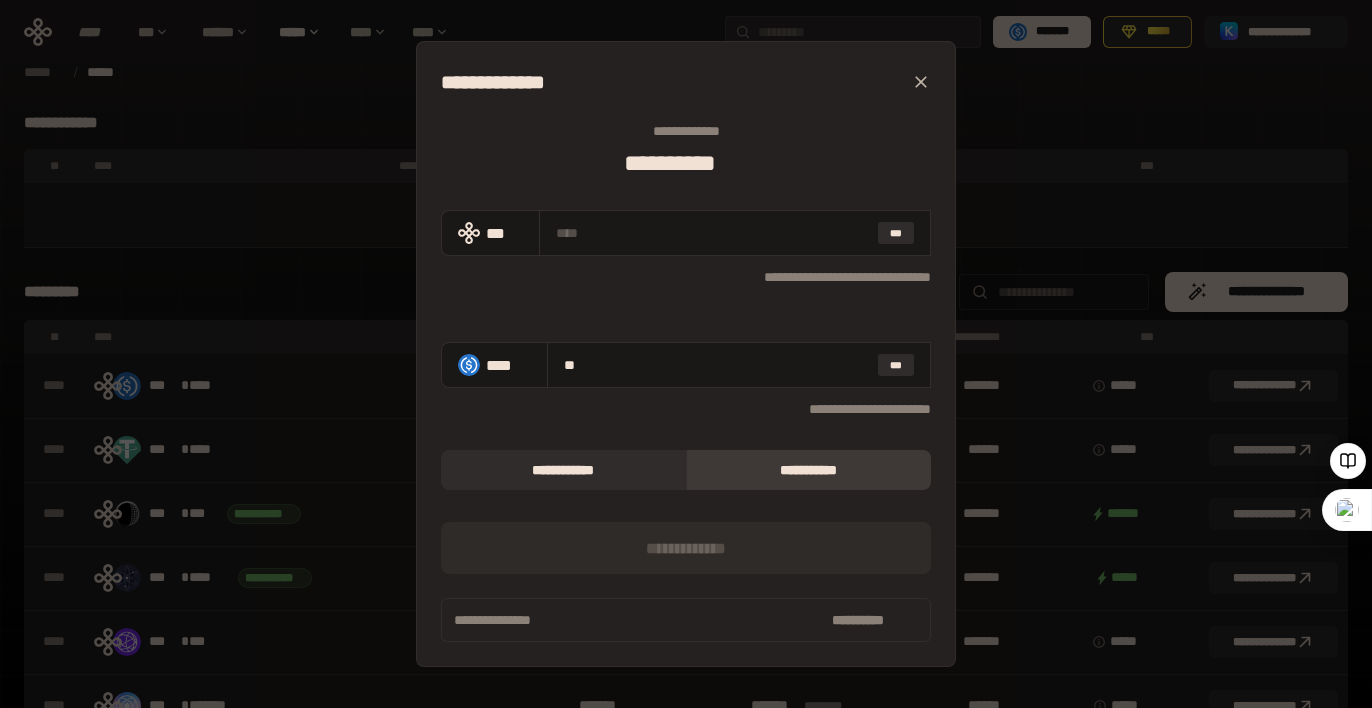 type on "***" 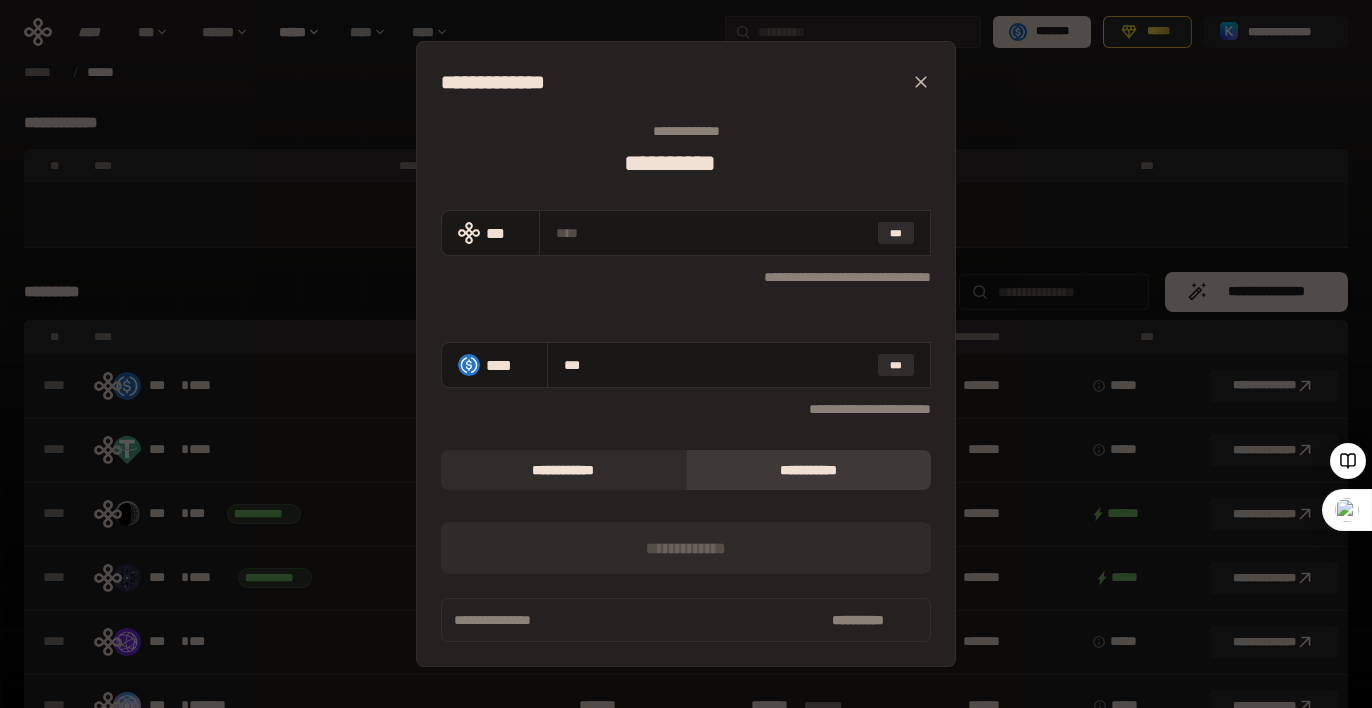 type on "**********" 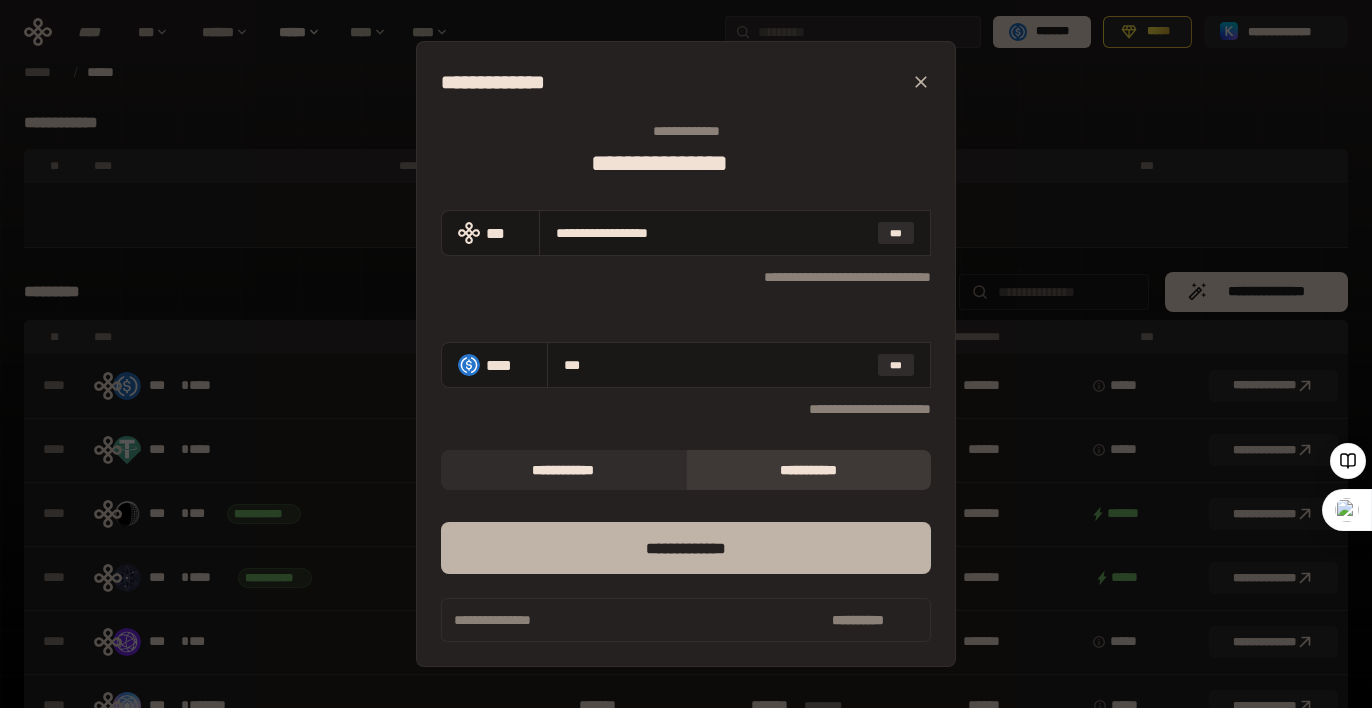 type on "***" 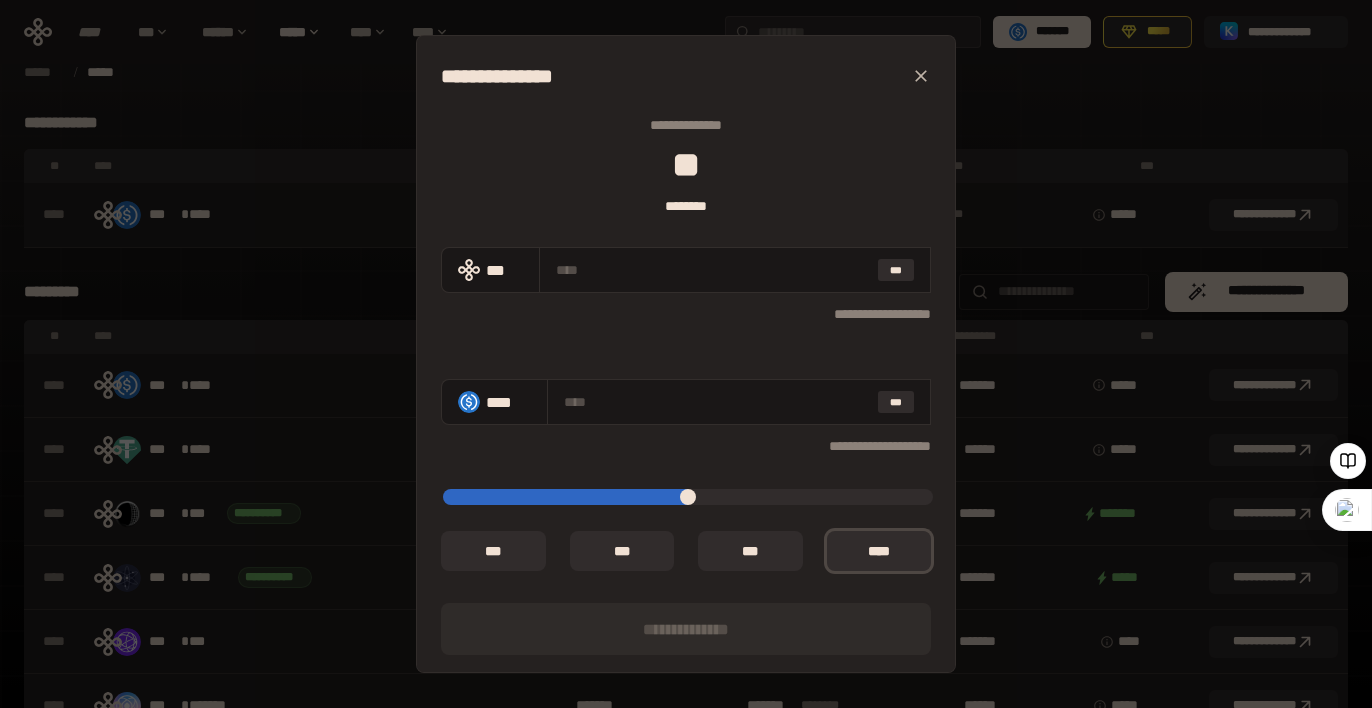 click on "**********" at bounding box center (686, 354) 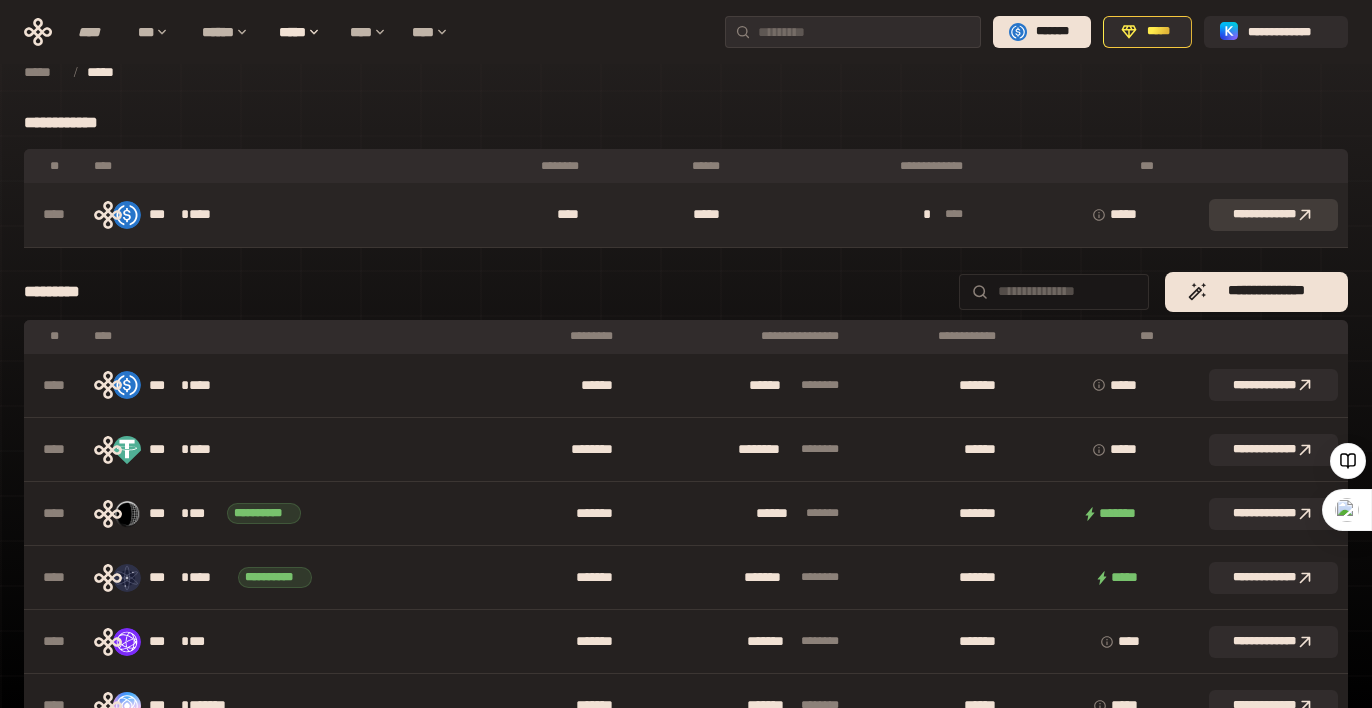click on "**********" at bounding box center (1273, 215) 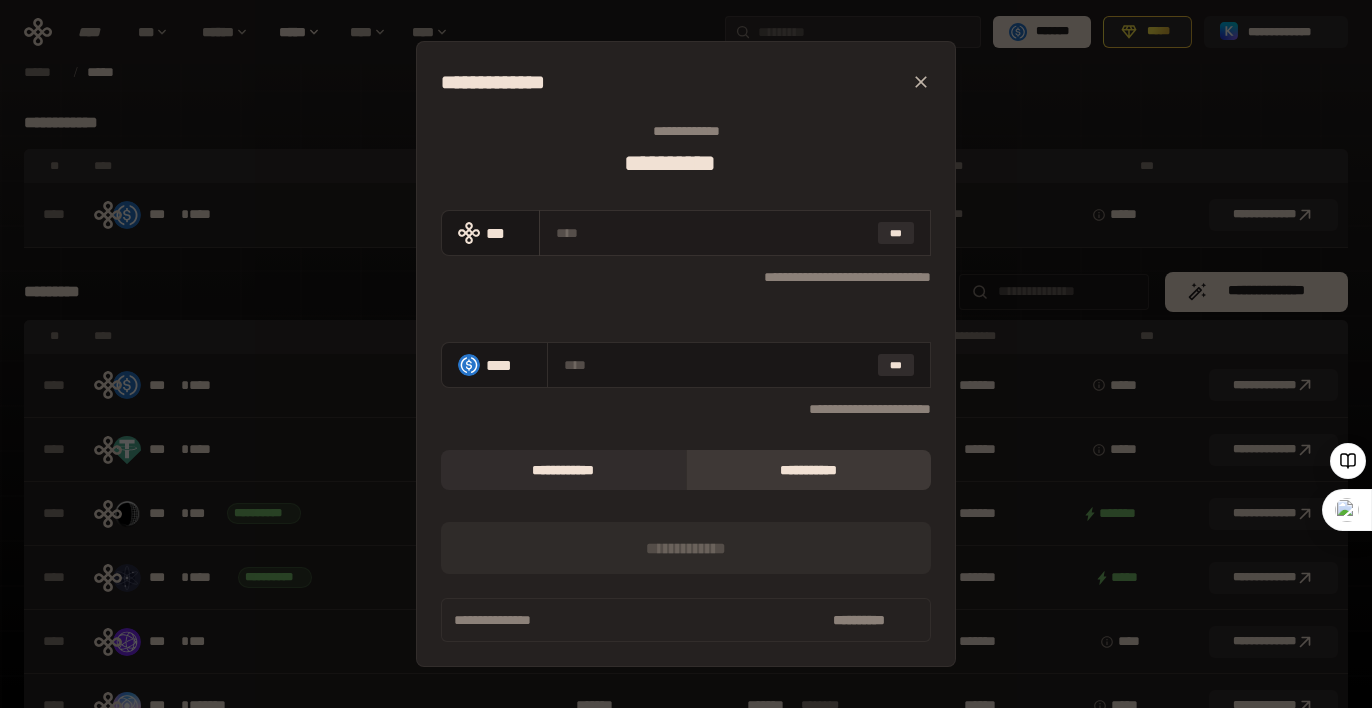 click on "***" at bounding box center [735, 233] 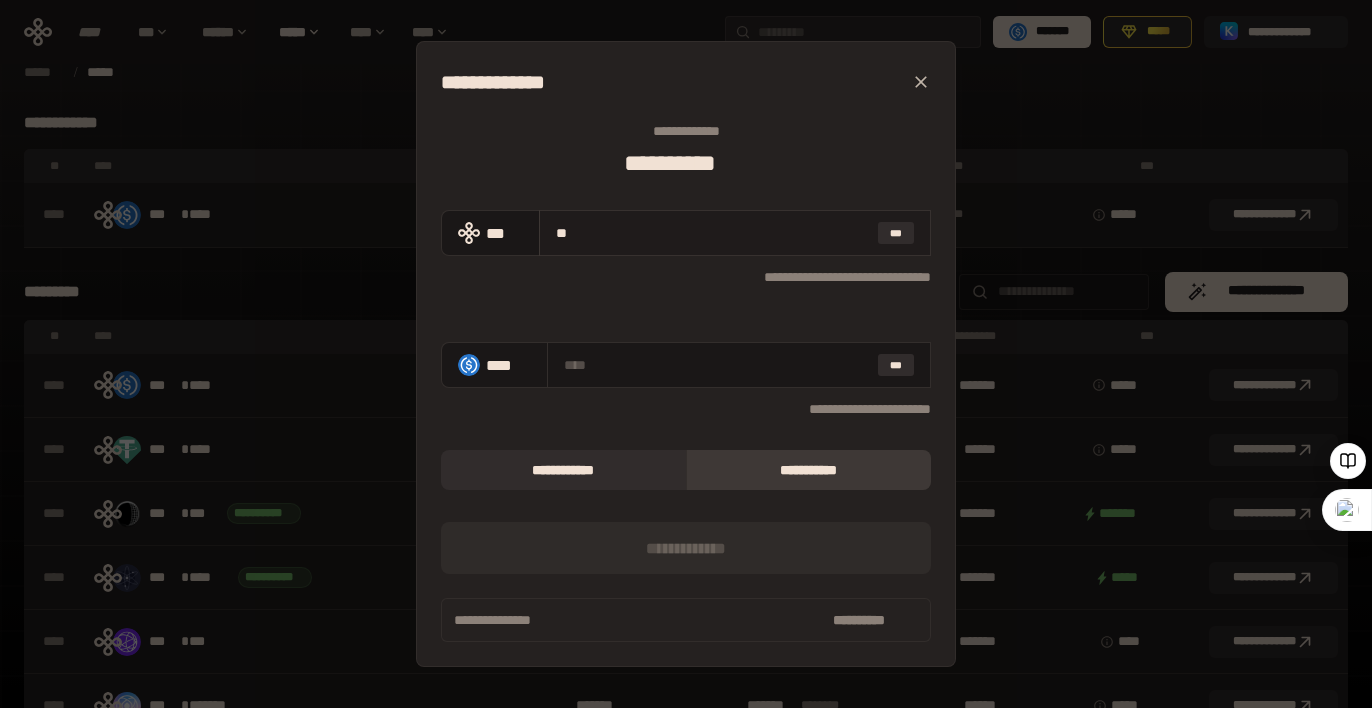 type on "***" 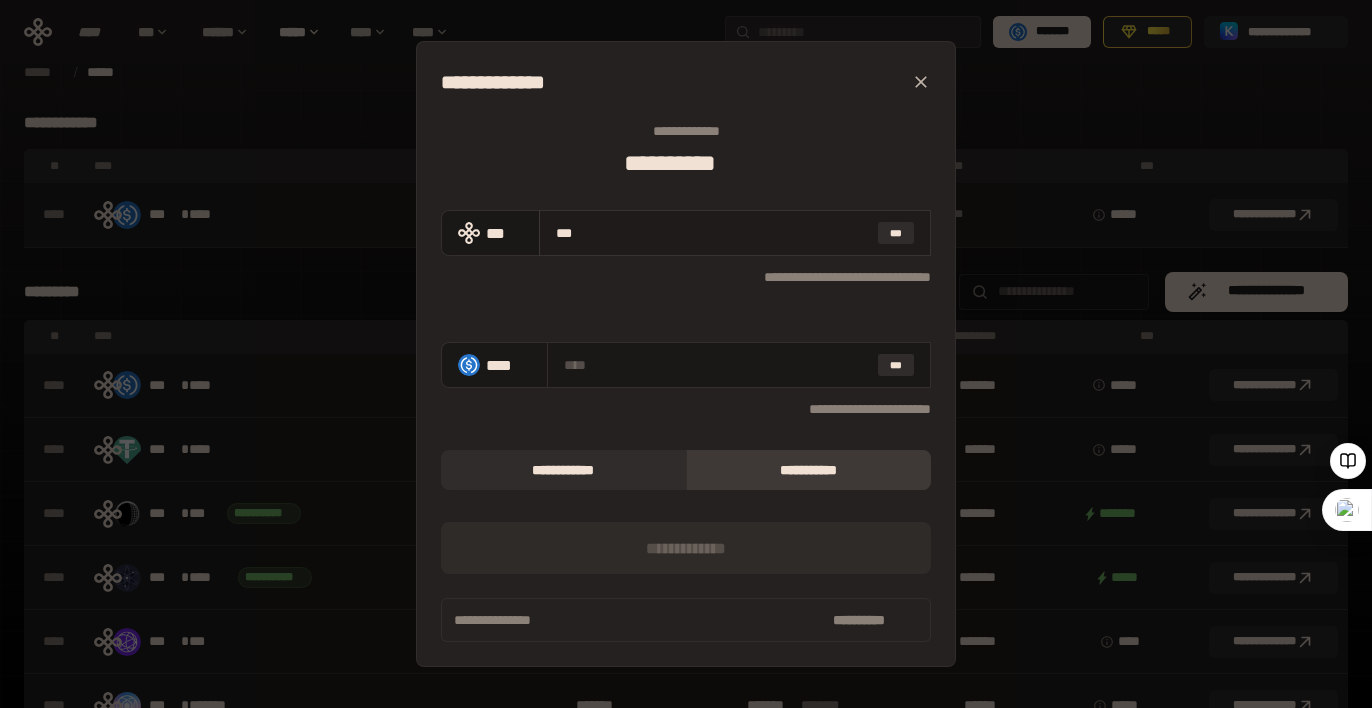 type on "**********" 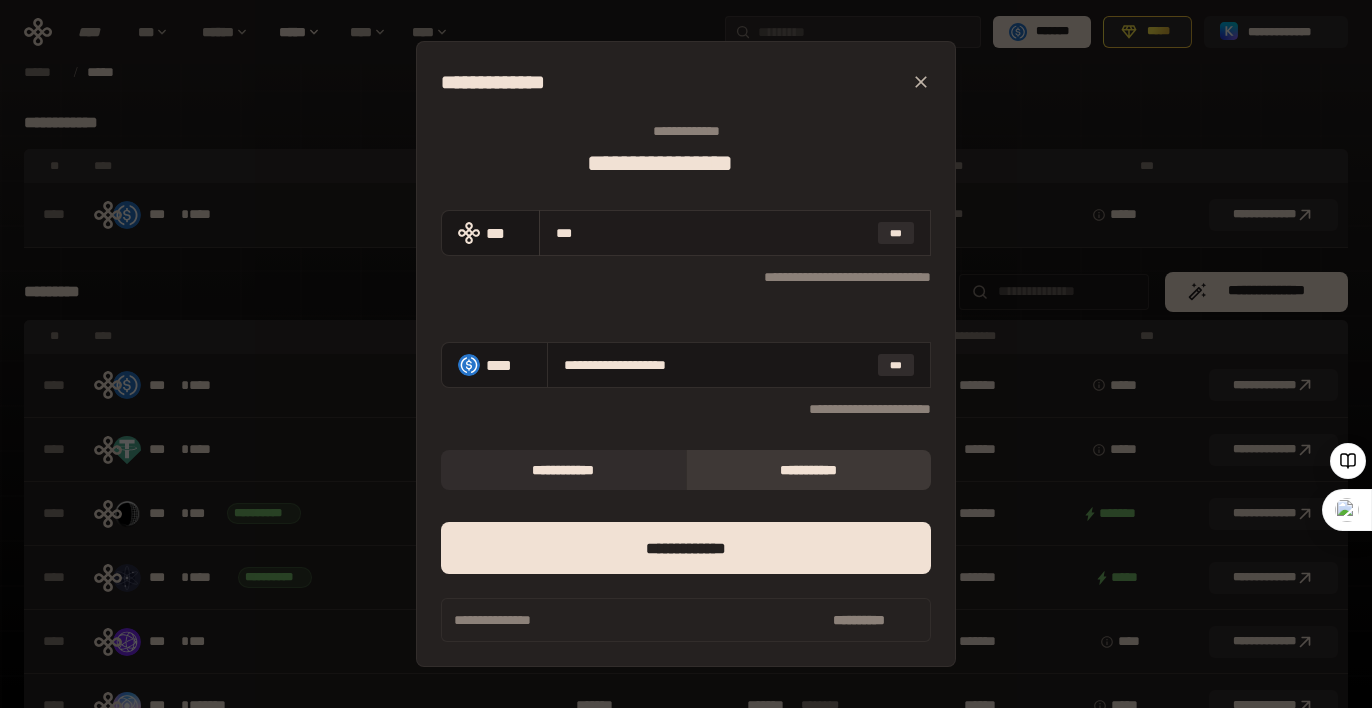 type on "**" 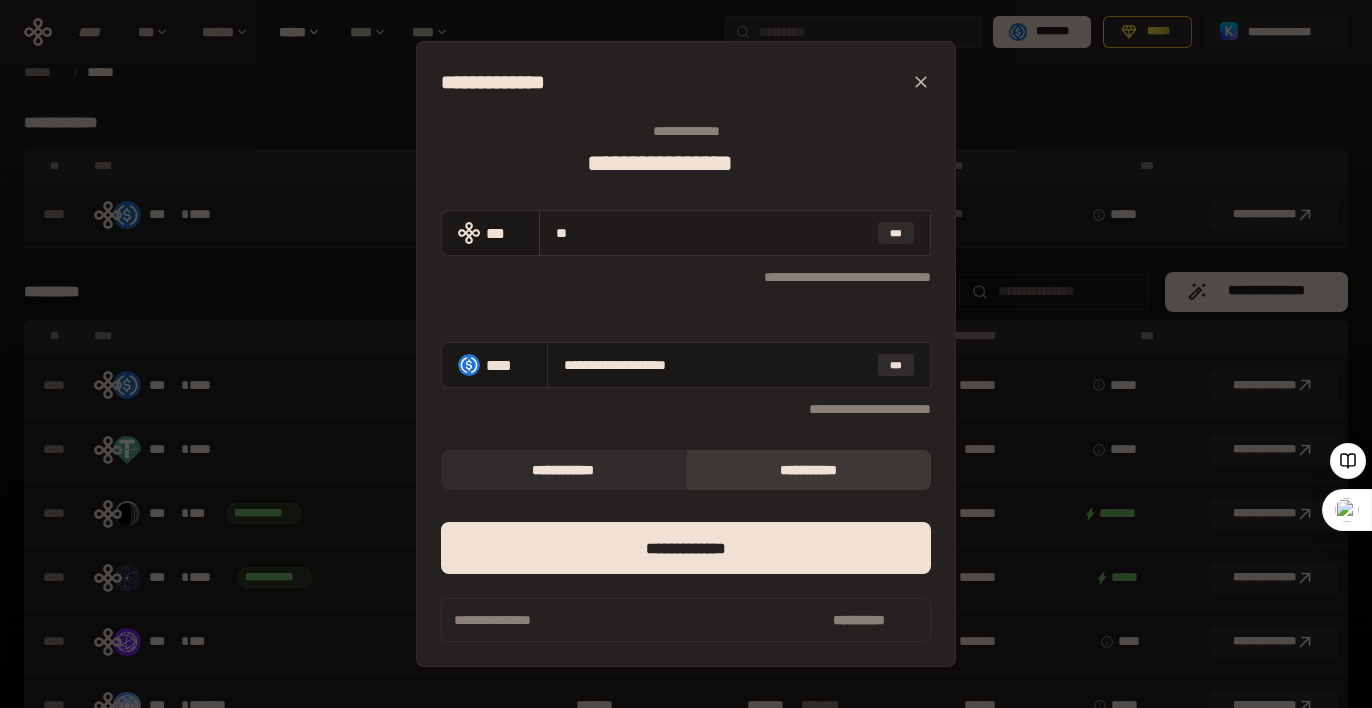 type 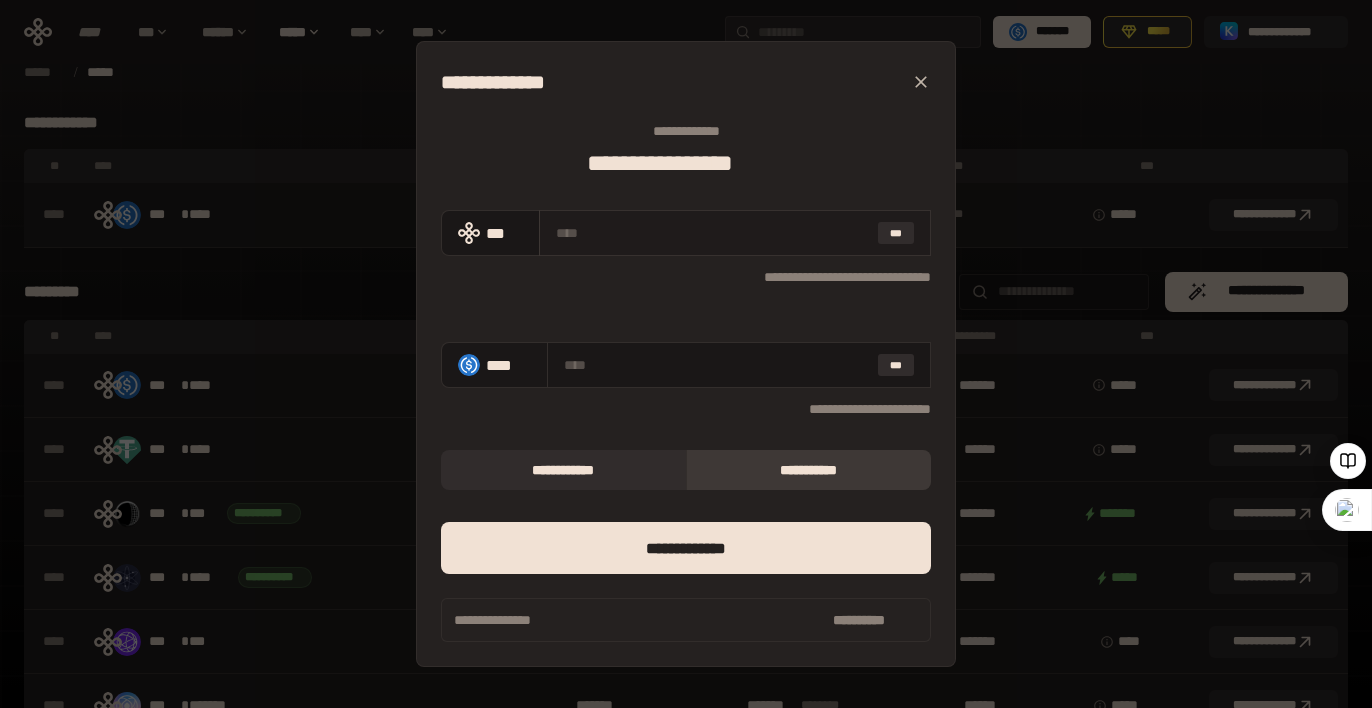 type on "**********" 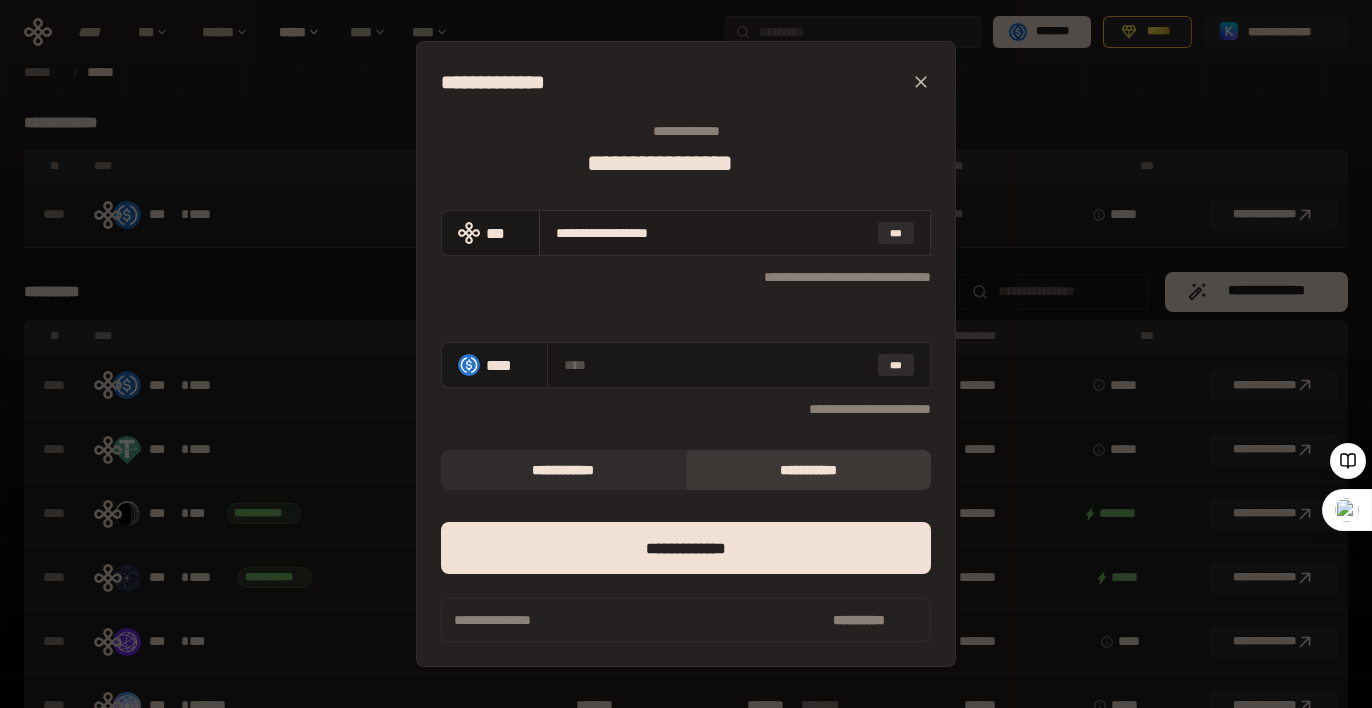 type on "**********" 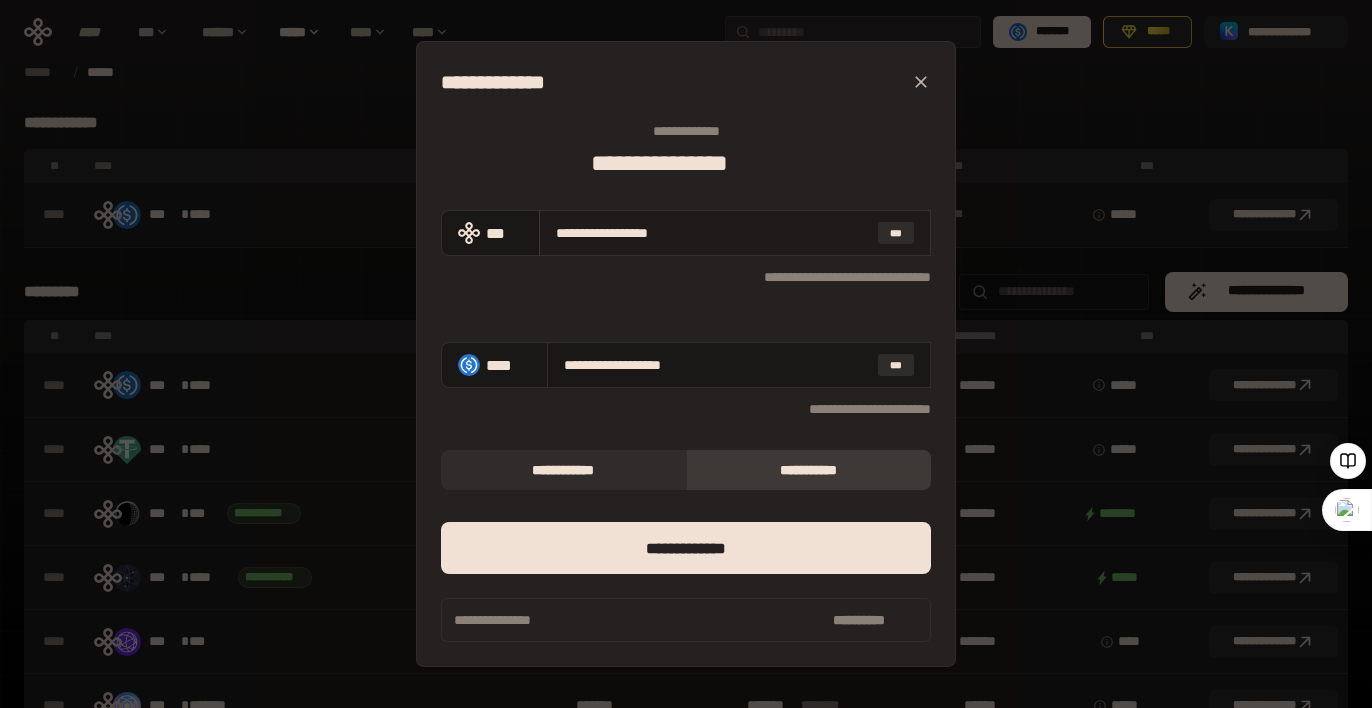 type on "**********" 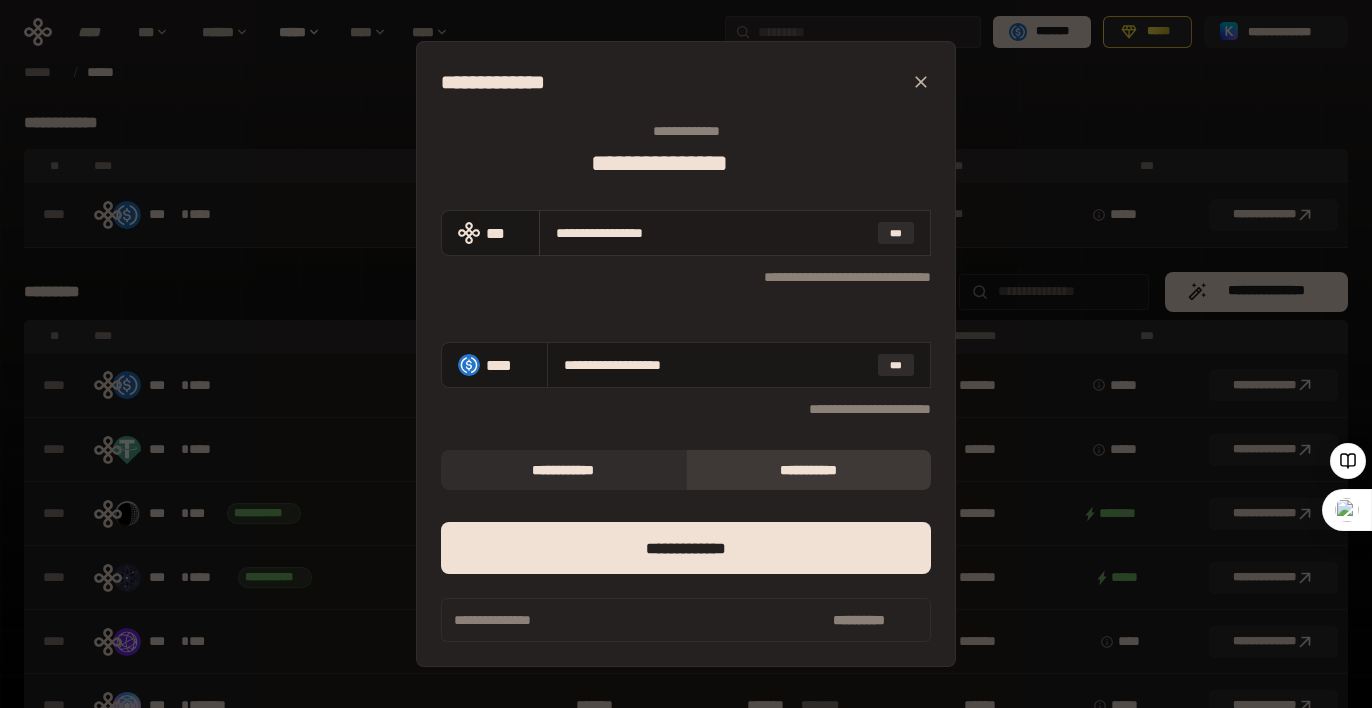 type on "**********" 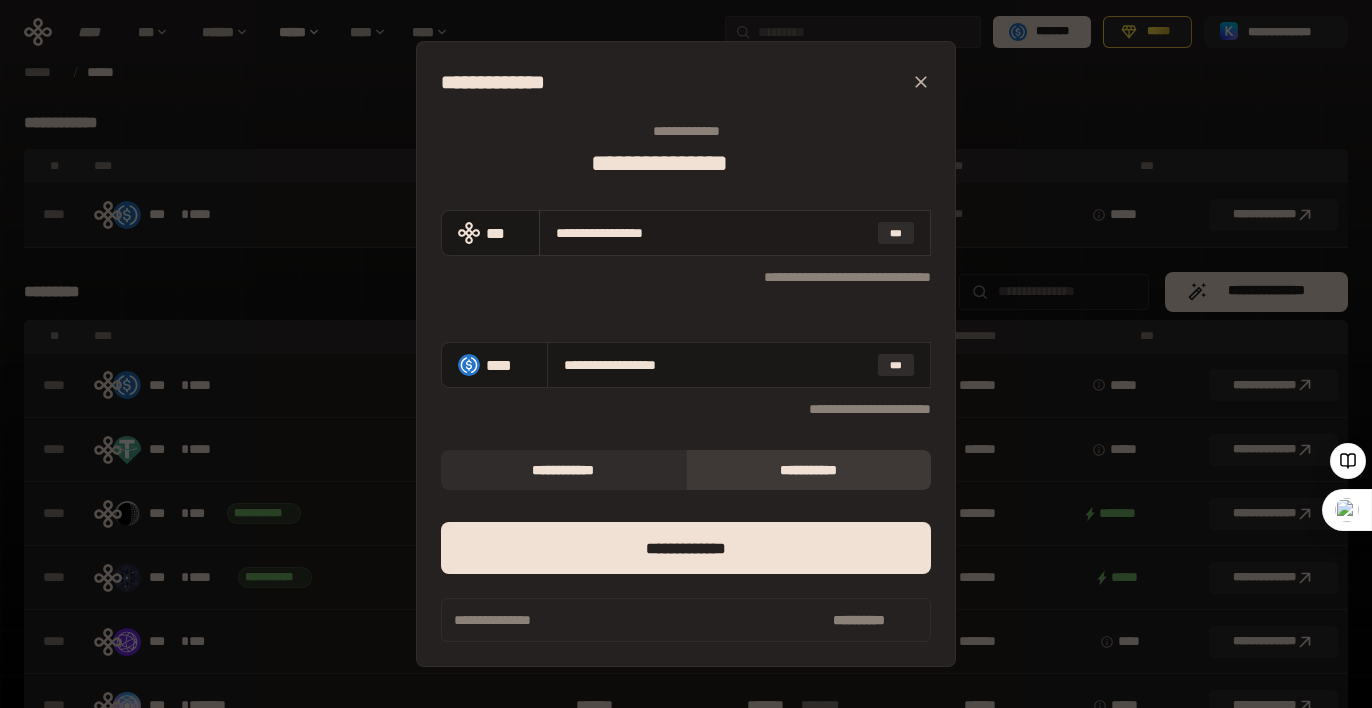 type on "**********" 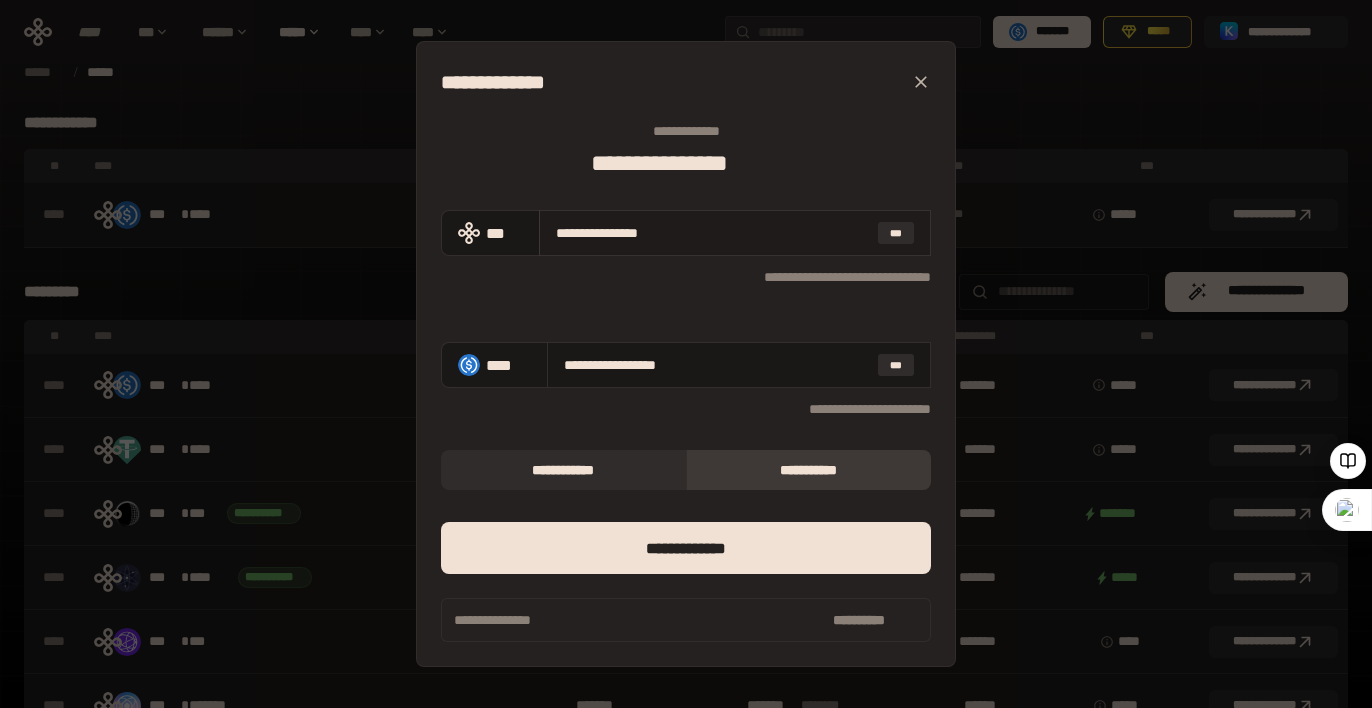 type on "**********" 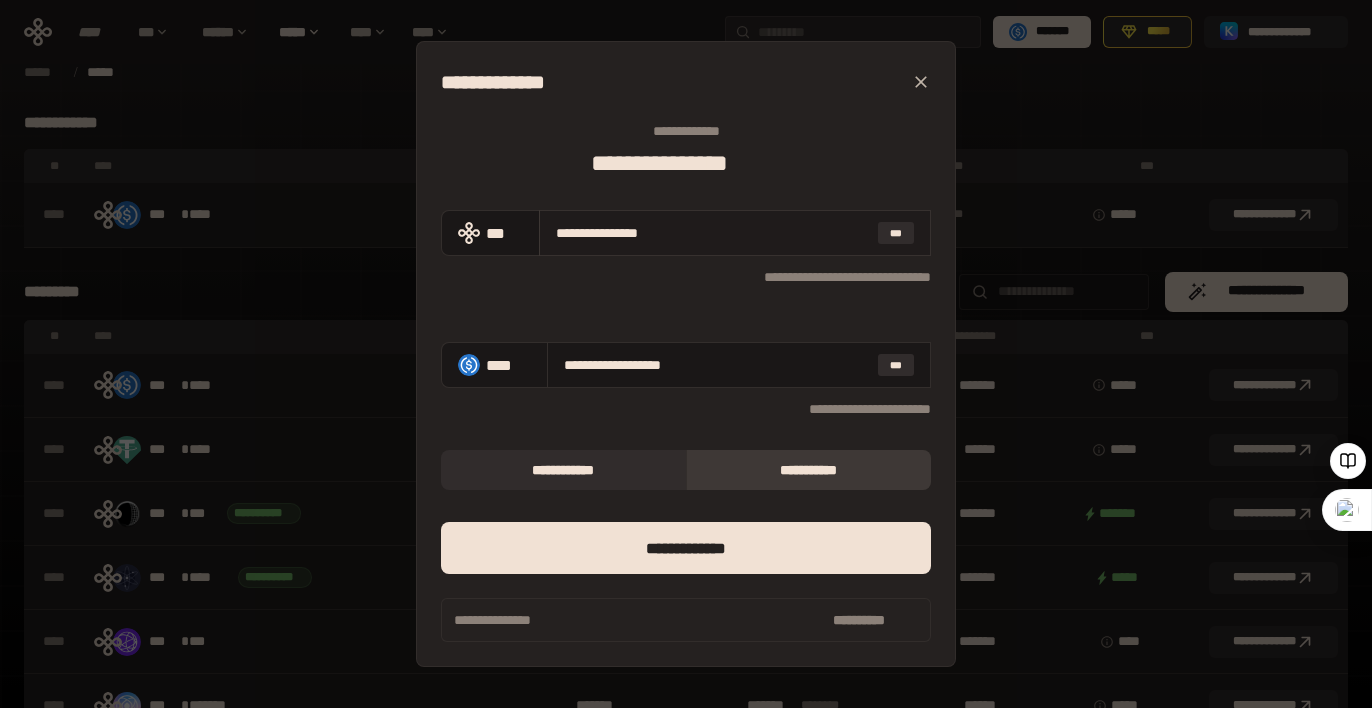 type on "**********" 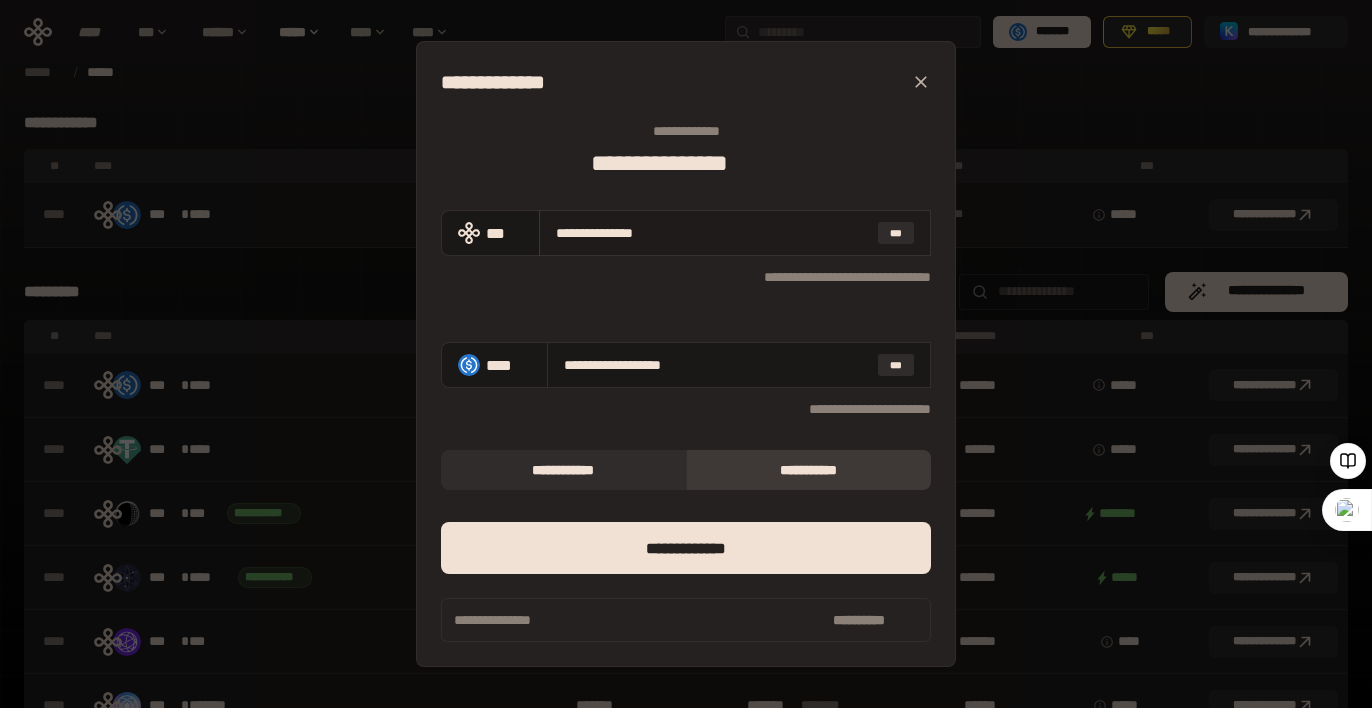 type on "**********" 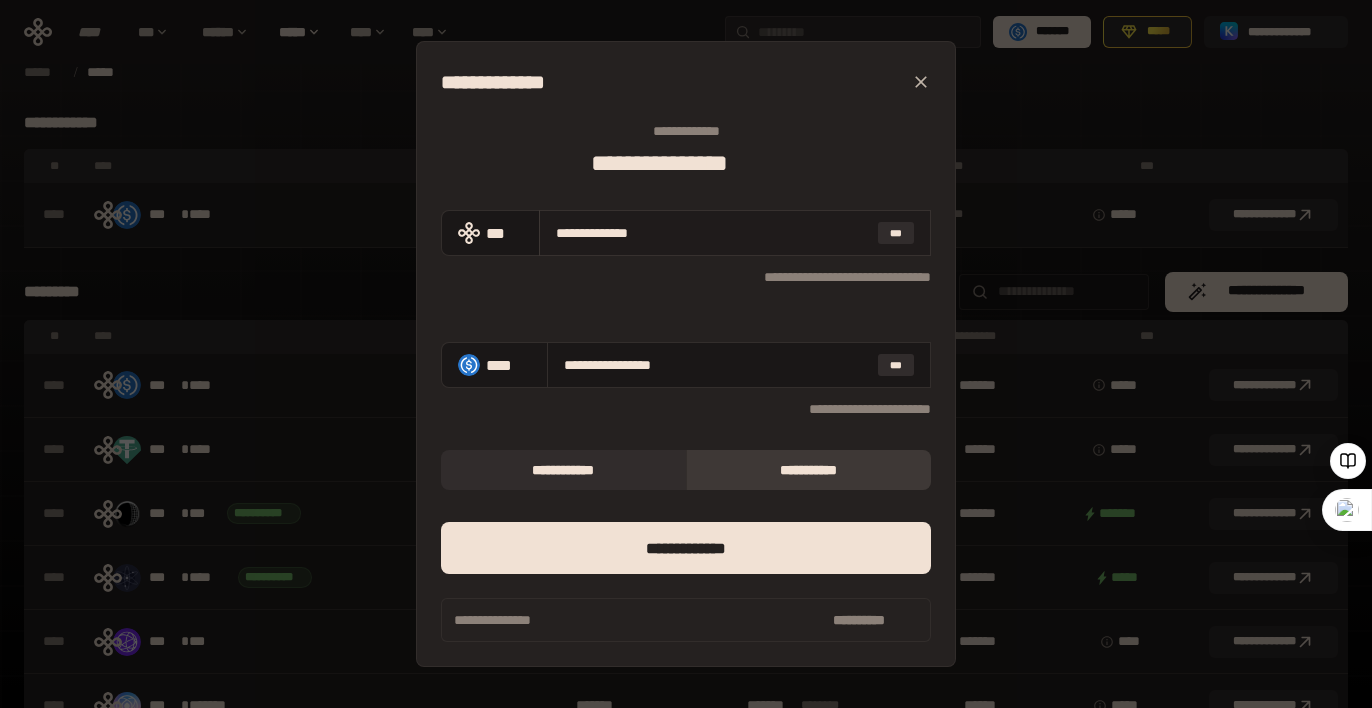 type on "**********" 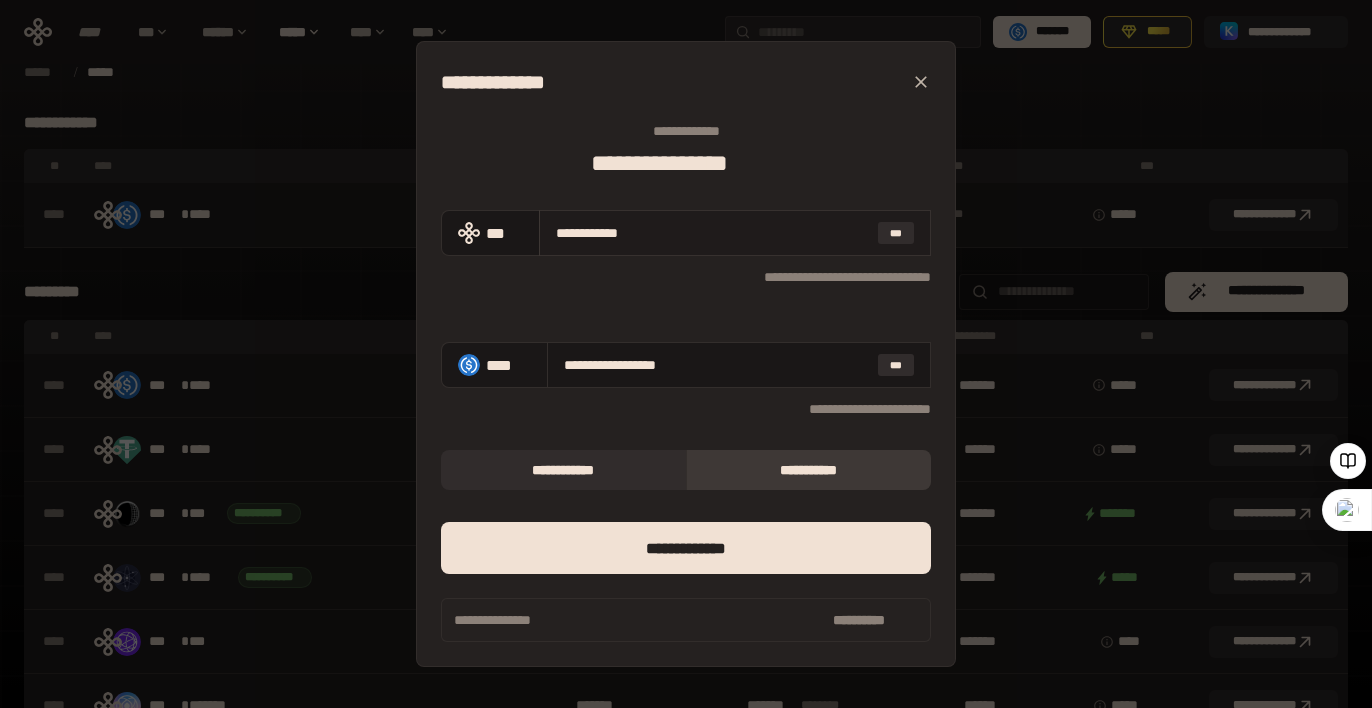 type on "**********" 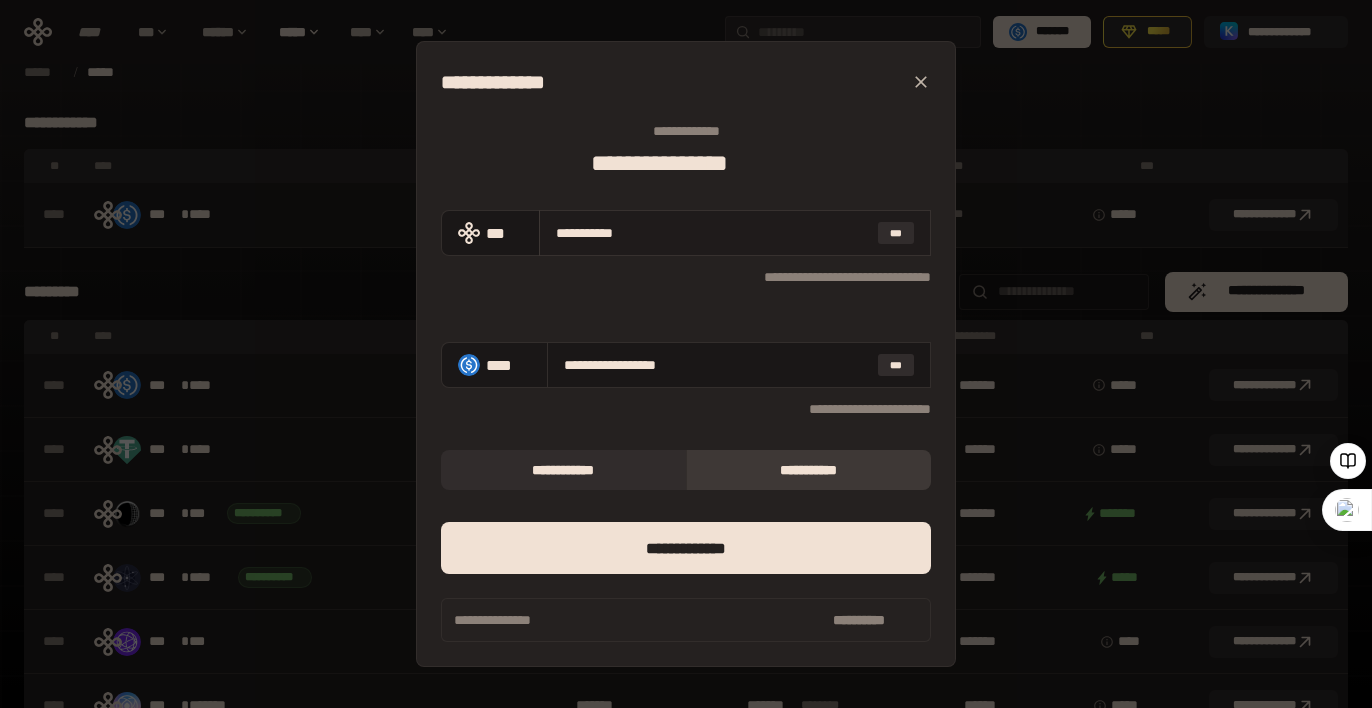 type on "**********" 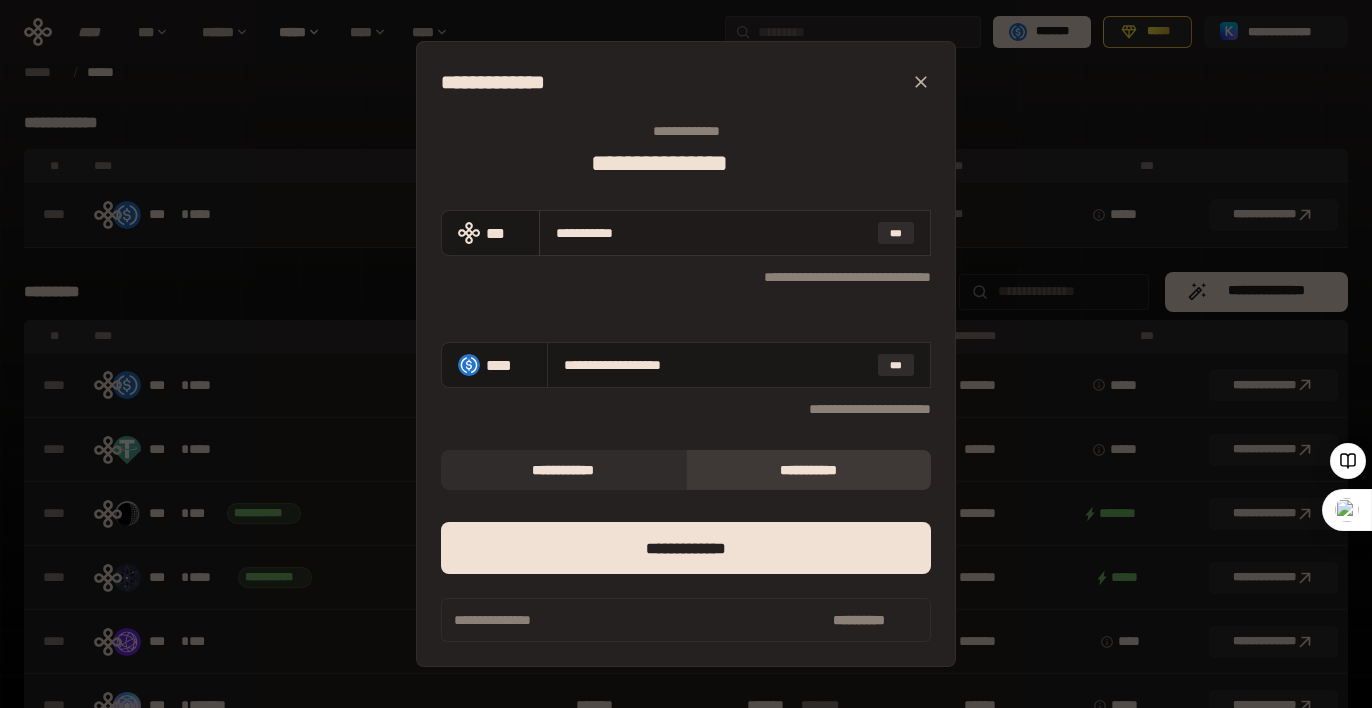 type on "**********" 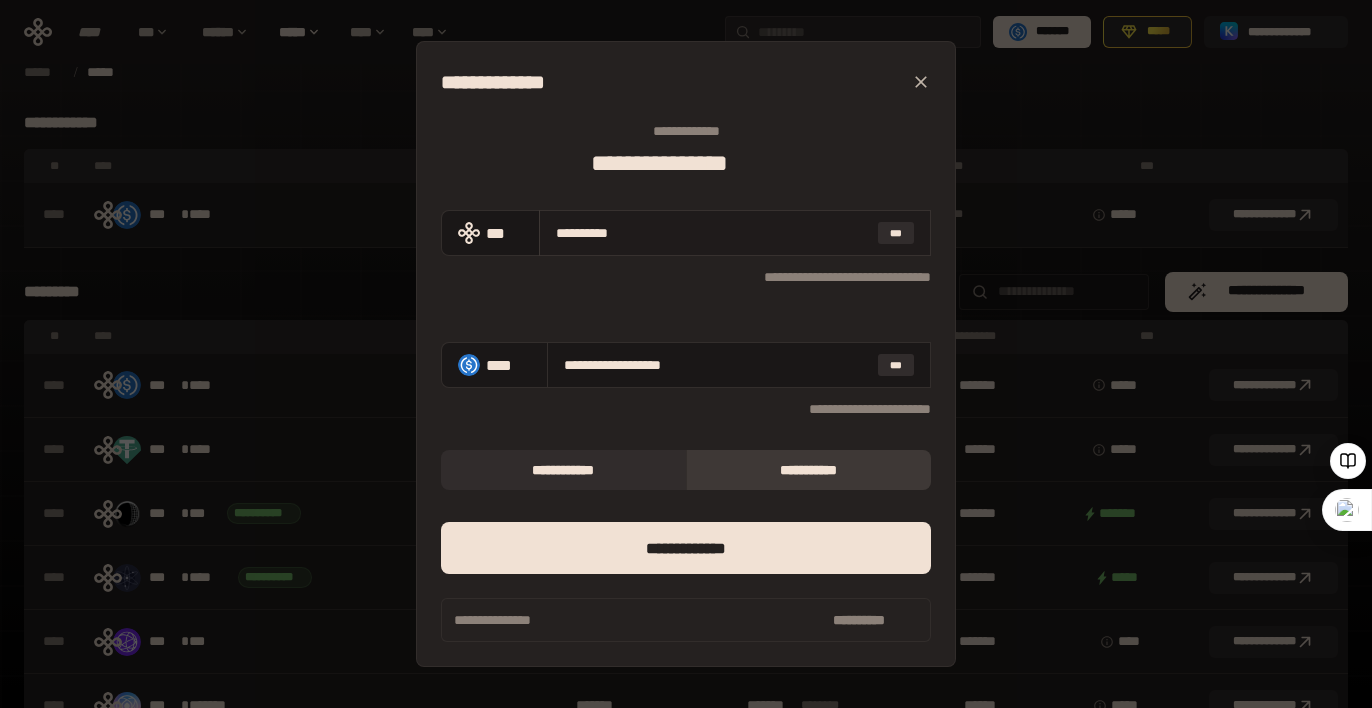 type on "**********" 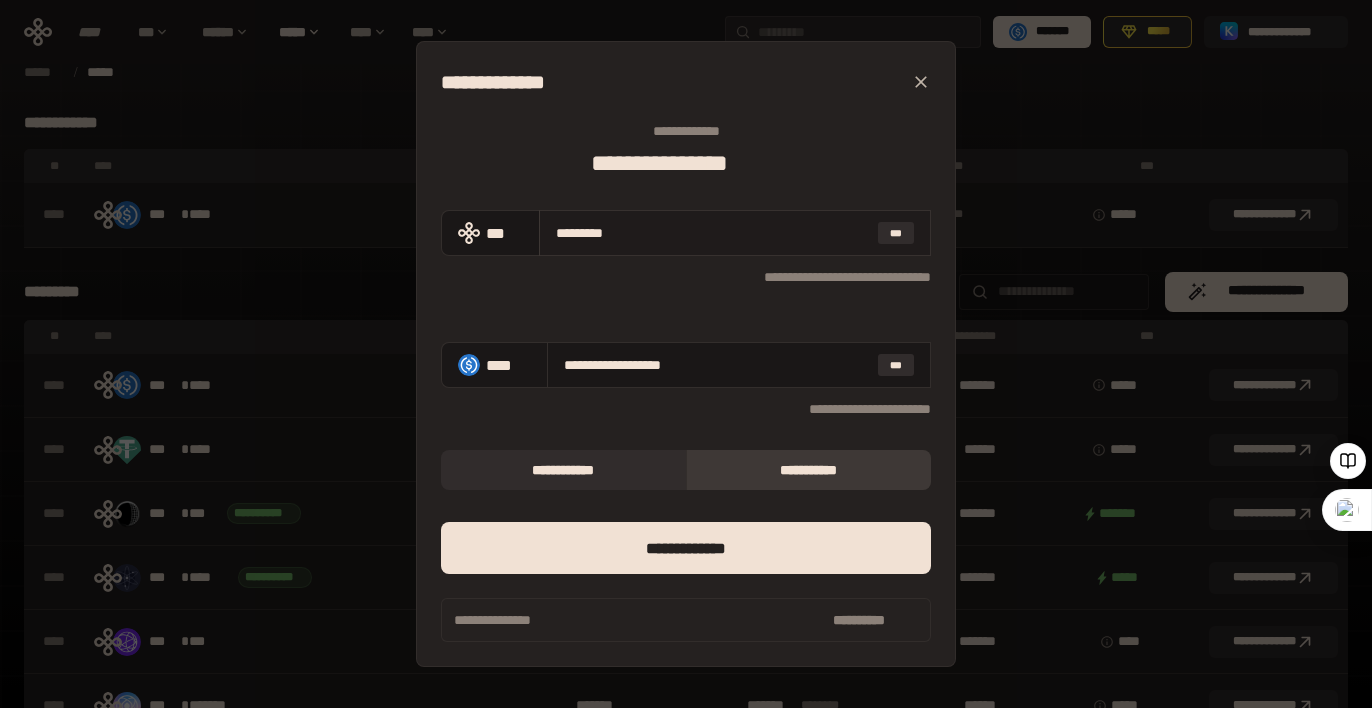 type on "**********" 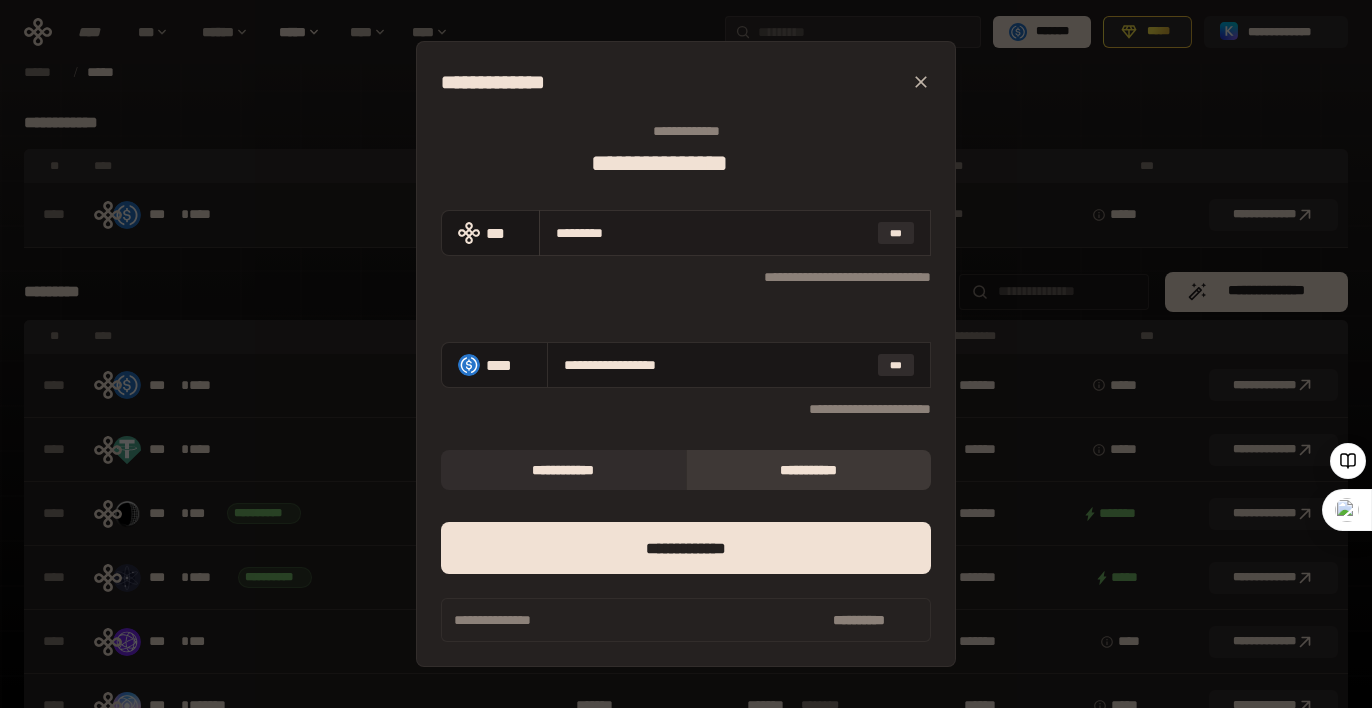 type on "********" 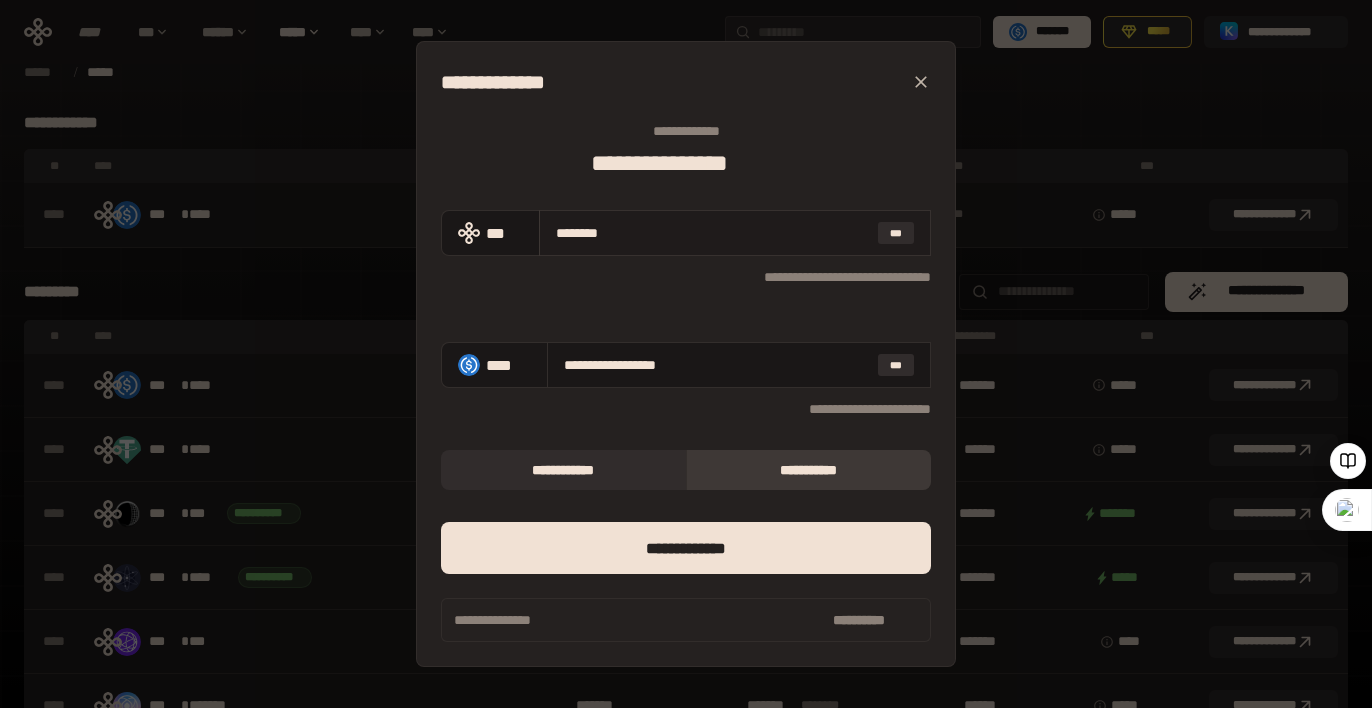type on "**********" 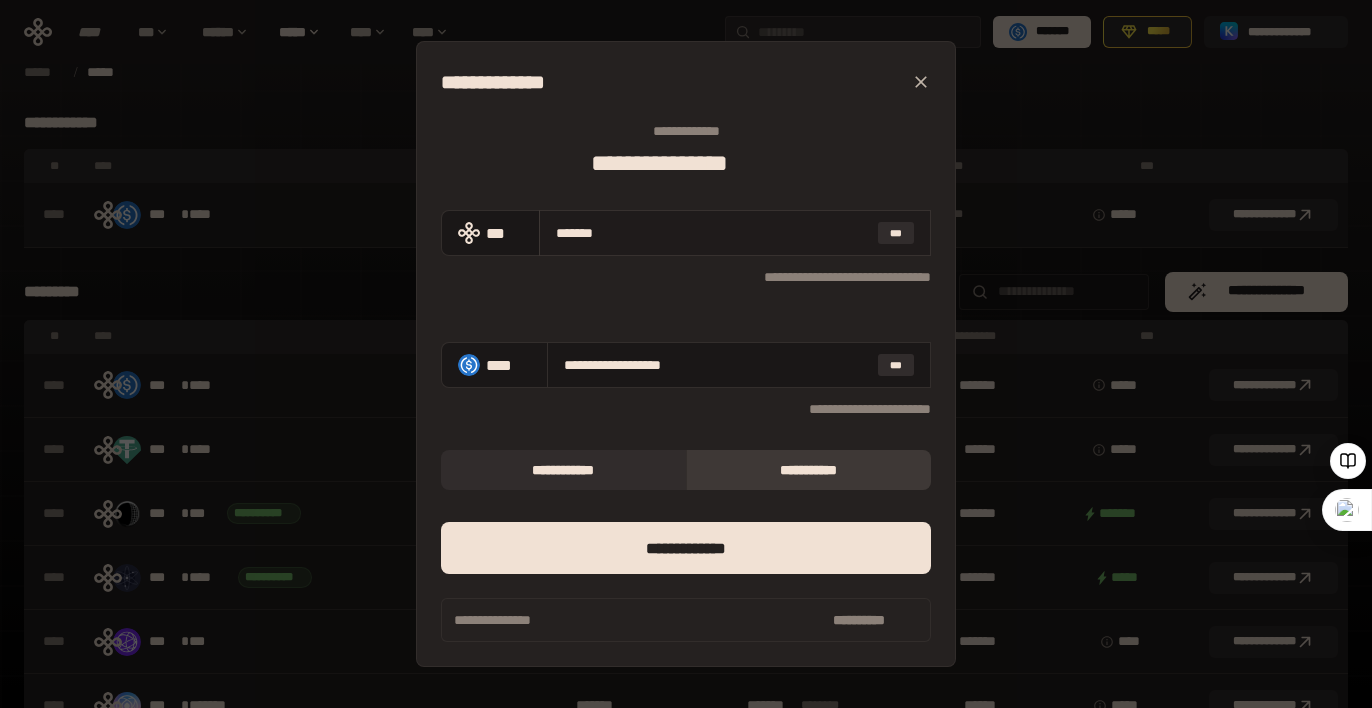 type on "******" 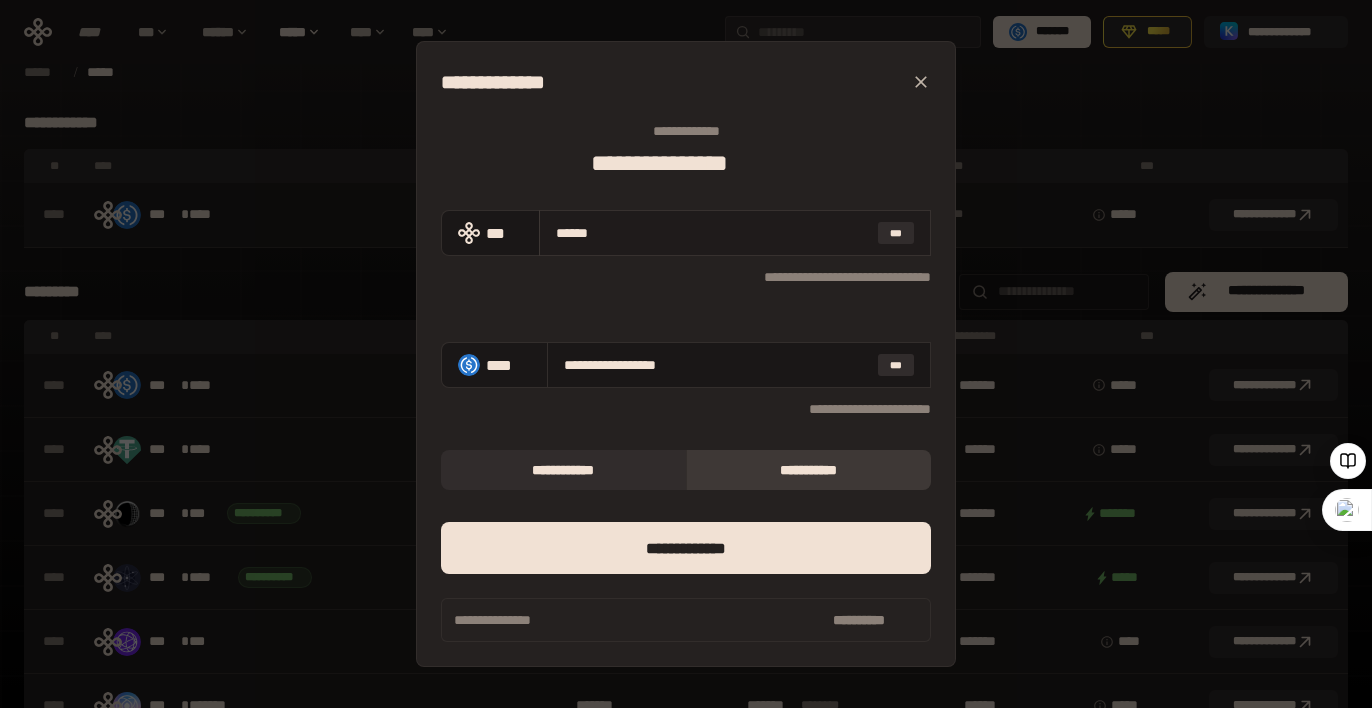 type on "*****" 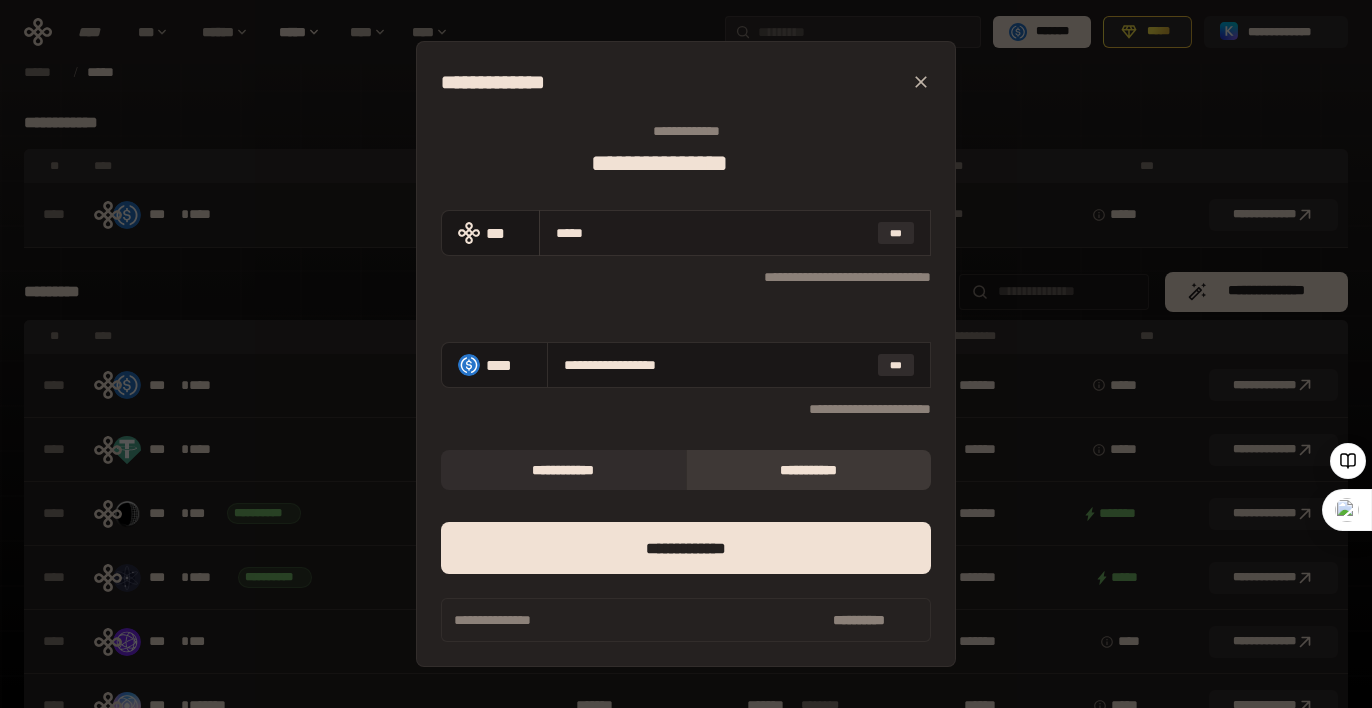 type on "**********" 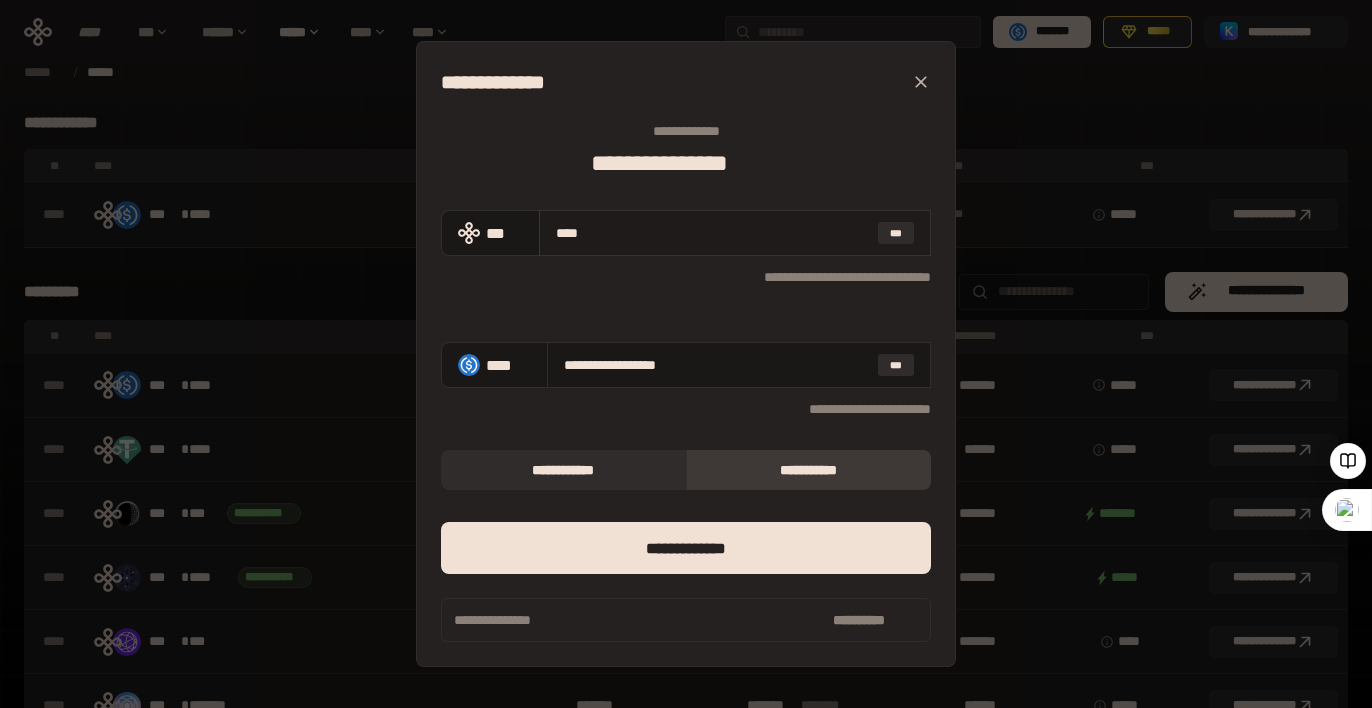 type on "**********" 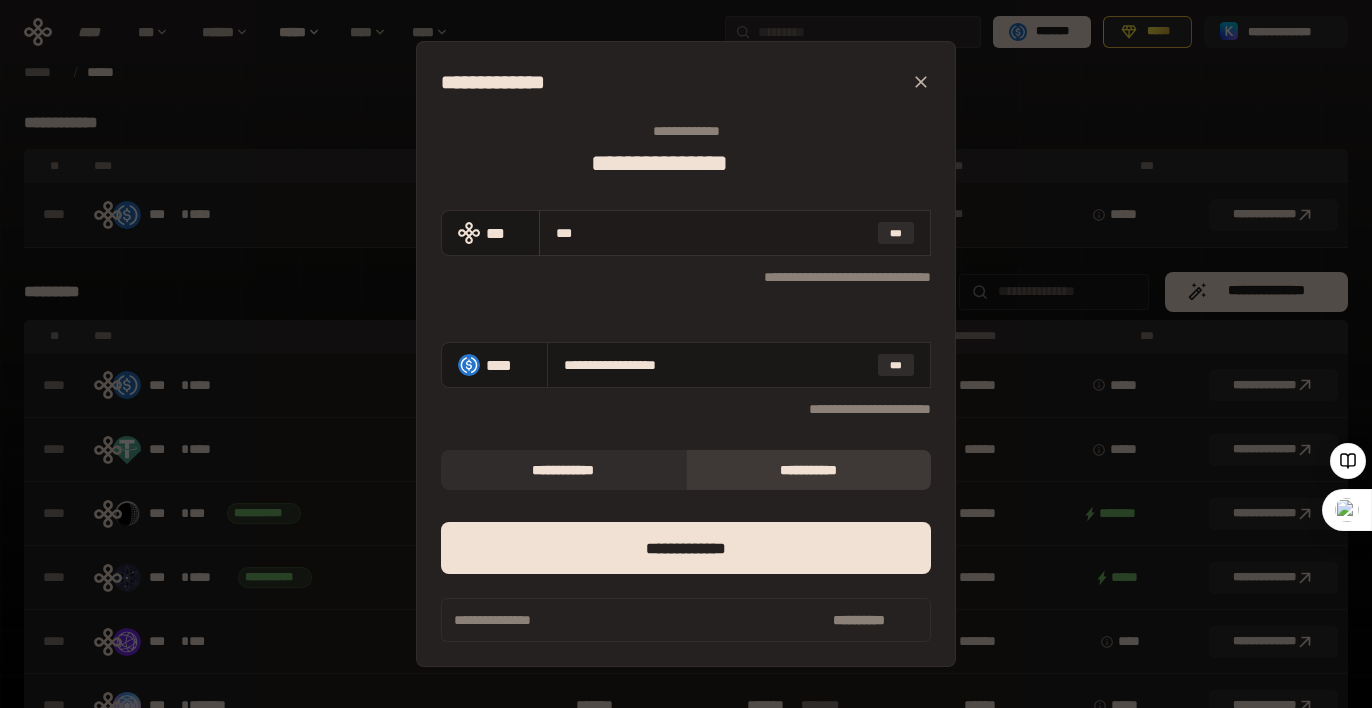 type on "**********" 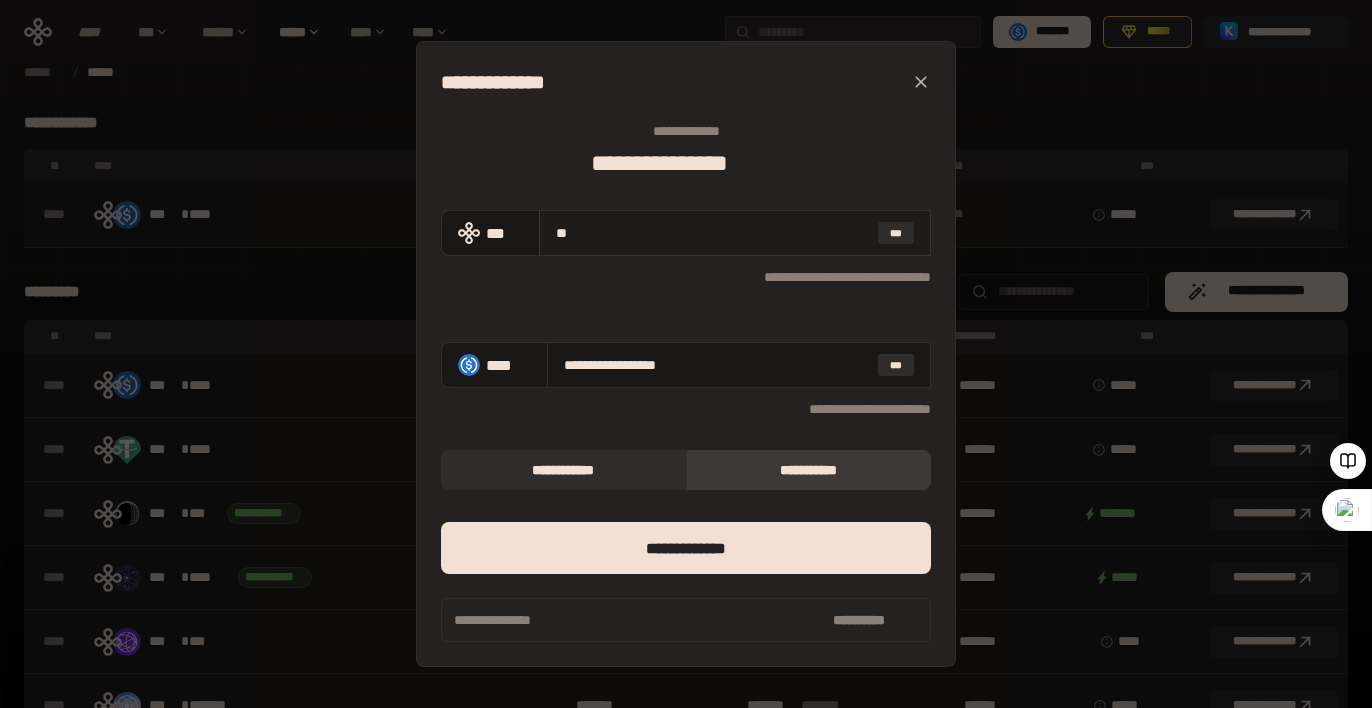 type on "*" 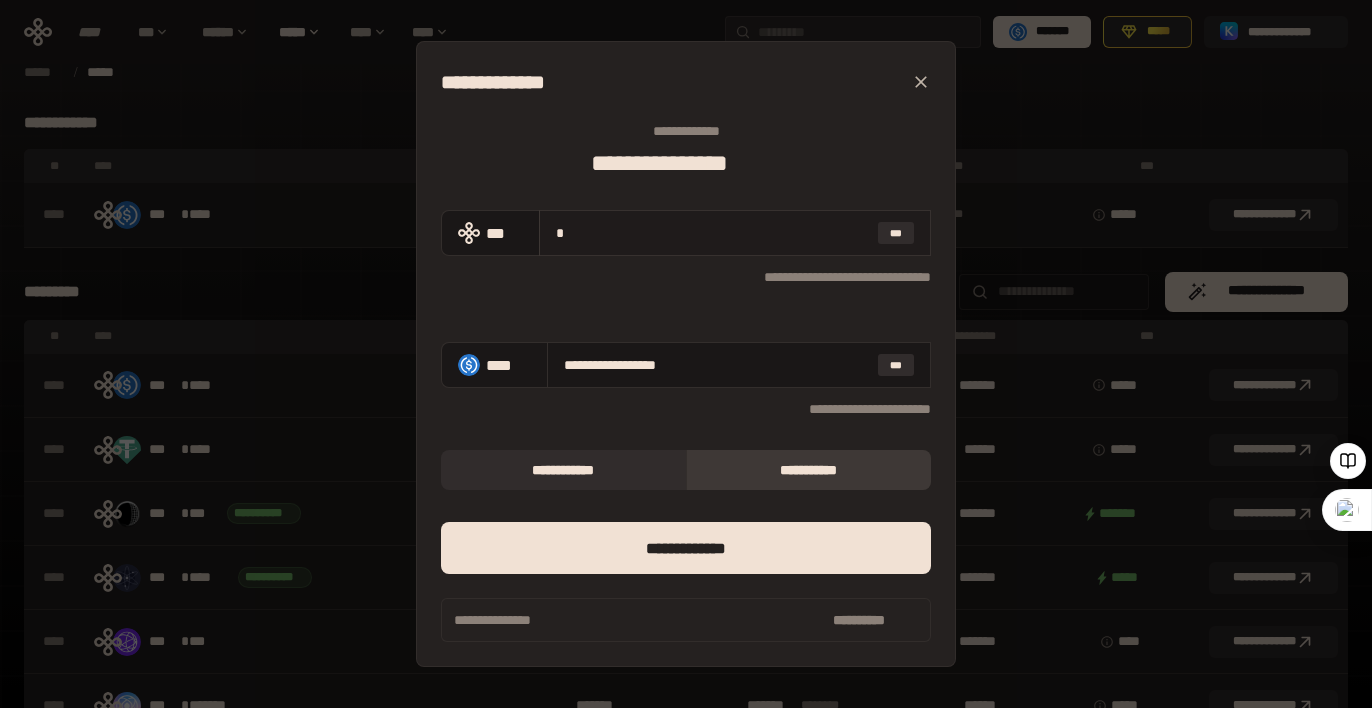 type 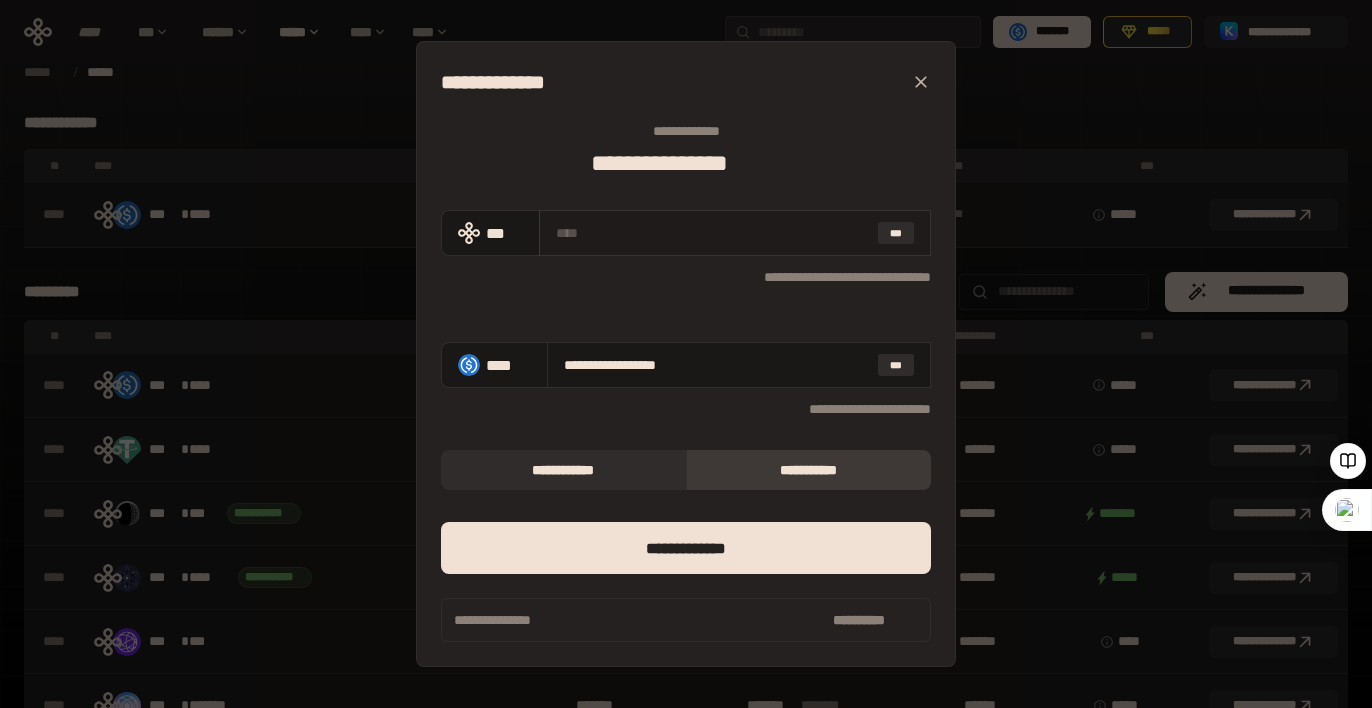 type 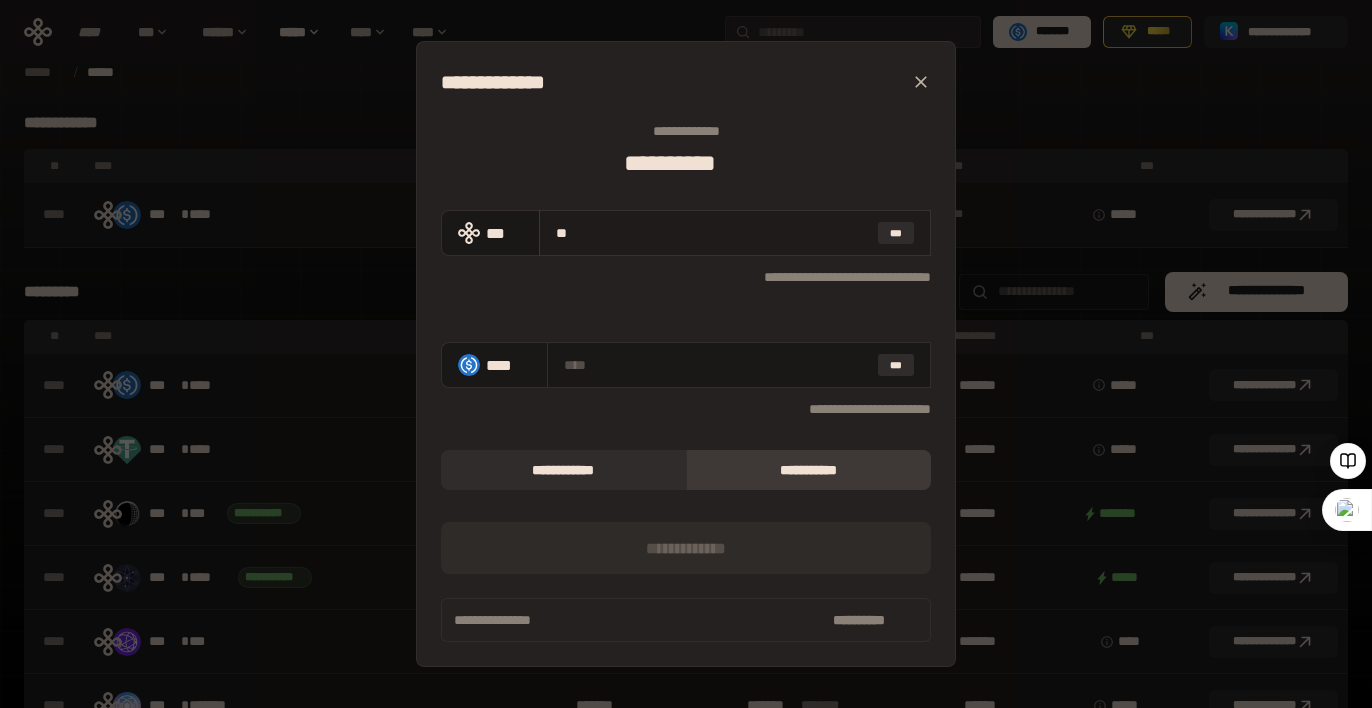 type on "***" 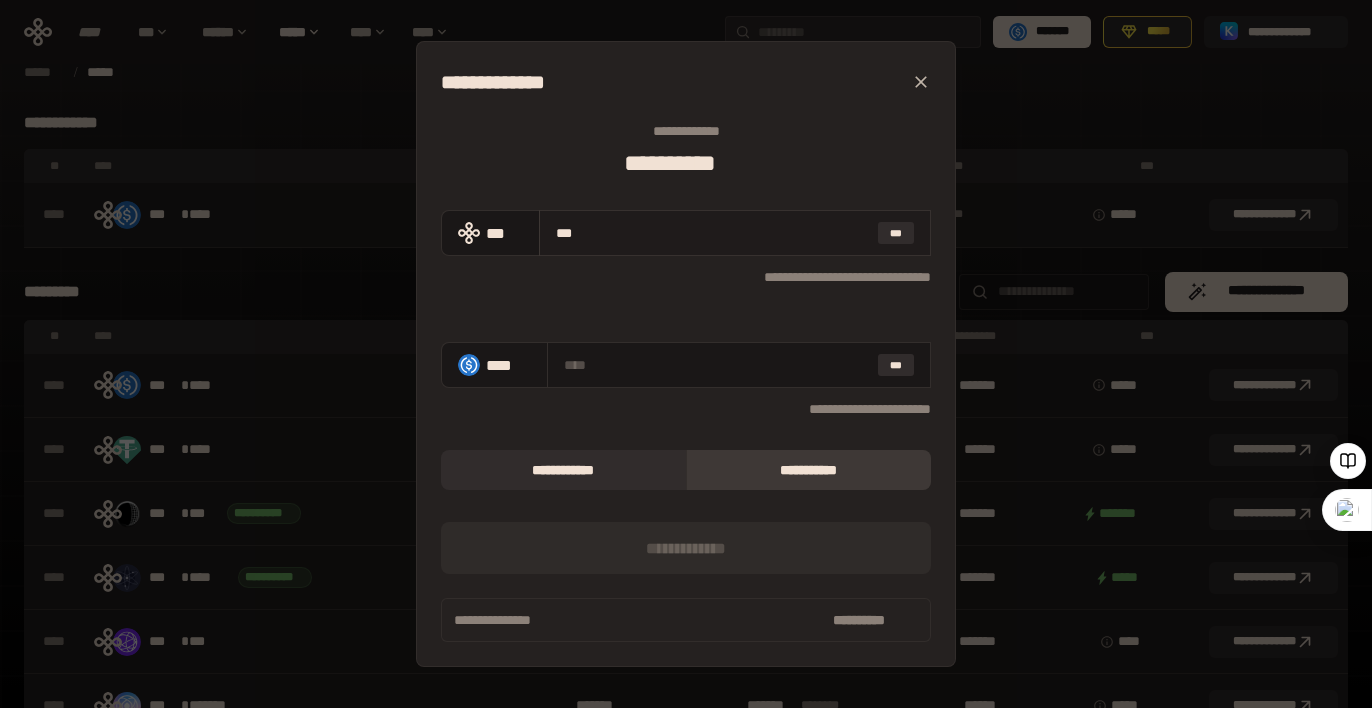 type on "**********" 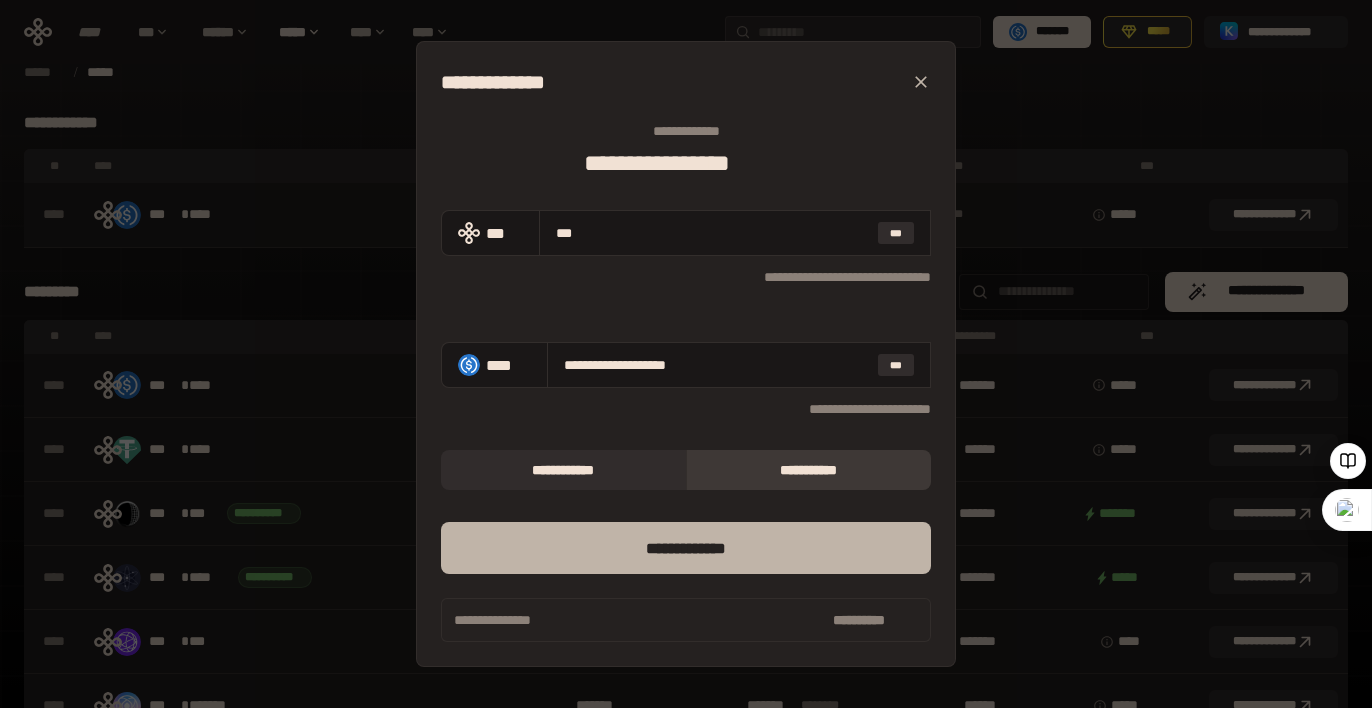 type on "***" 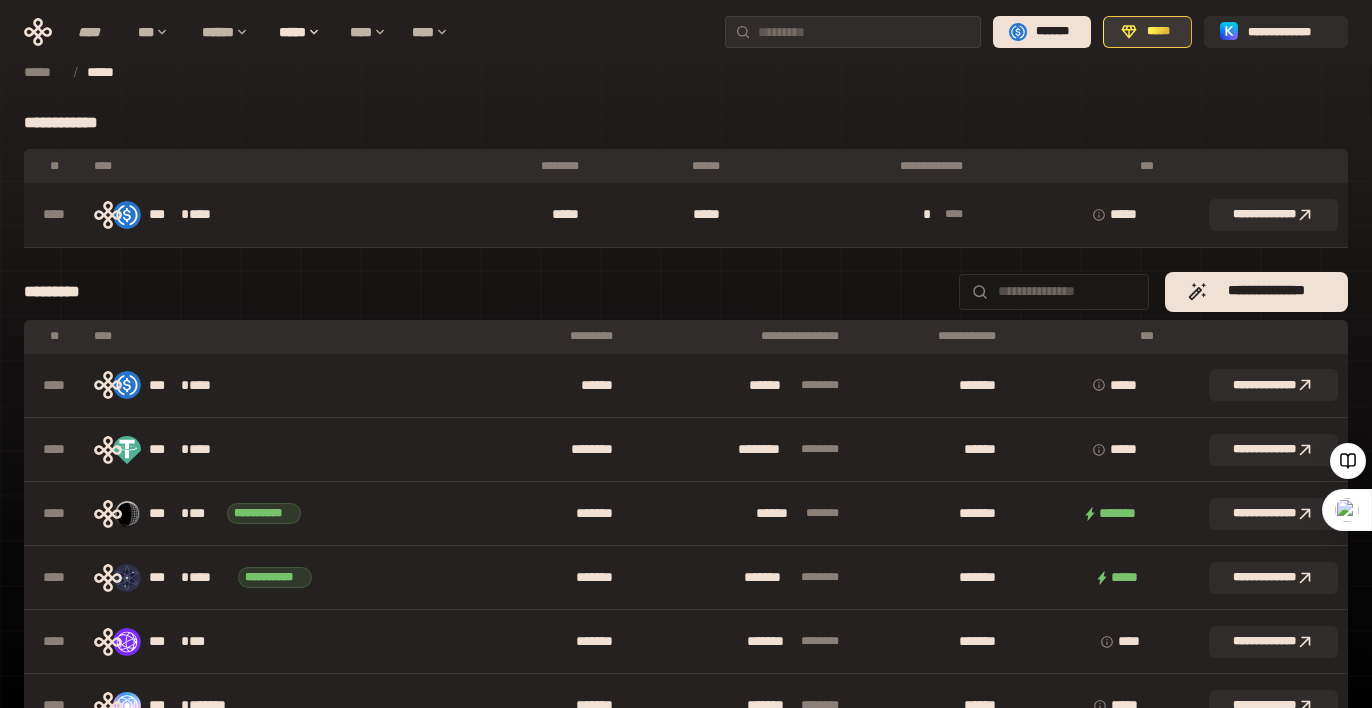 click on "*****" at bounding box center (1158, 32) 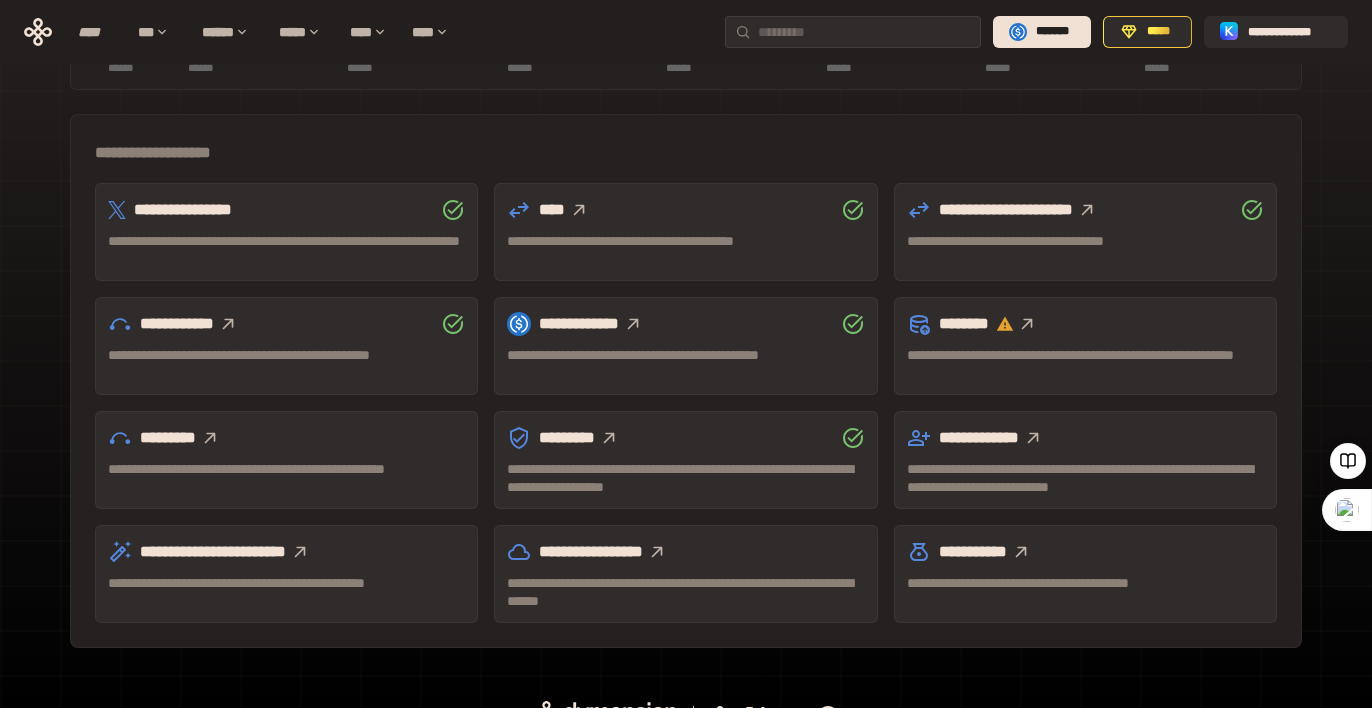 scroll, scrollTop: 500, scrollLeft: 0, axis: vertical 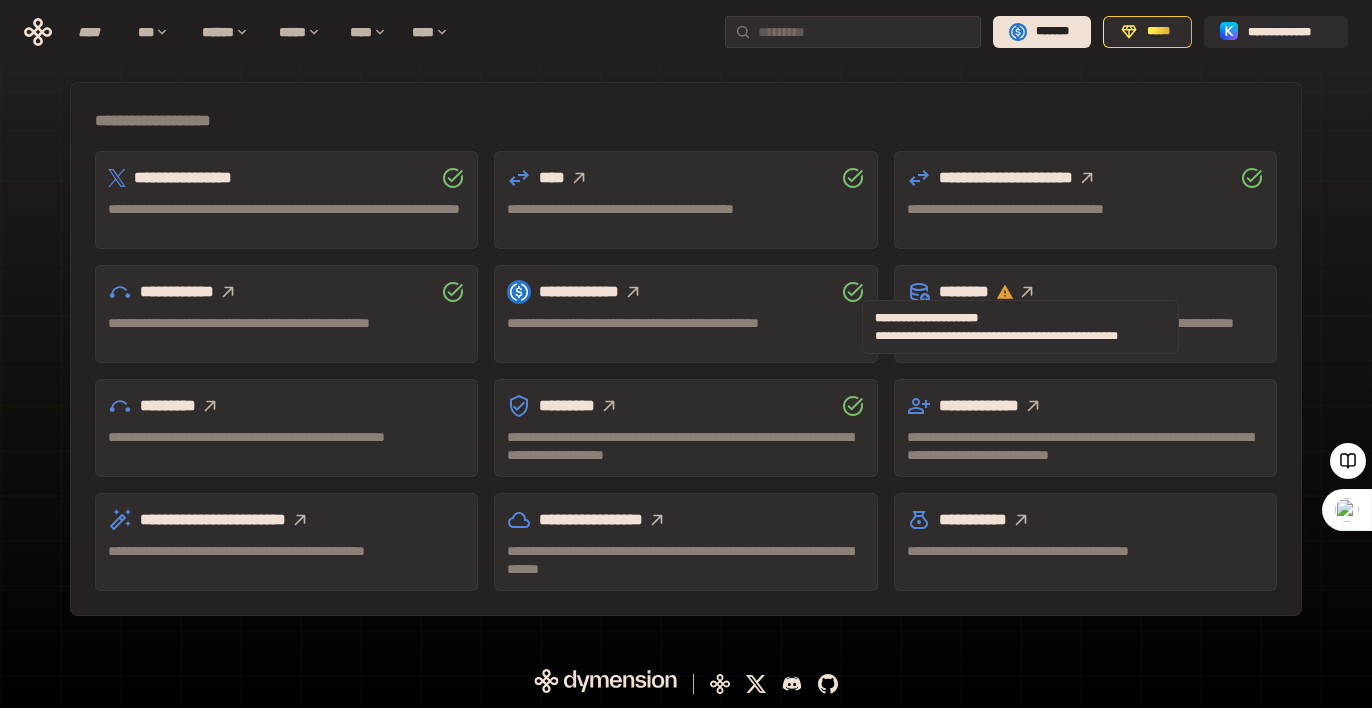 click 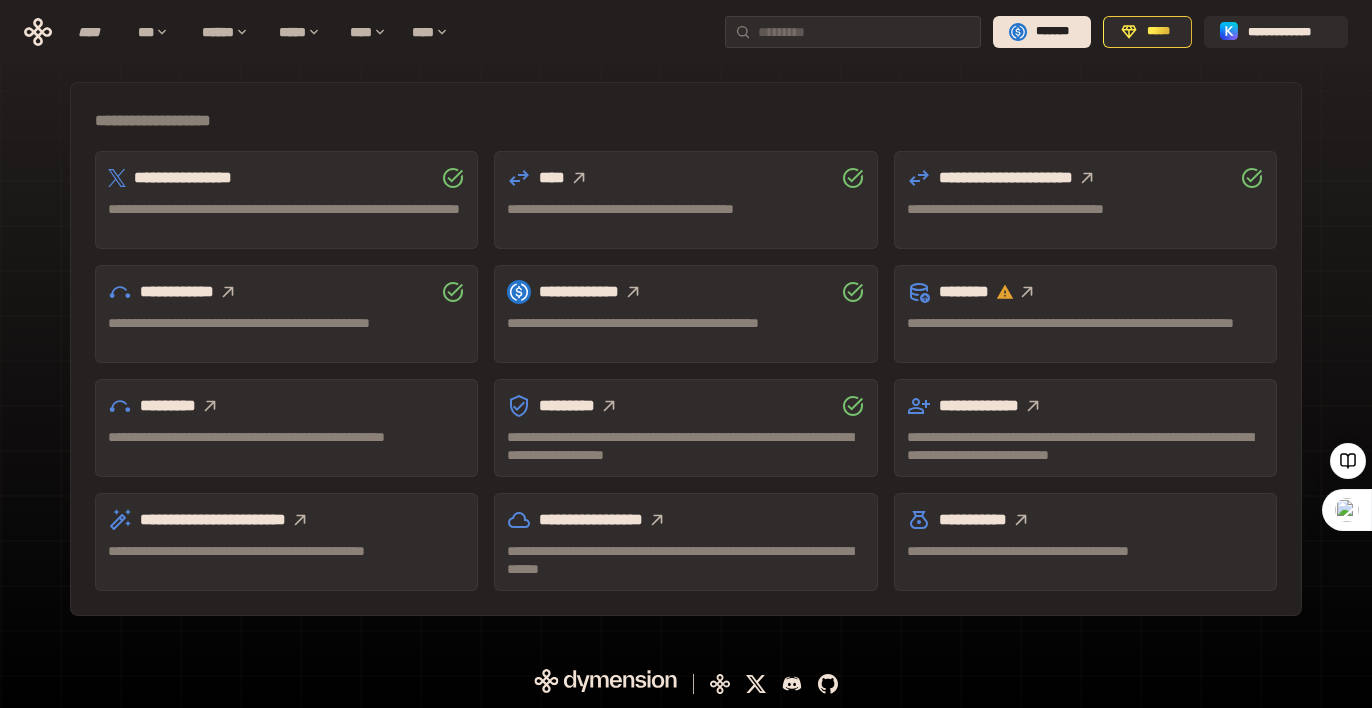 click 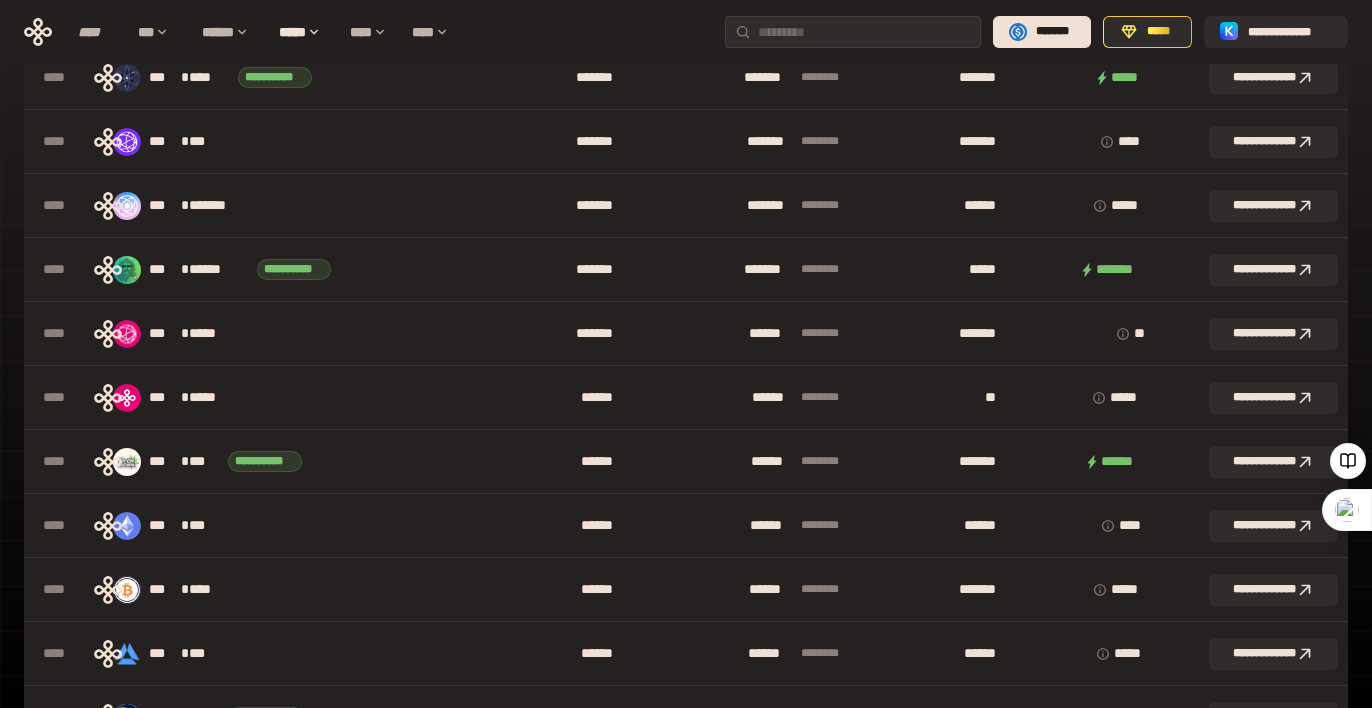 scroll, scrollTop: 0, scrollLeft: 0, axis: both 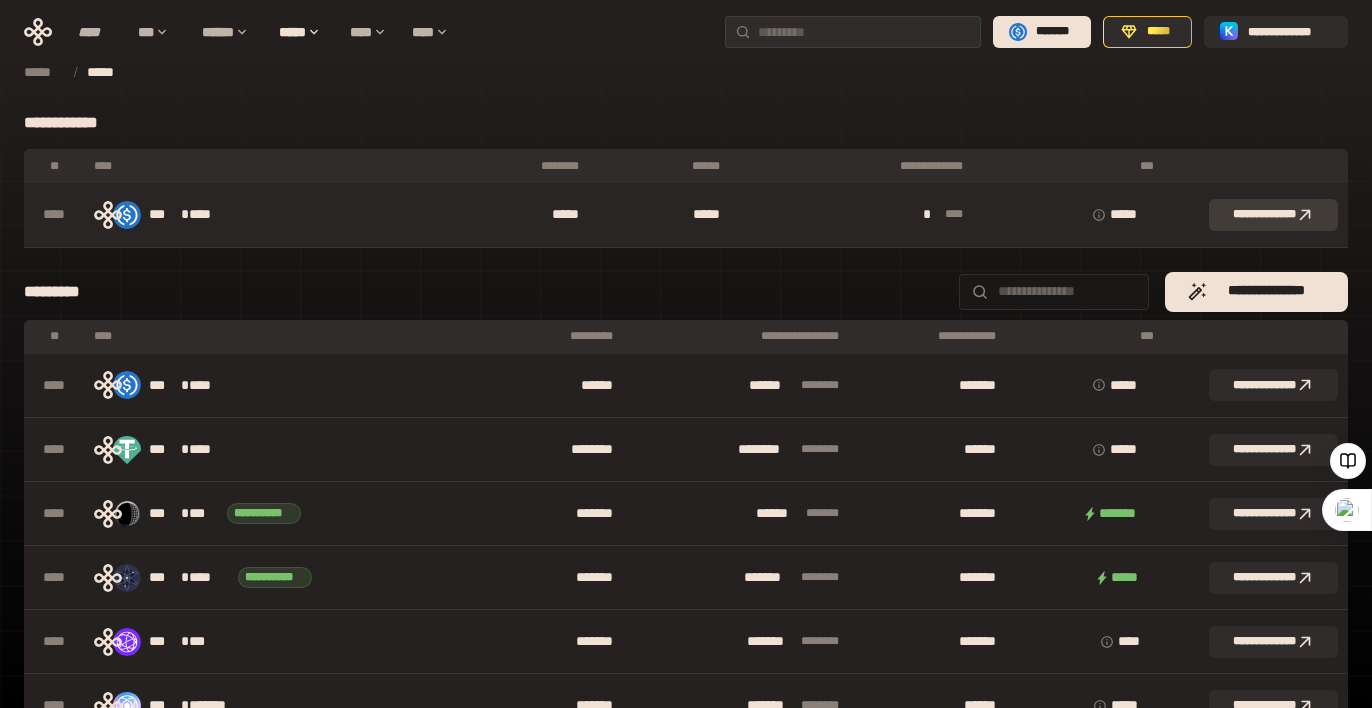 click on "**********" at bounding box center [1273, 215] 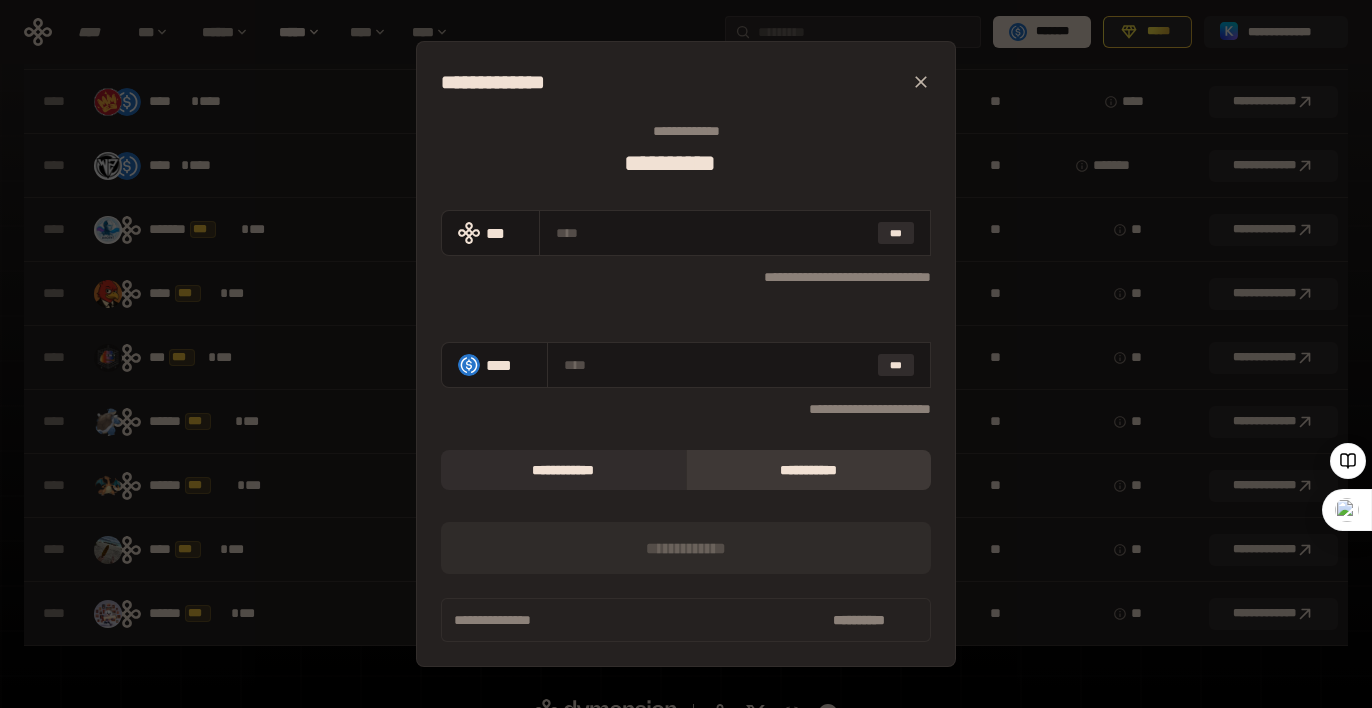 scroll, scrollTop: 0, scrollLeft: 0, axis: both 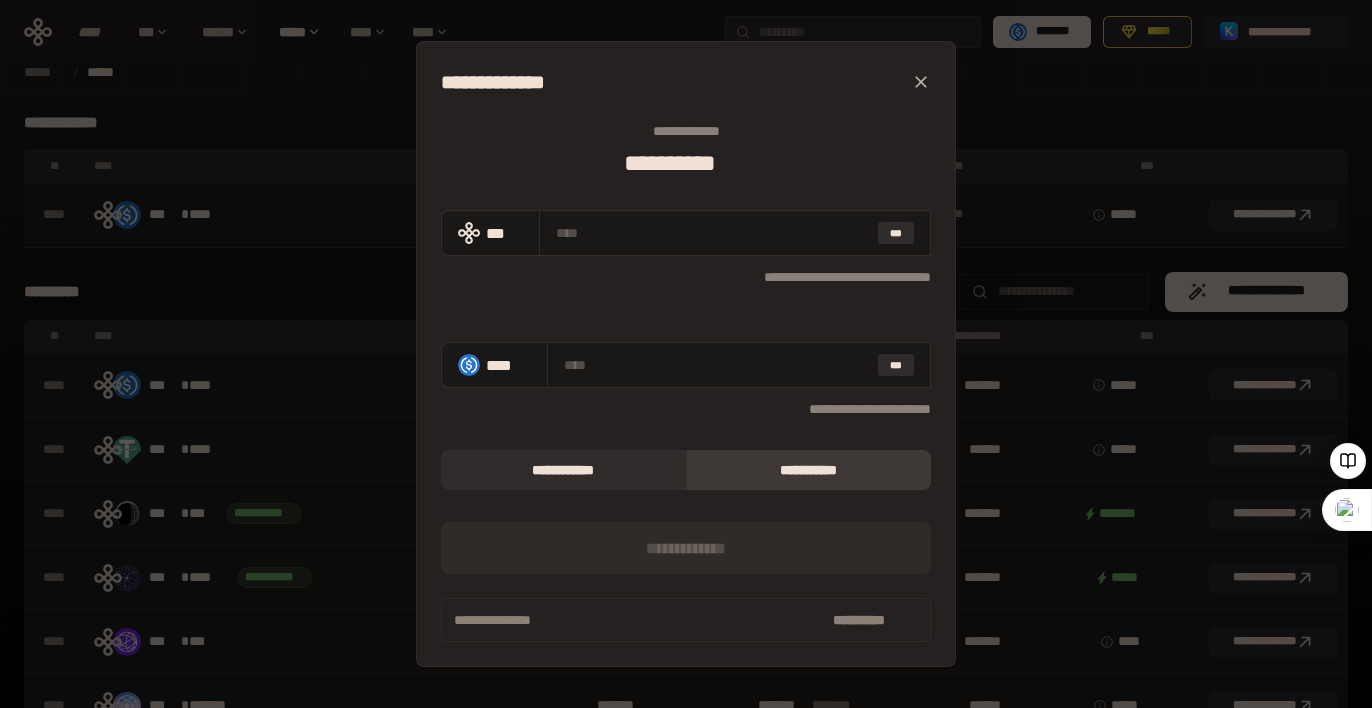 click 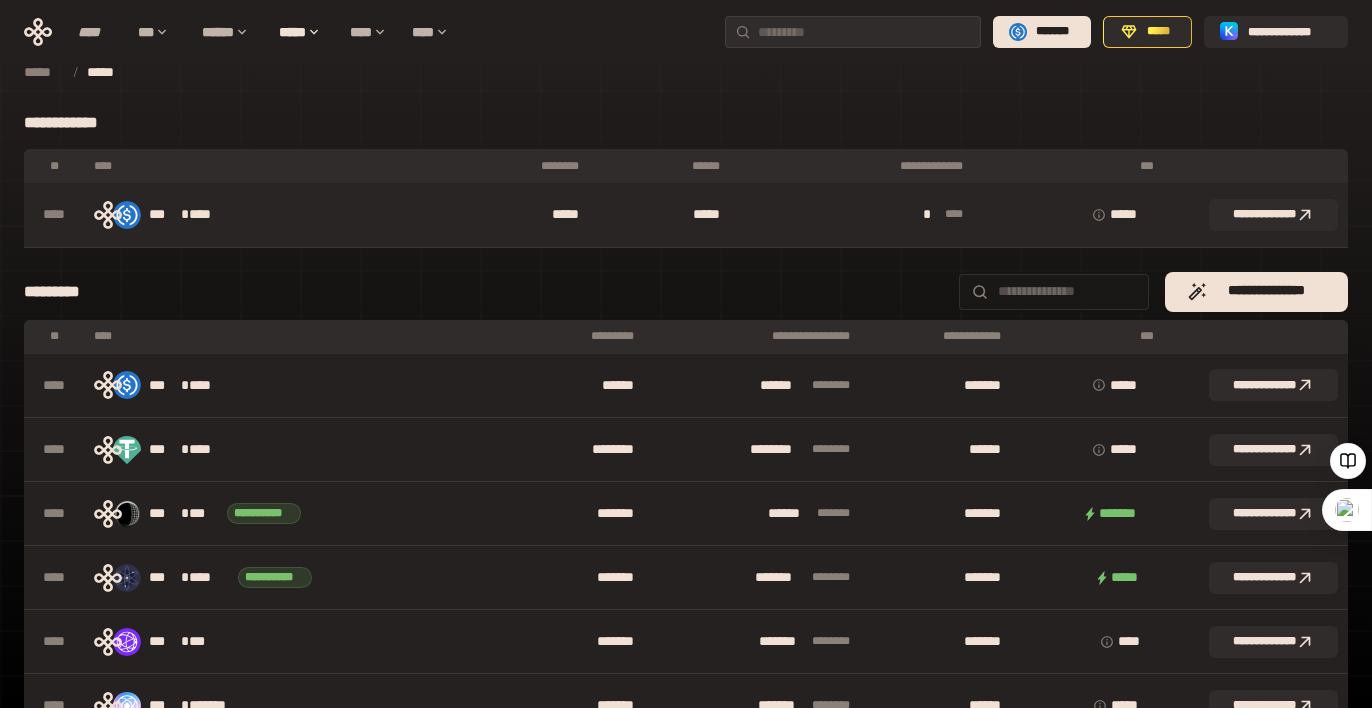 click on "* * **" at bounding box center (949, 214) 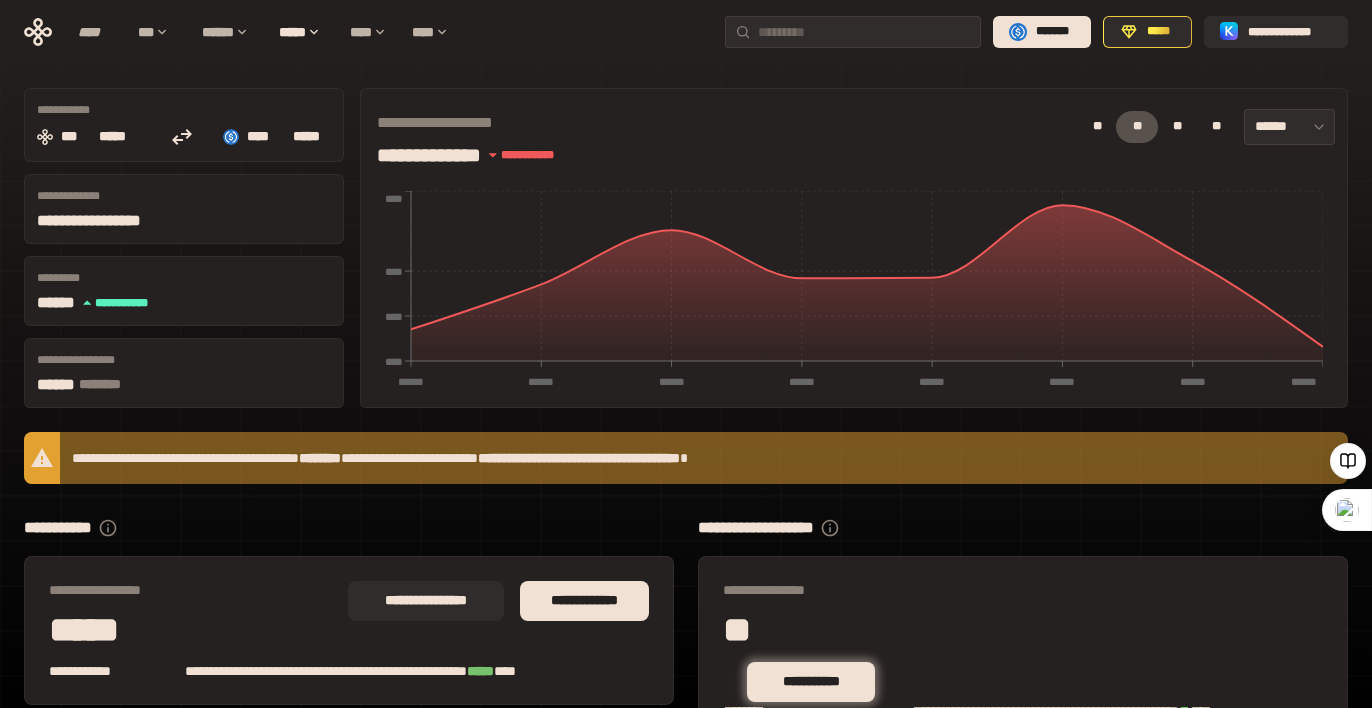 scroll, scrollTop: 188, scrollLeft: 0, axis: vertical 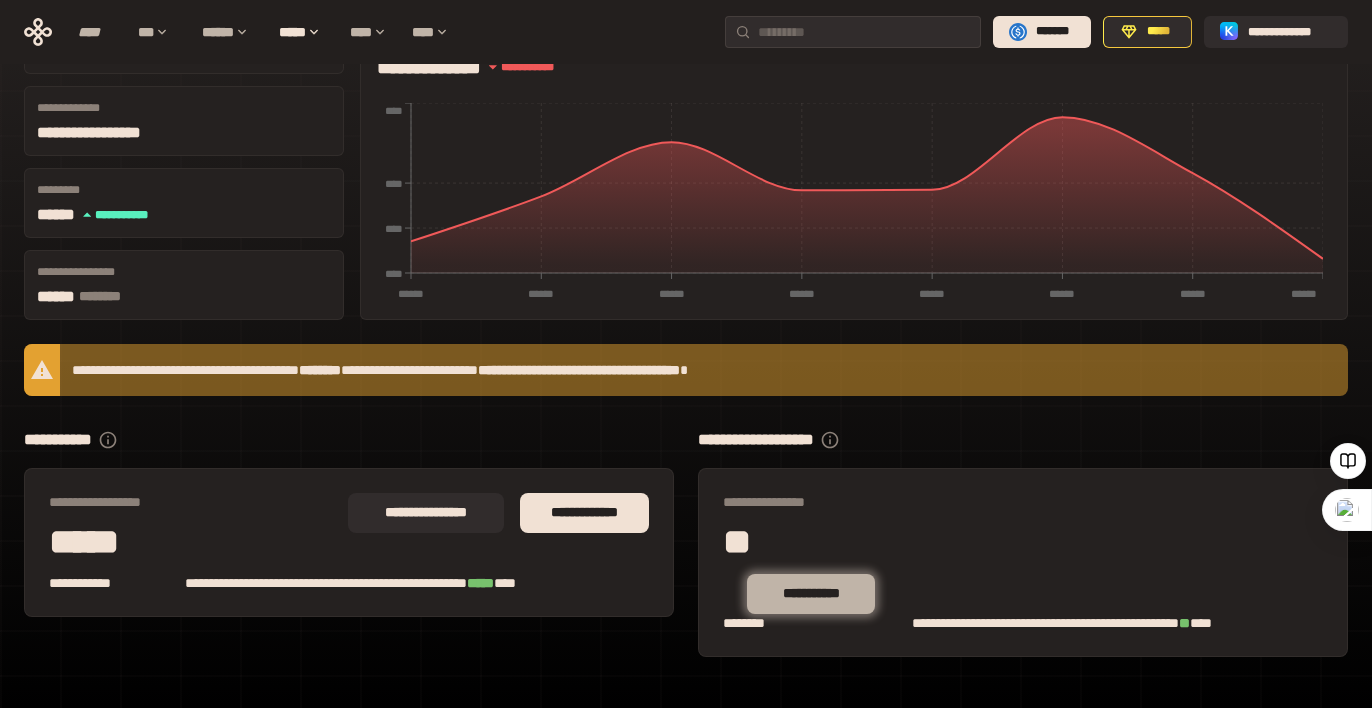 click on "**********" at bounding box center (811, 594) 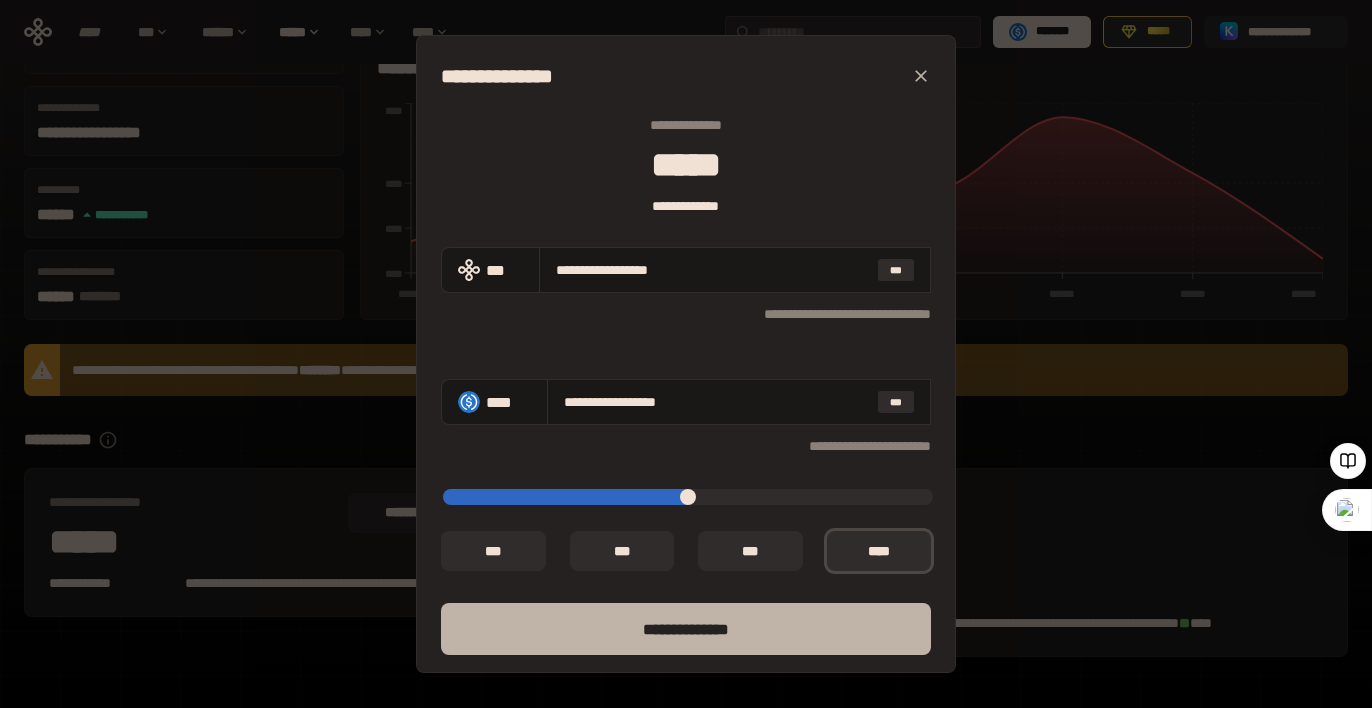 click on "**** *********" at bounding box center [686, 629] 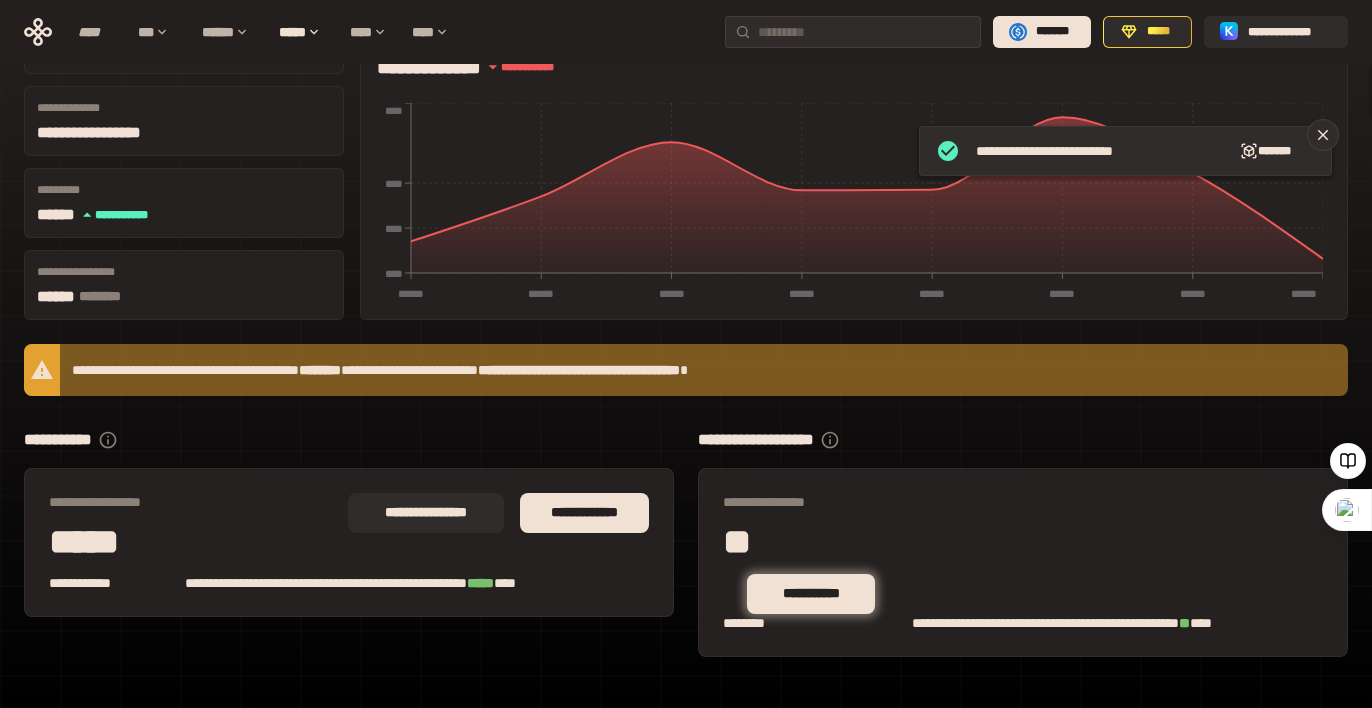 scroll, scrollTop: 112, scrollLeft: 0, axis: vertical 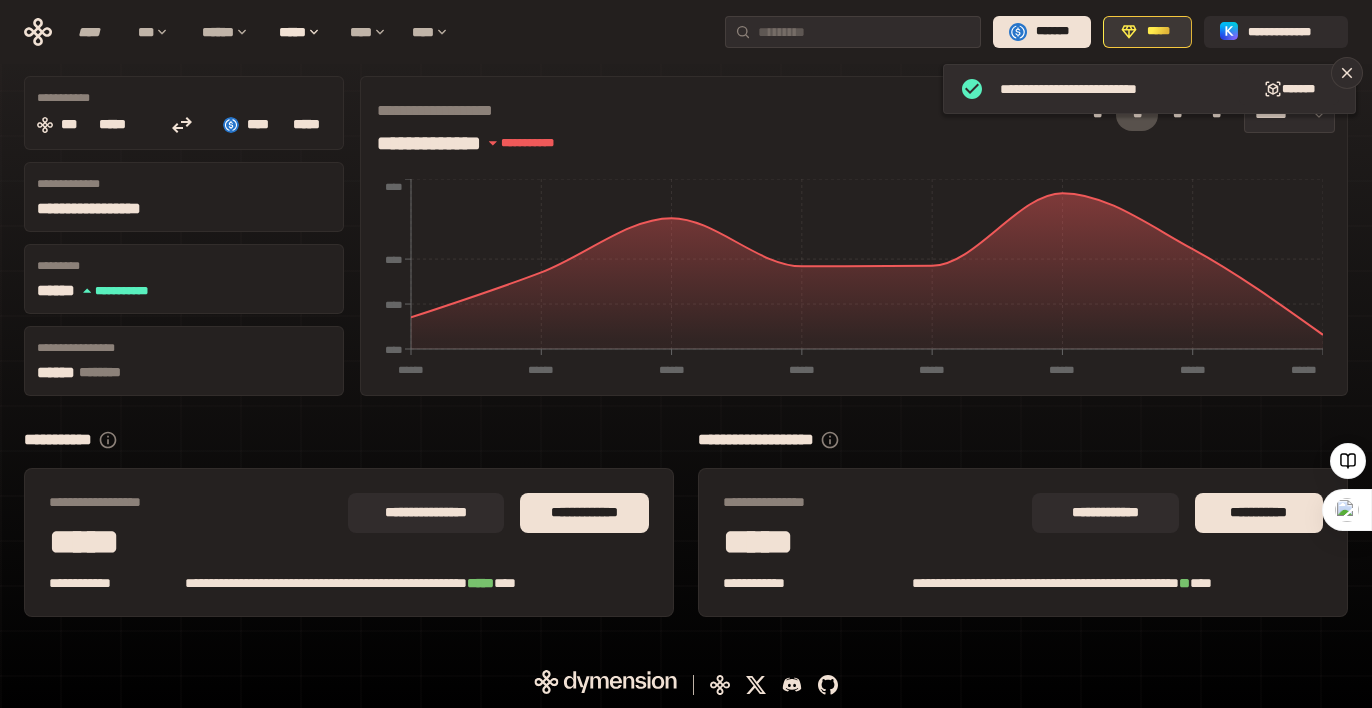 click on "*****" at bounding box center (1158, 32) 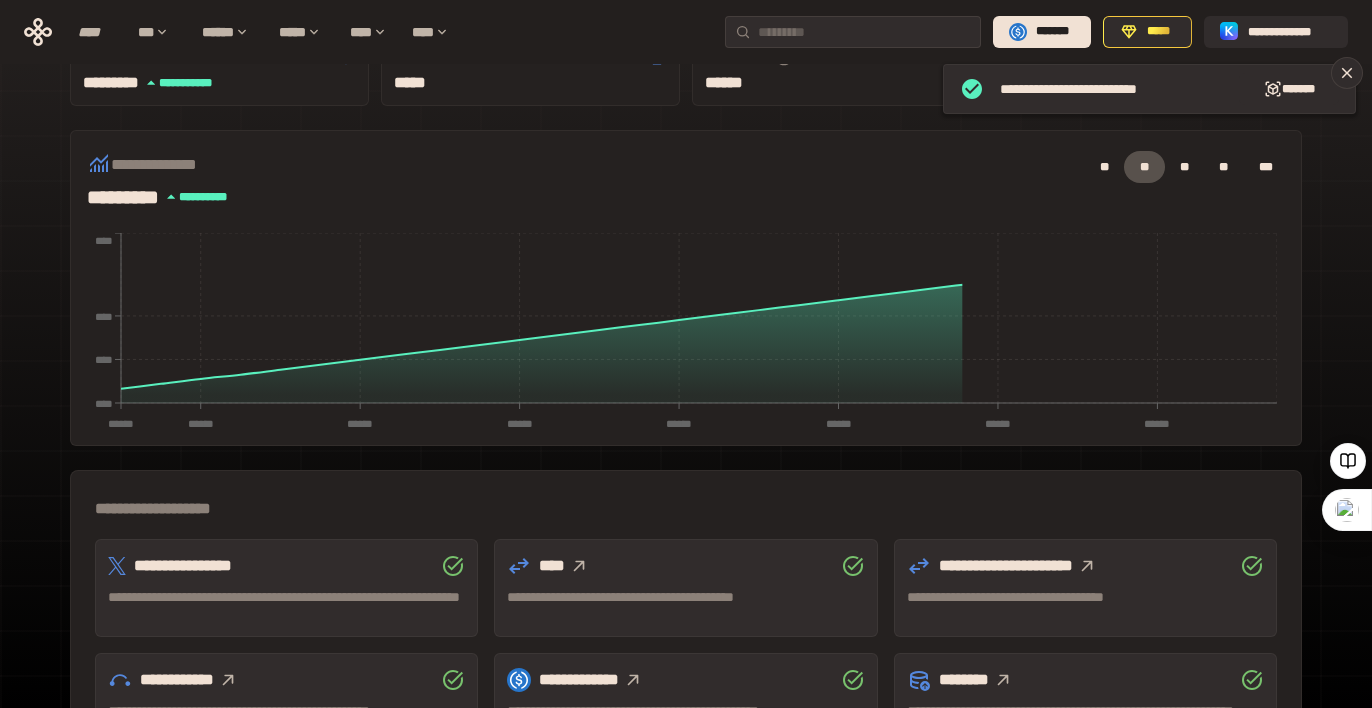 scroll, scrollTop: 500, scrollLeft: 0, axis: vertical 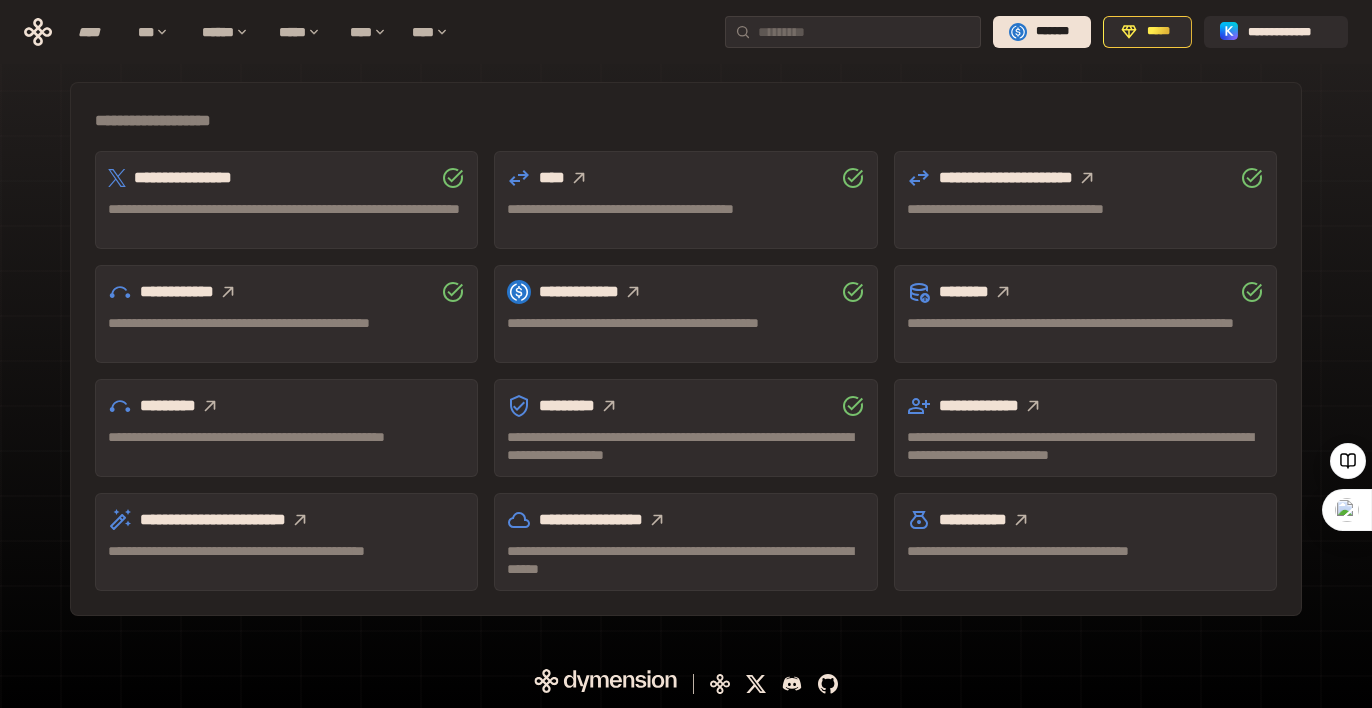 click 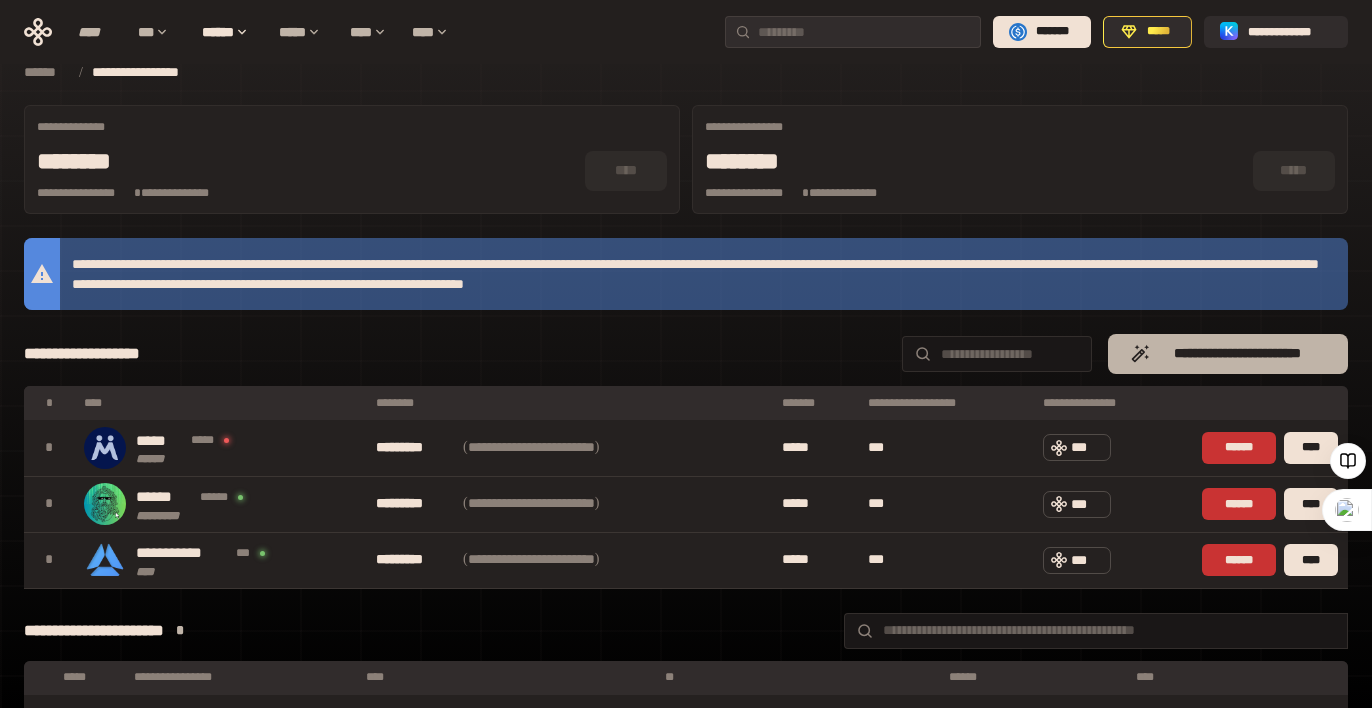 click on "**********" at bounding box center (1228, 354) 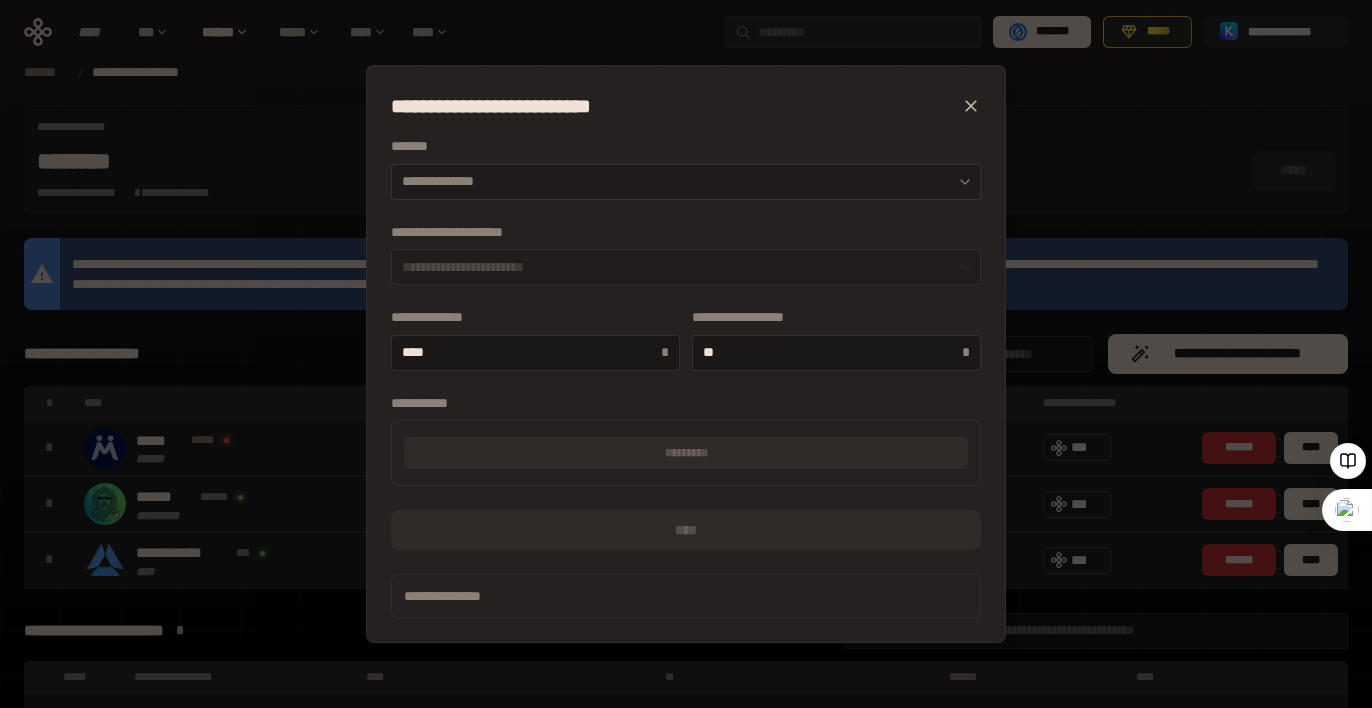 click on "**********" at bounding box center [686, 182] 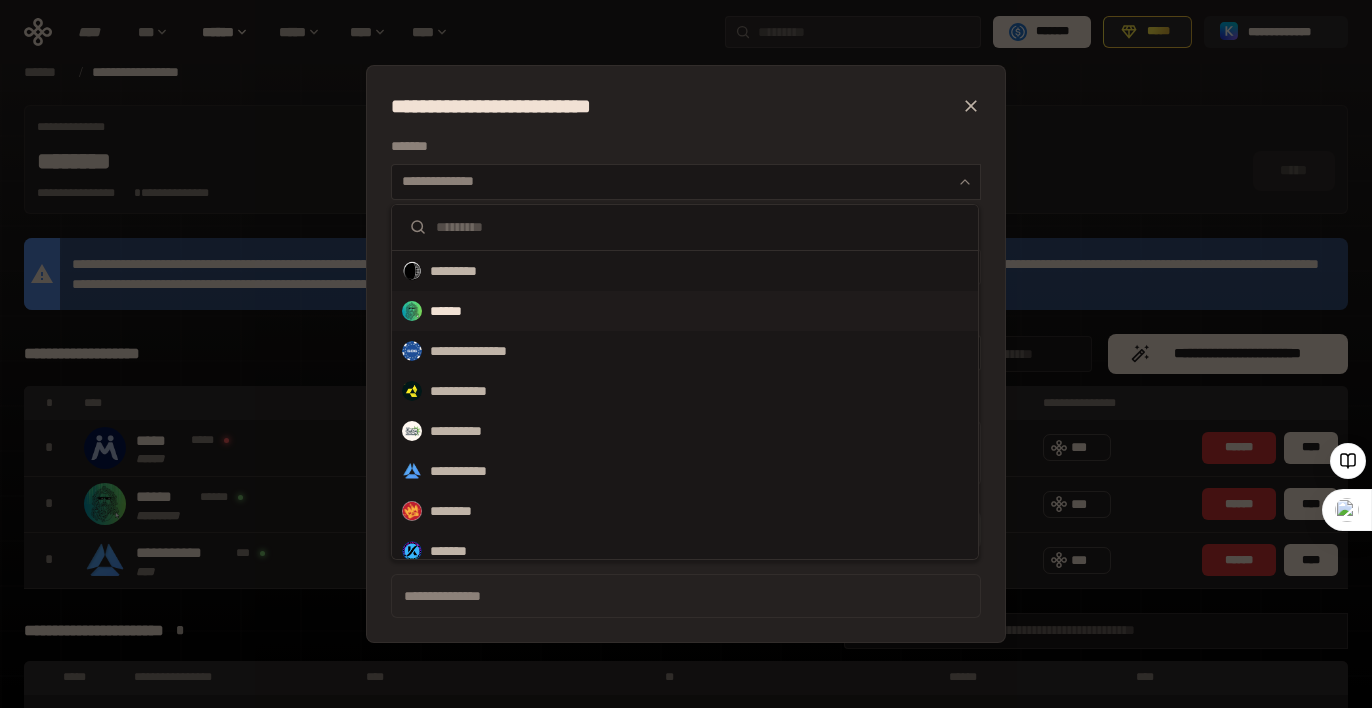 scroll, scrollTop: 132, scrollLeft: 0, axis: vertical 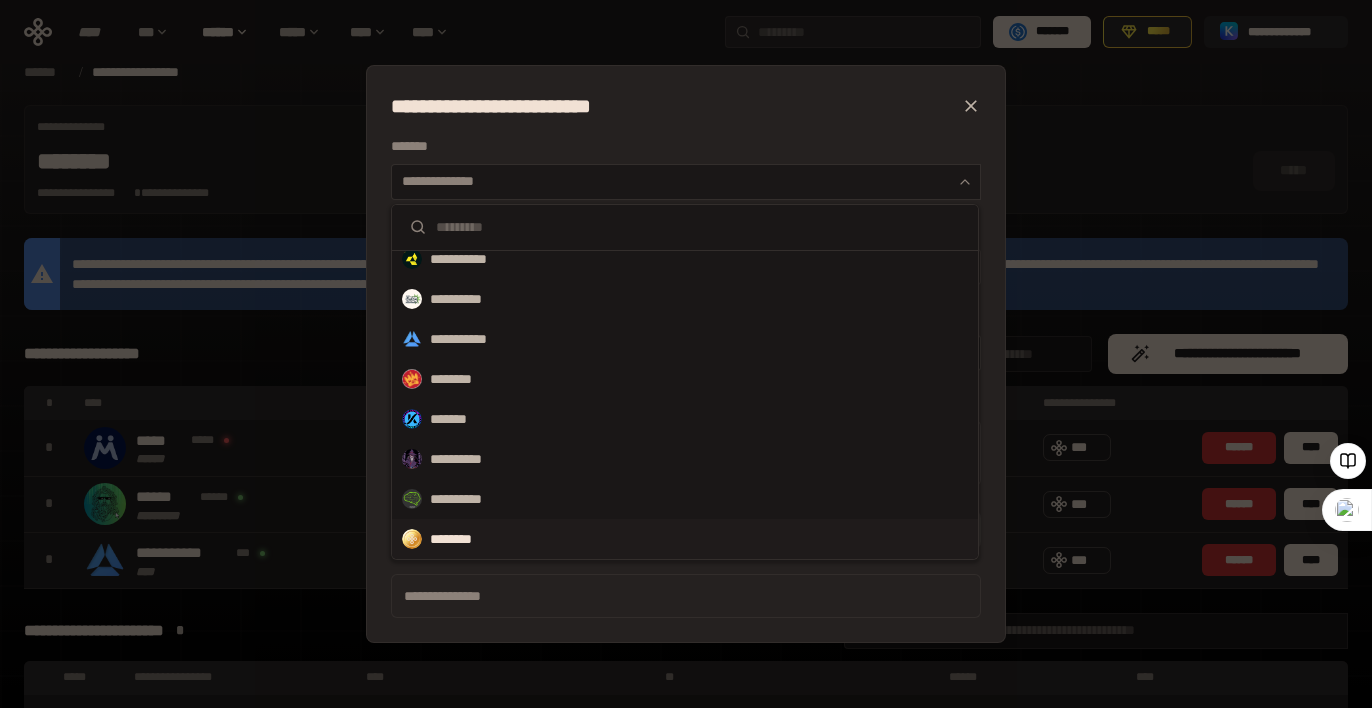 click on "********" at bounding box center (459, 539) 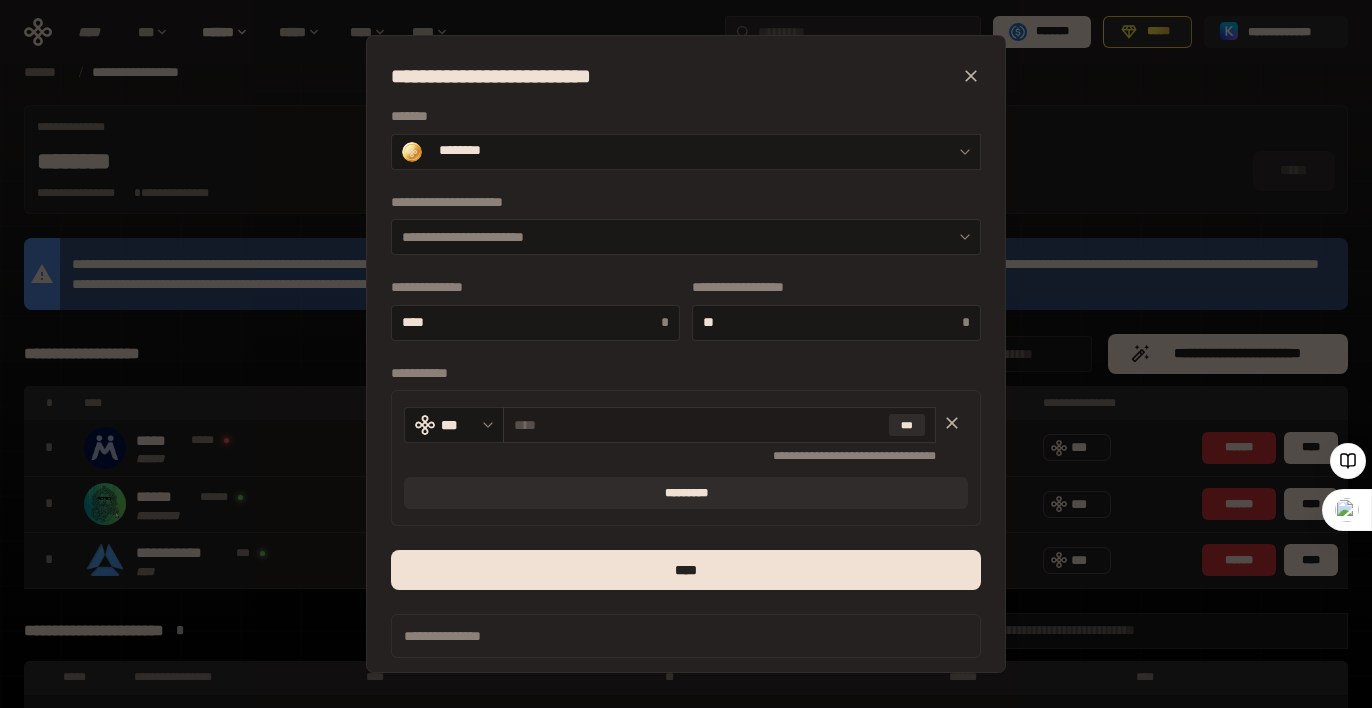 click at bounding box center [697, 425] 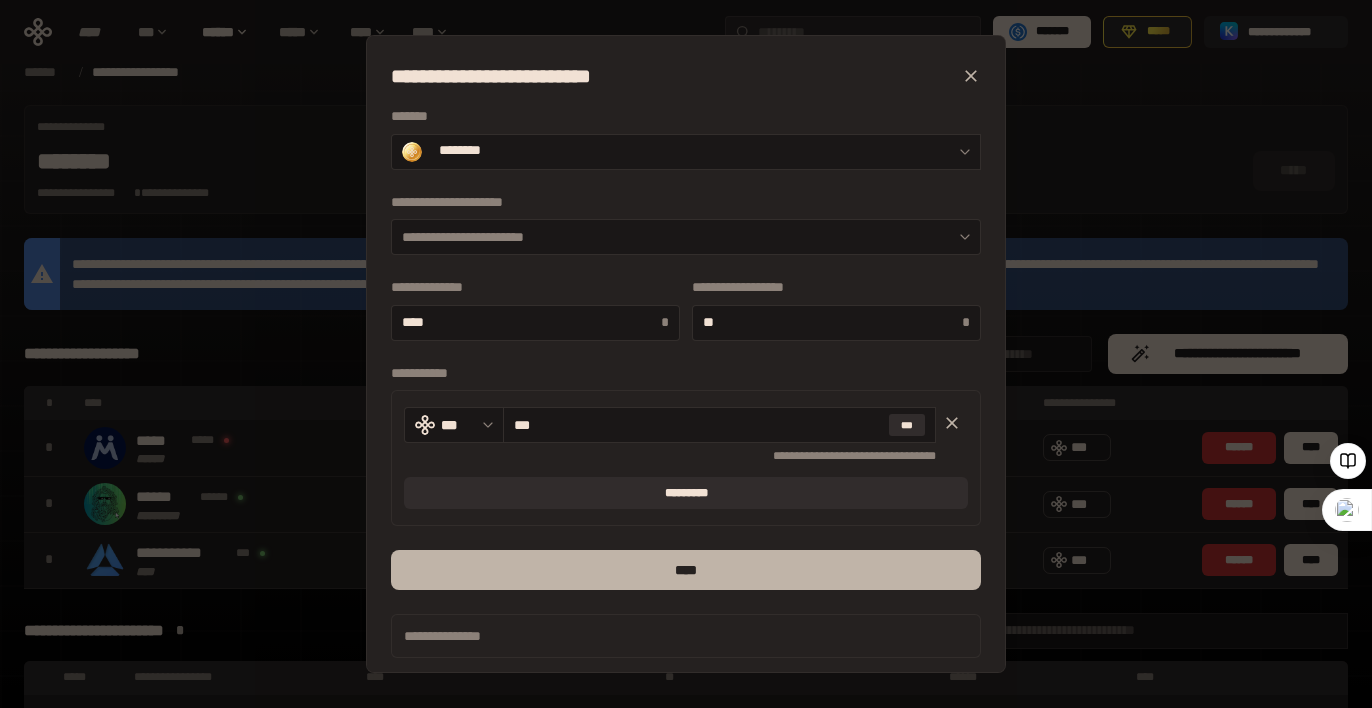 type on "***" 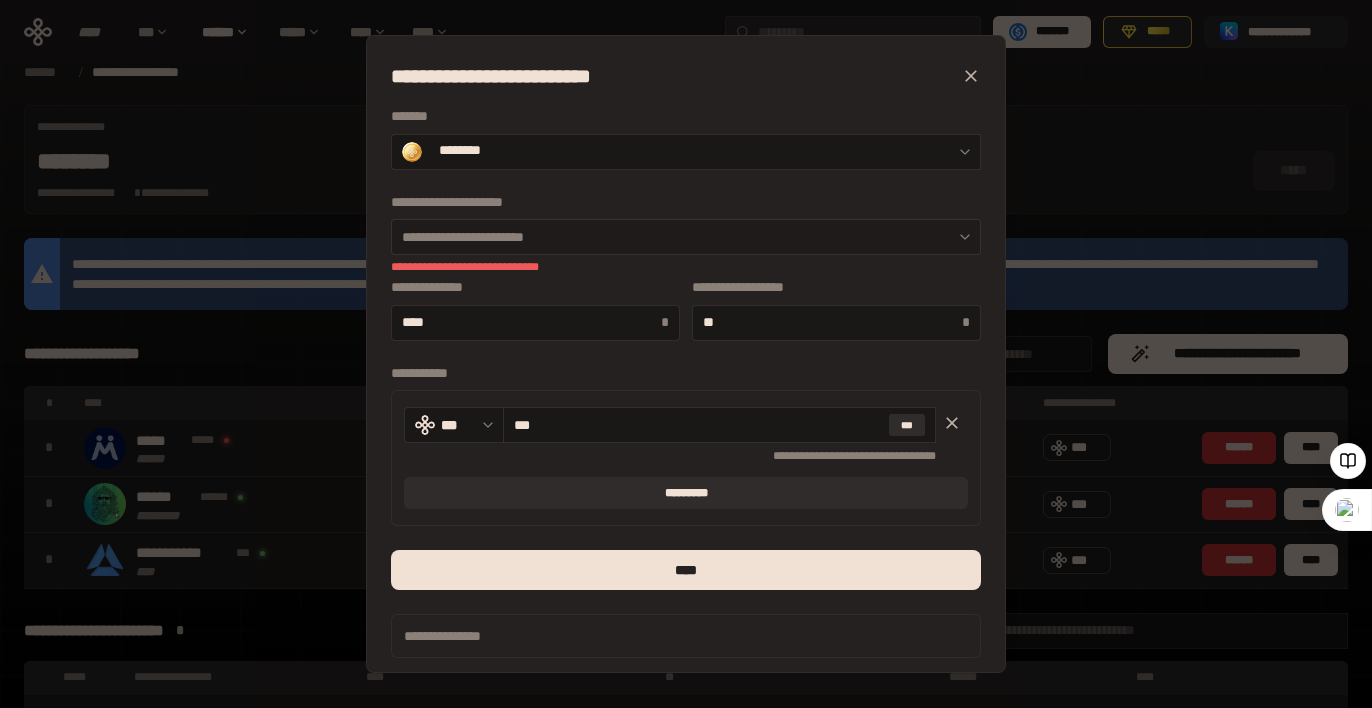 click on "**********" at bounding box center (686, 237) 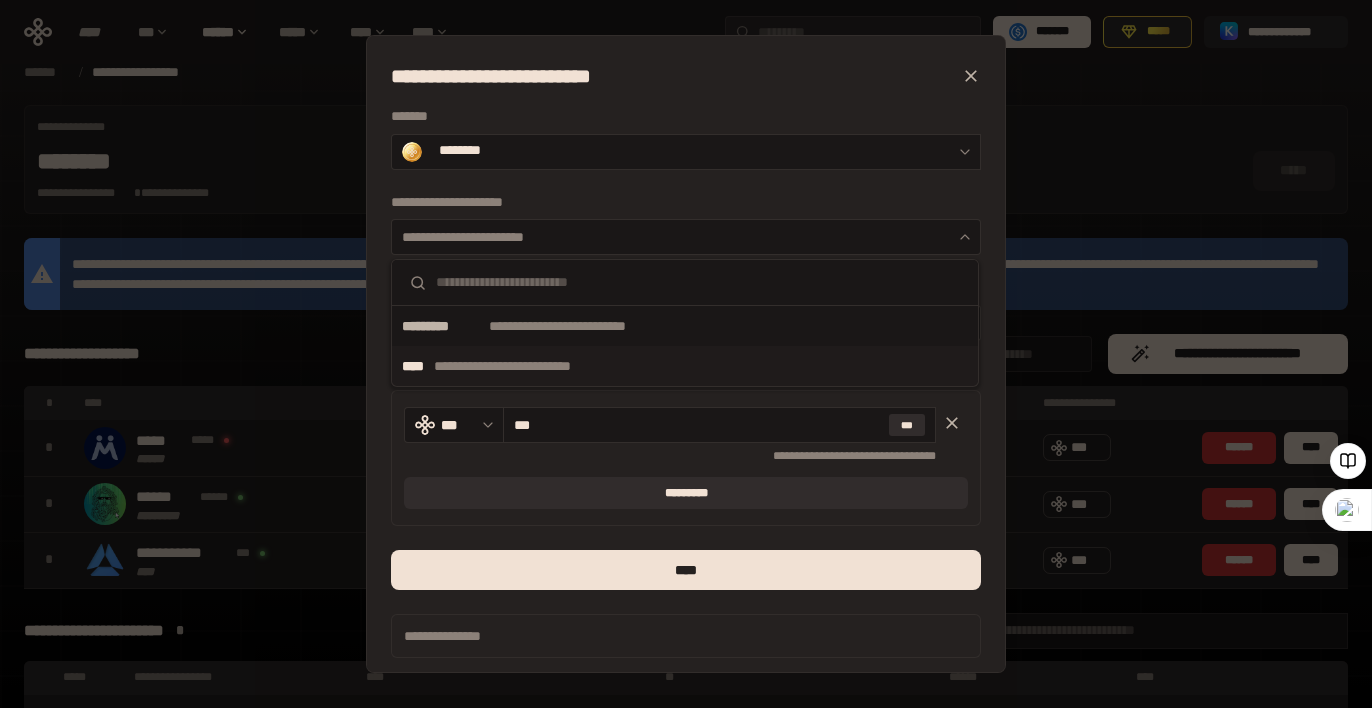 click on "**********" at bounding box center (533, 366) 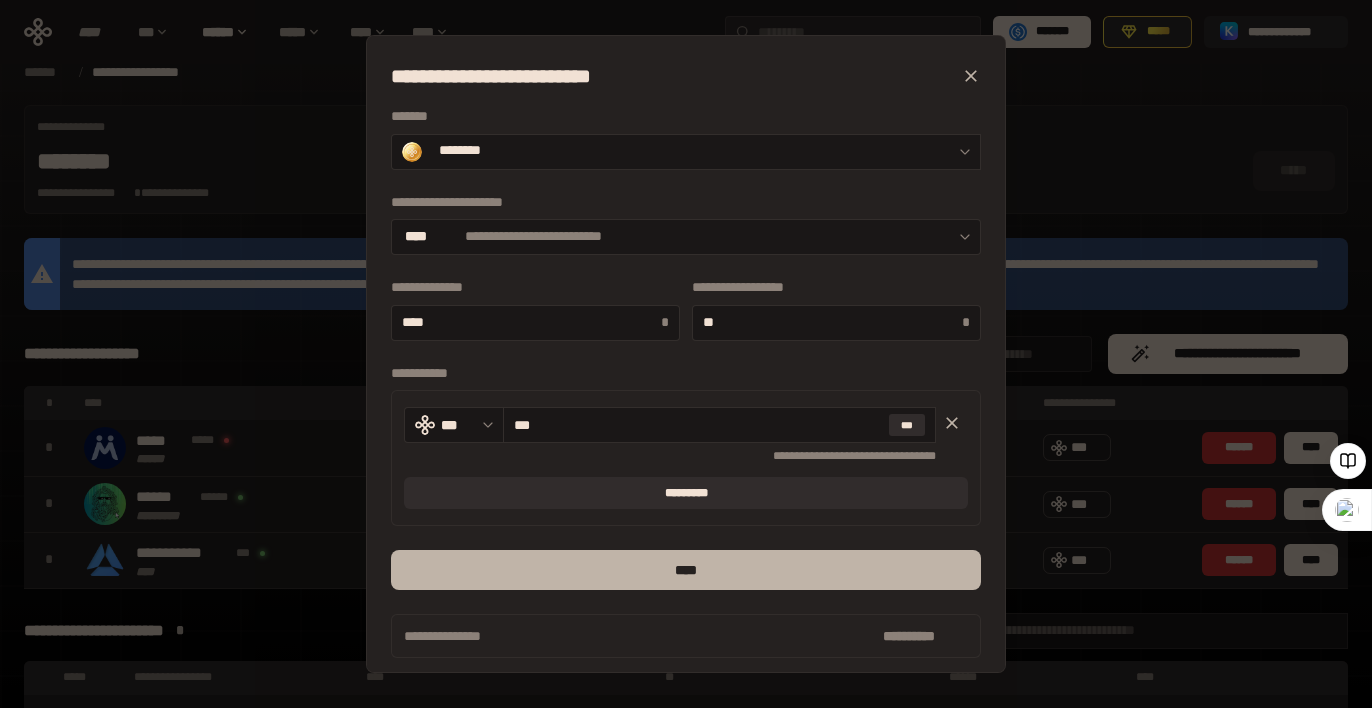 click on "****" at bounding box center [686, 570] 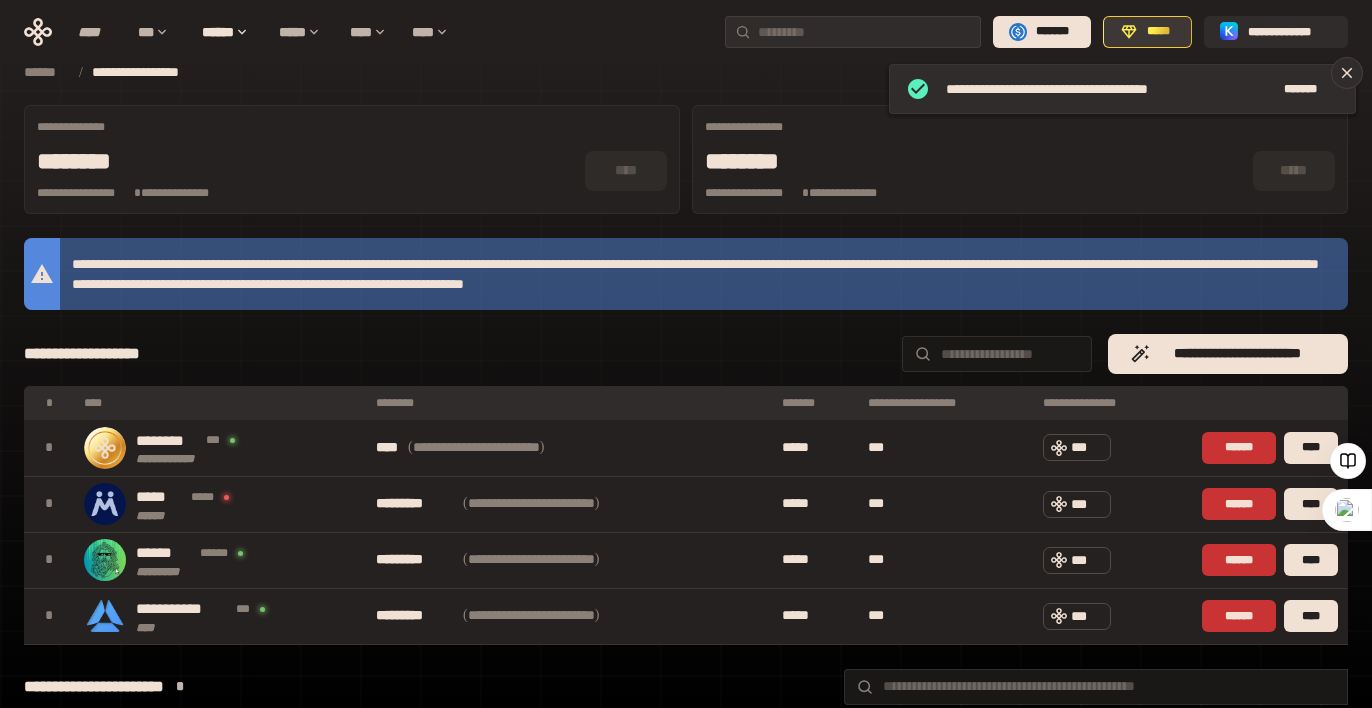 click on "*****" at bounding box center [1158, 32] 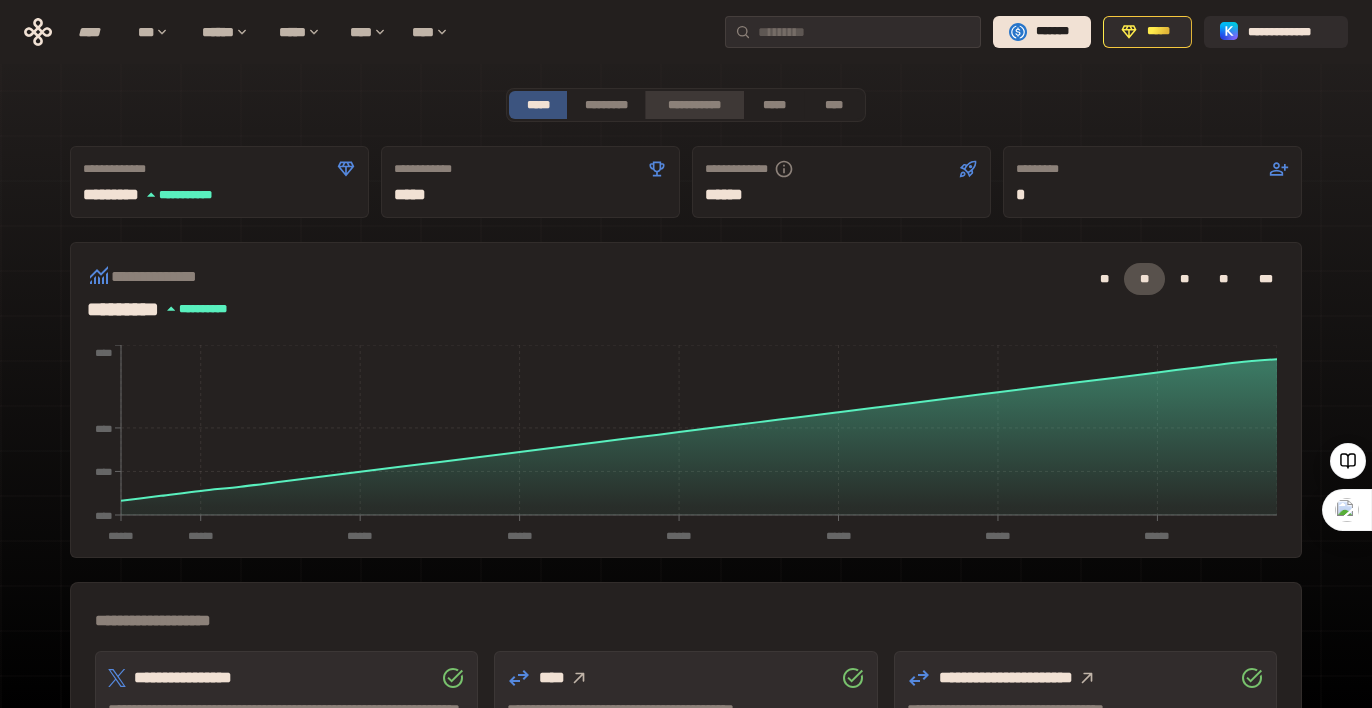 click on "**********" at bounding box center [694, 105] 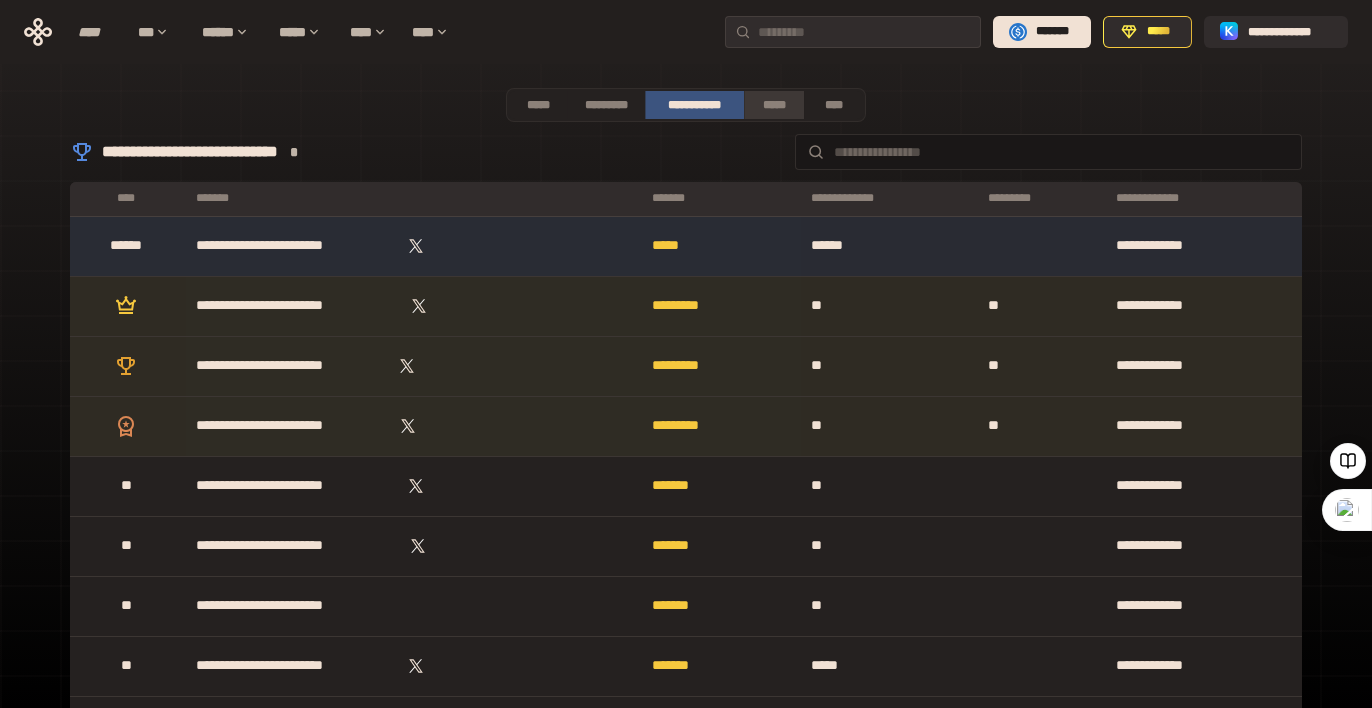 click on "*****" at bounding box center [773, 105] 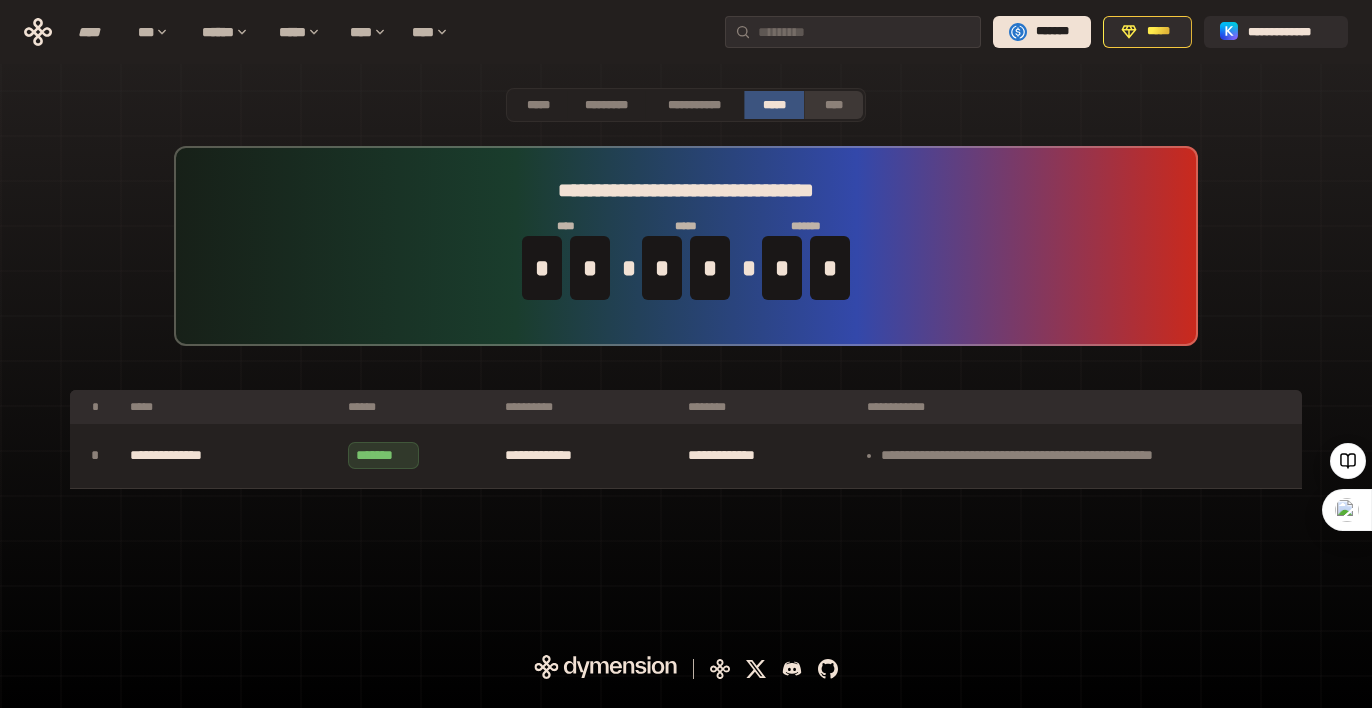 click on "****" at bounding box center [833, 105] 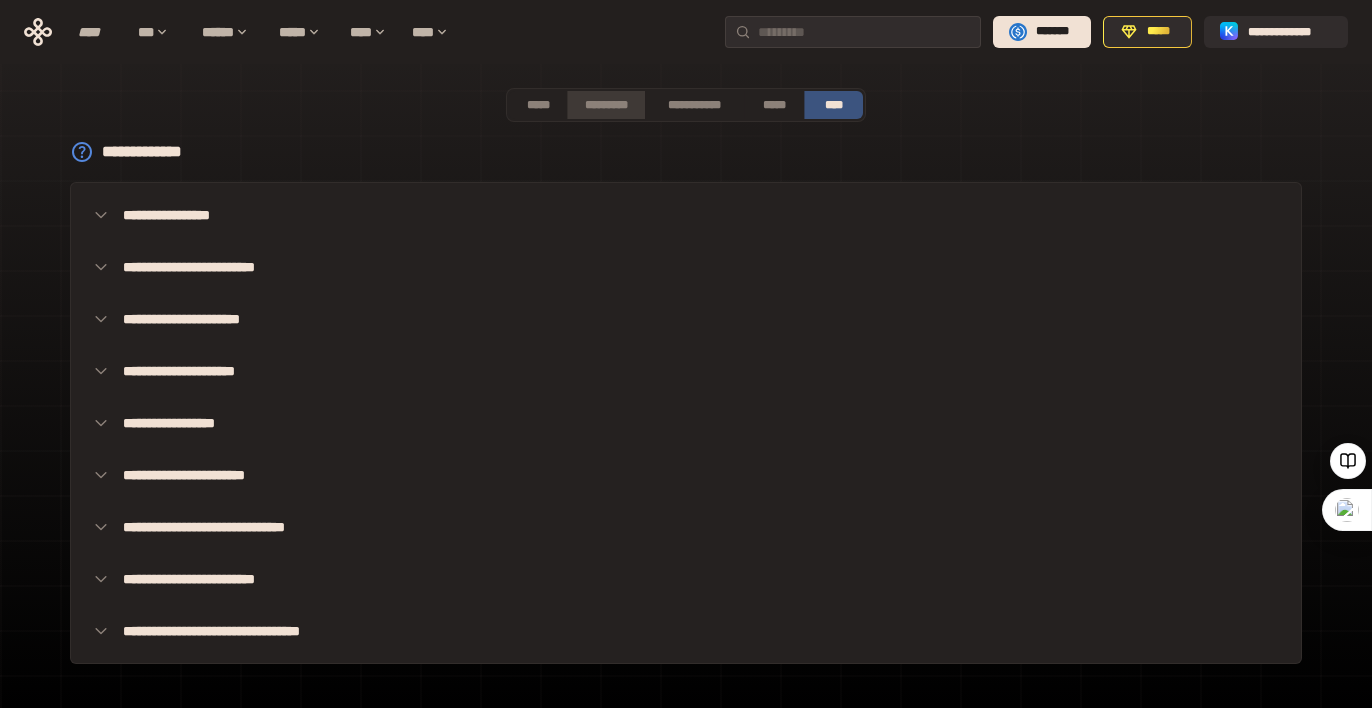 click on "*********" at bounding box center [605, 105] 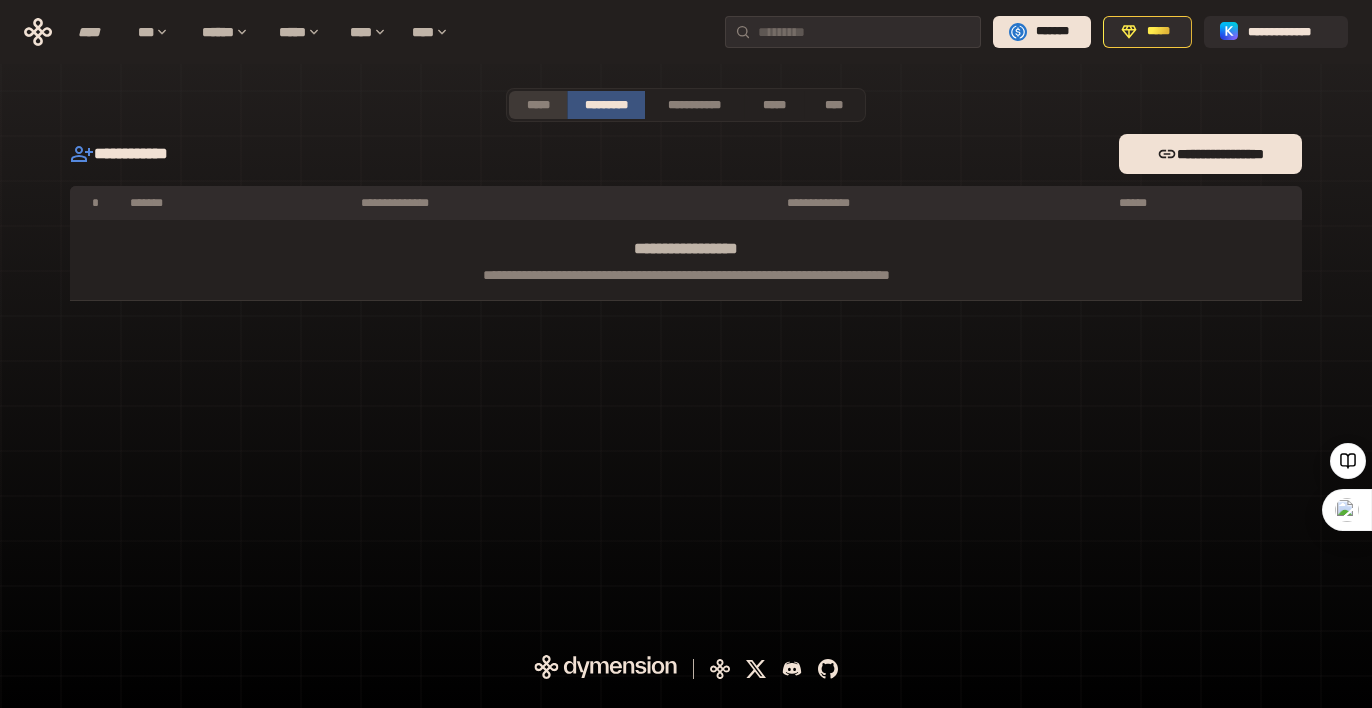 click on "*****" at bounding box center (538, 105) 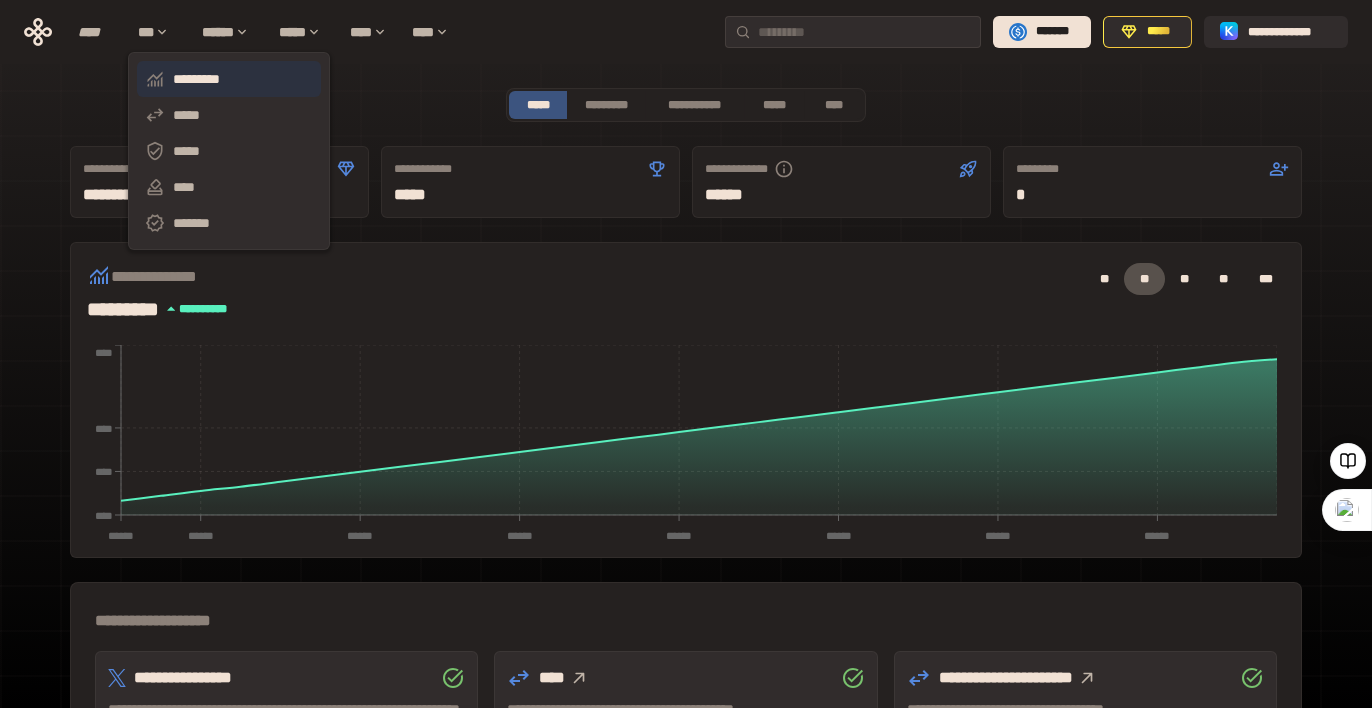 click on "*********" at bounding box center (229, 79) 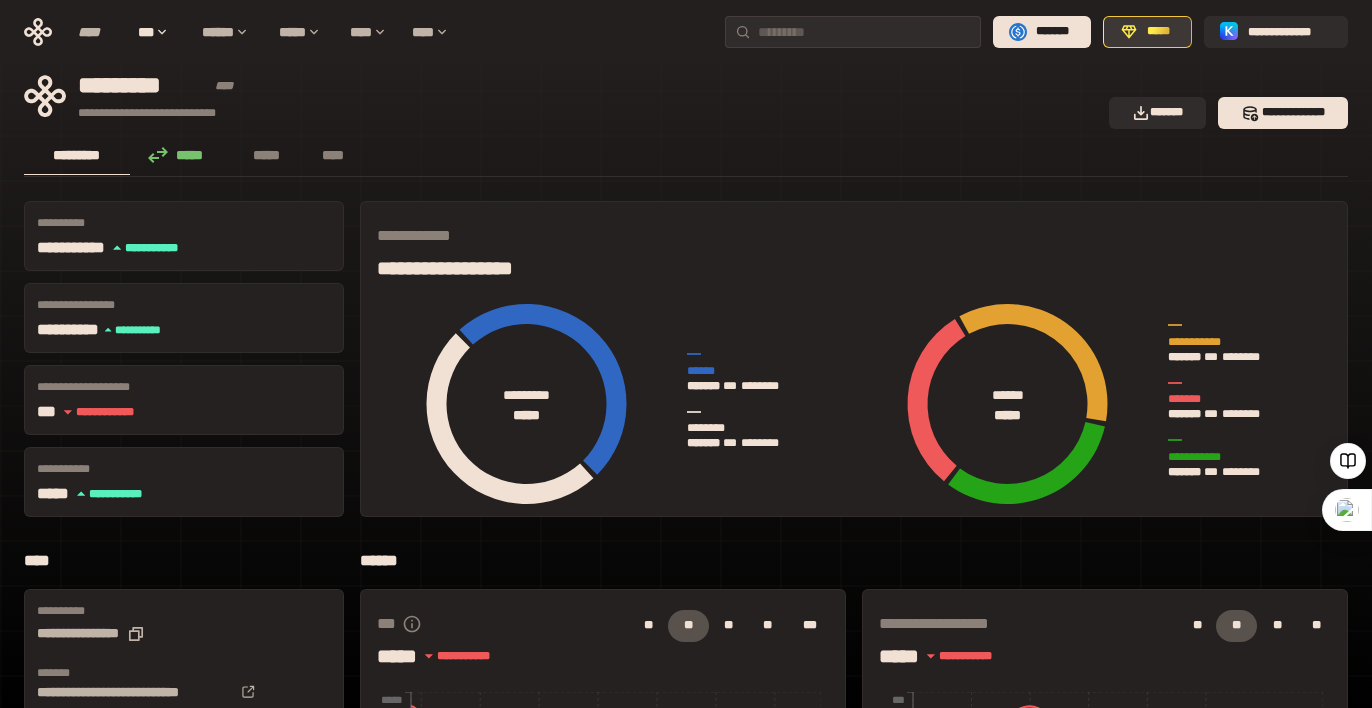 click on "*****" at bounding box center (1158, 32) 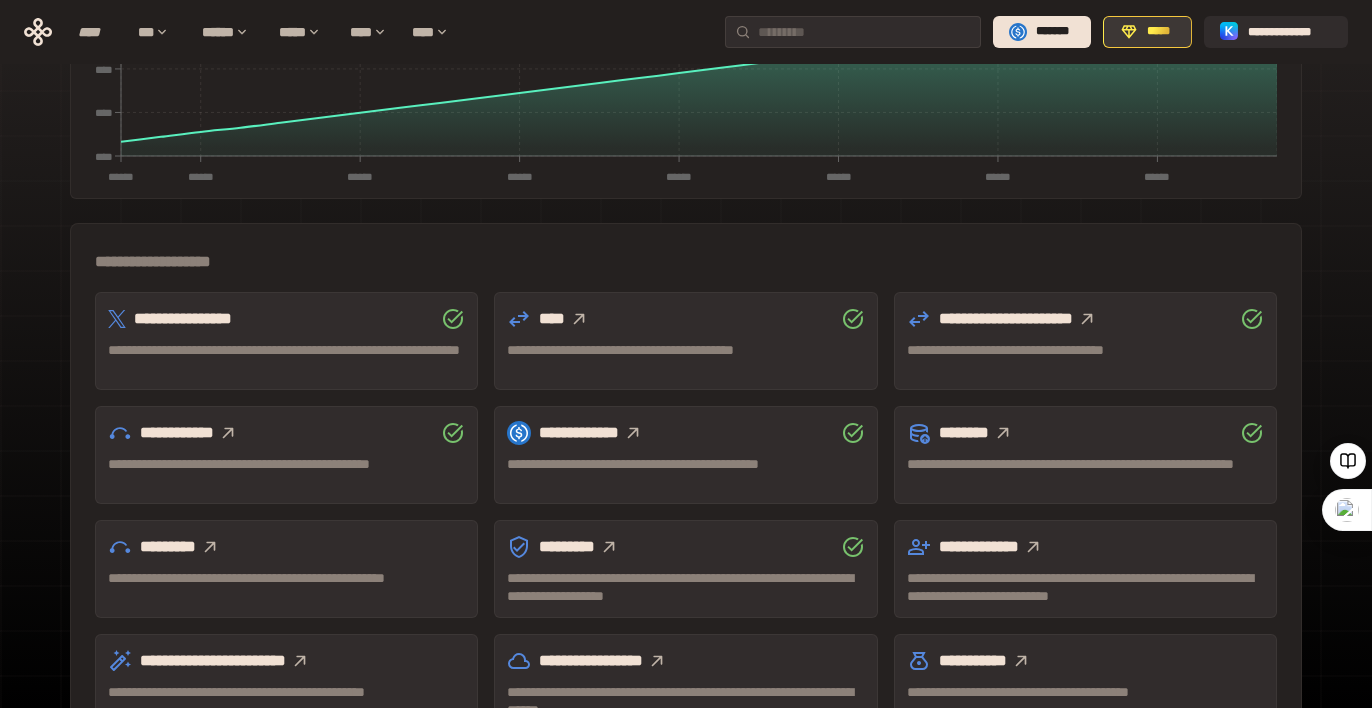 scroll, scrollTop: 500, scrollLeft: 0, axis: vertical 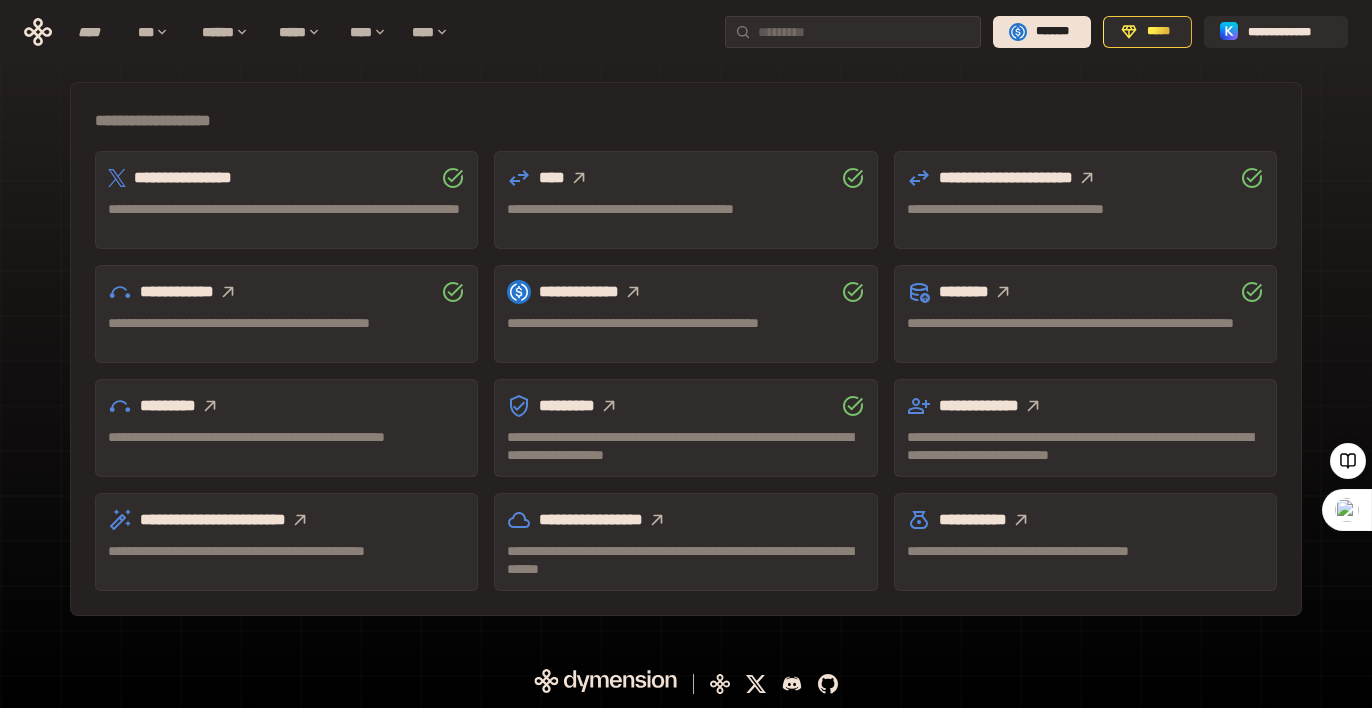 click on "*********" at bounding box center (286, 406) 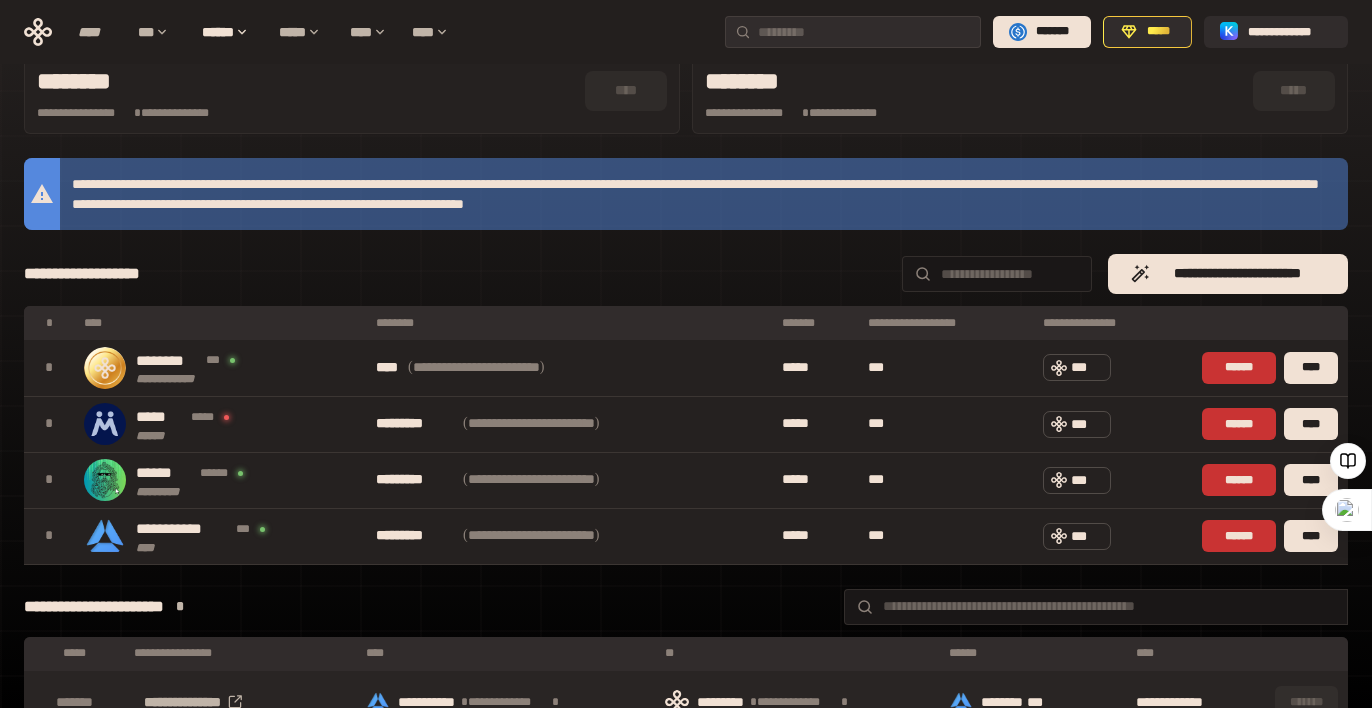 scroll, scrollTop: 0, scrollLeft: 0, axis: both 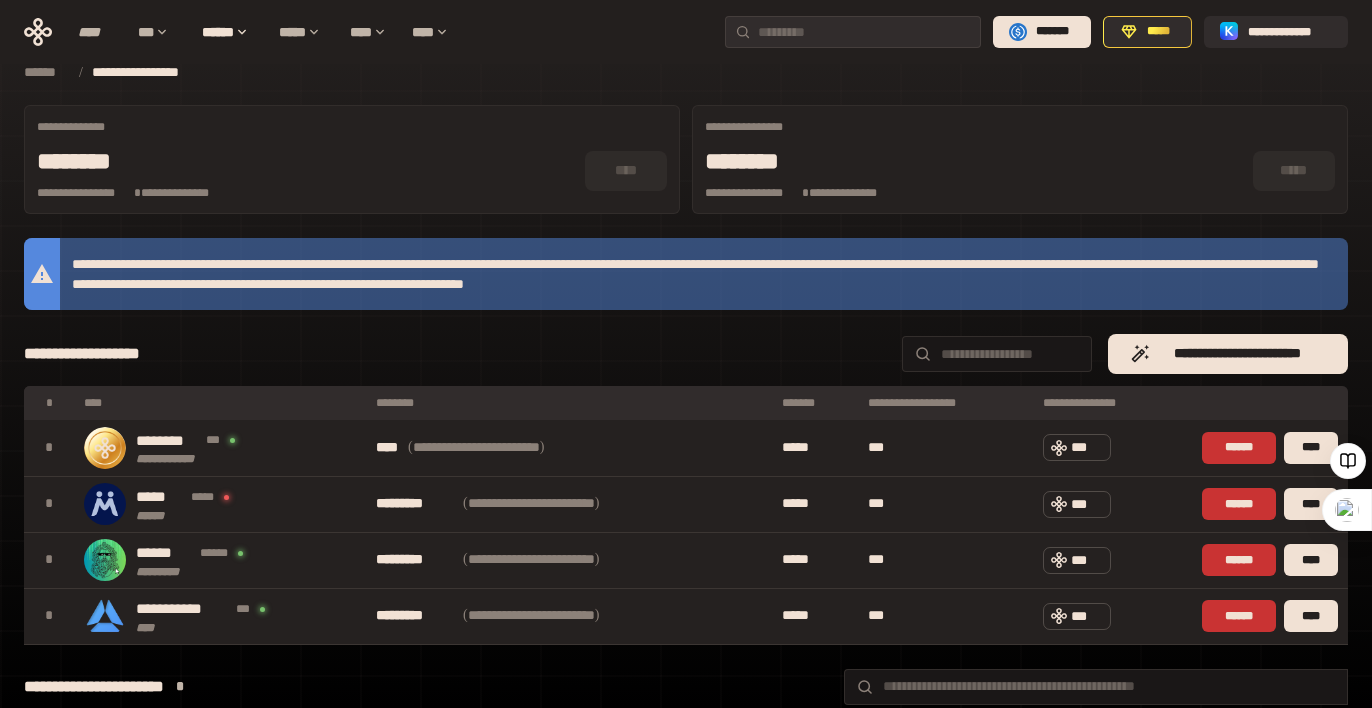 click on "* ***** *" at bounding box center (975, 161) 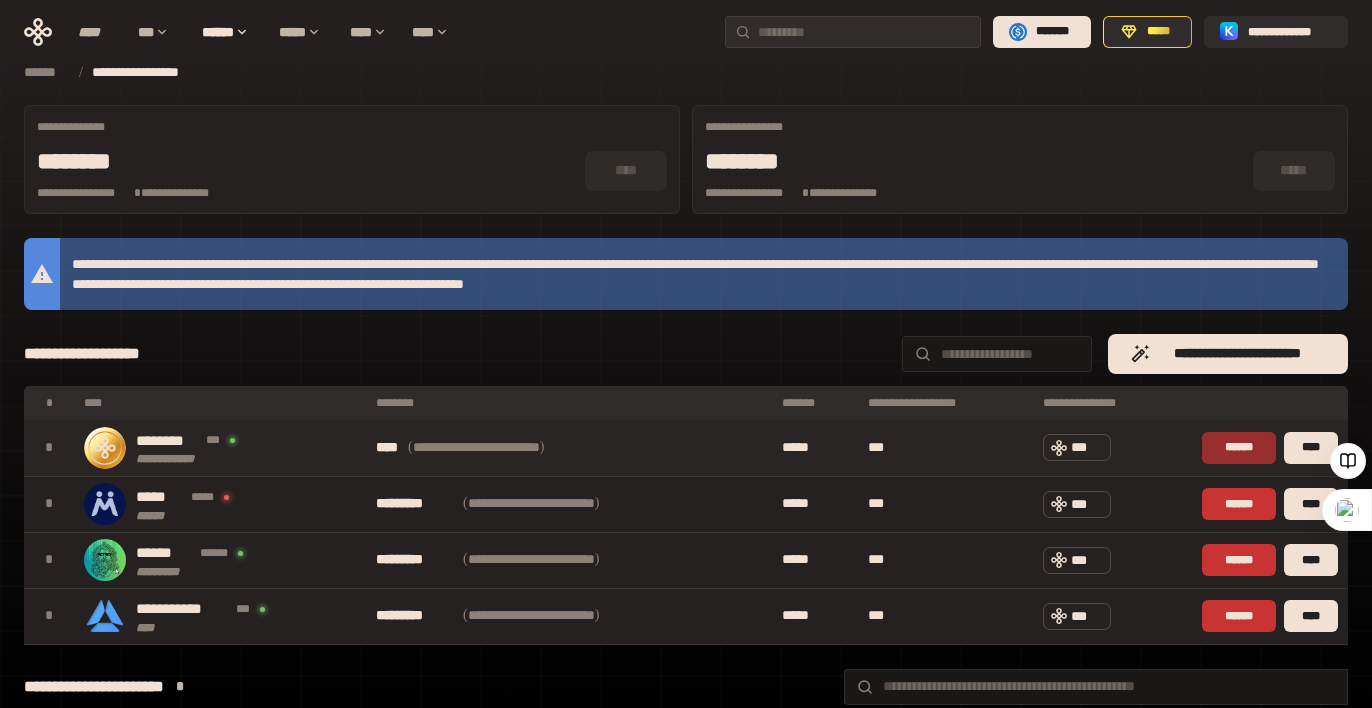 scroll, scrollTop: 263, scrollLeft: 0, axis: vertical 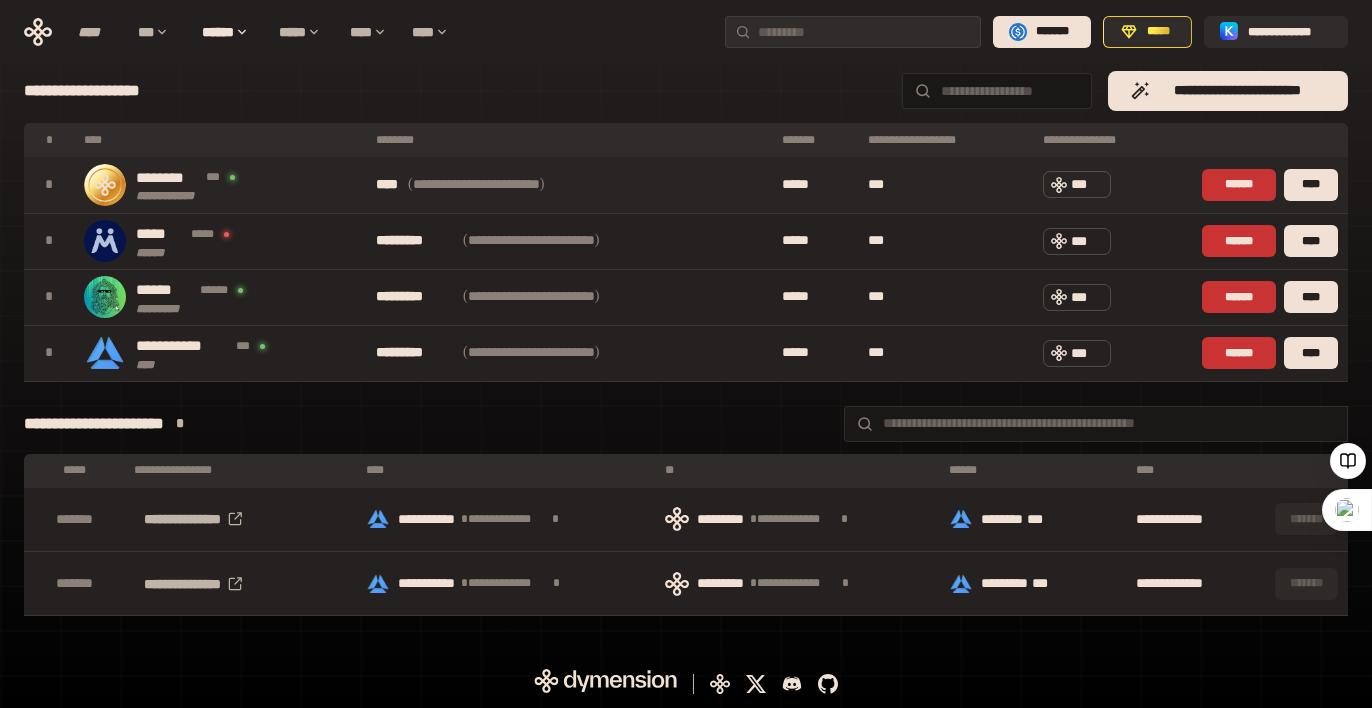 click on "**********" at bounding box center (569, 185) 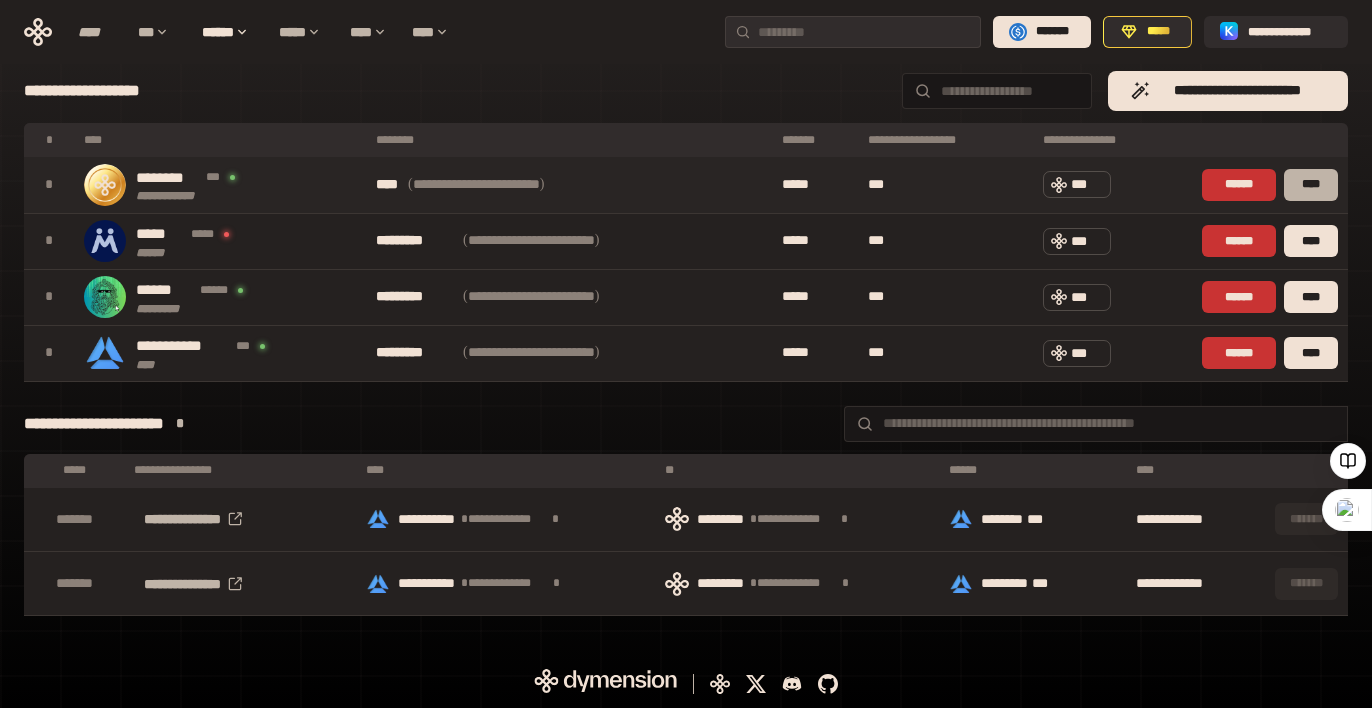 click on "****" at bounding box center (1311, 185) 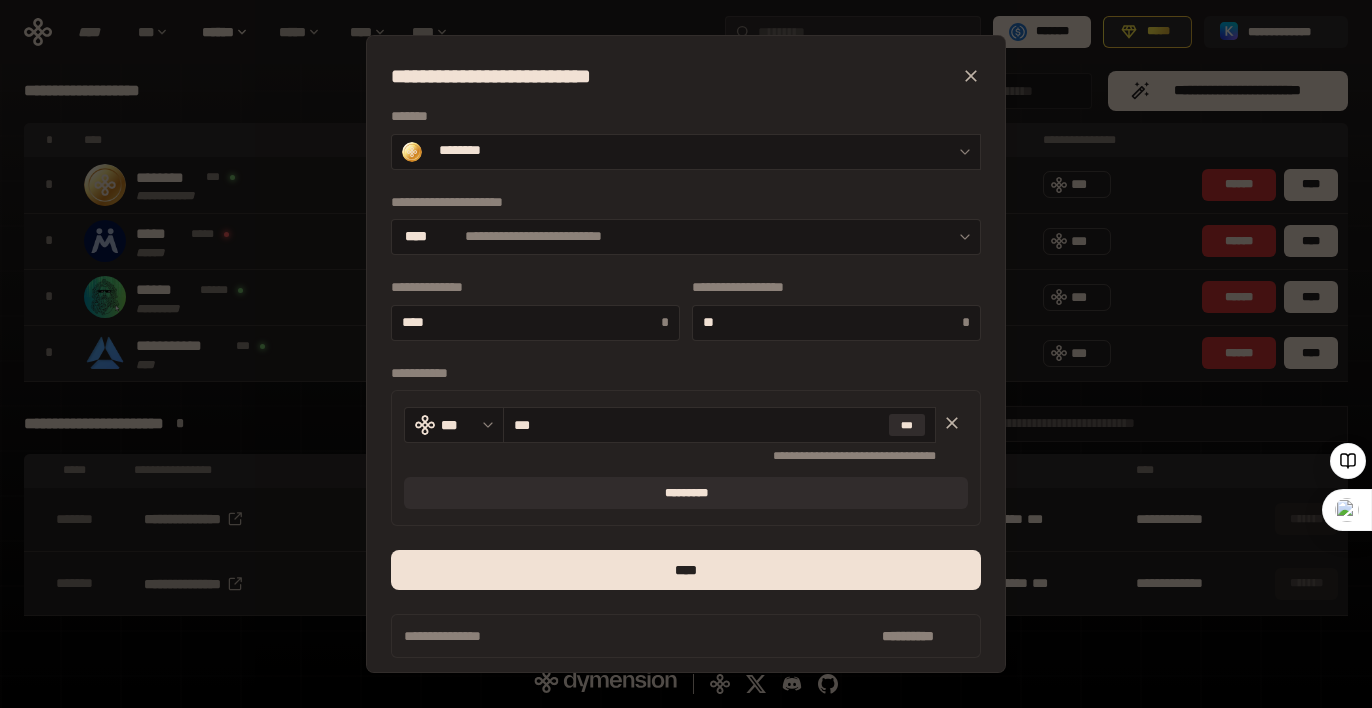 scroll, scrollTop: 11, scrollLeft: 0, axis: vertical 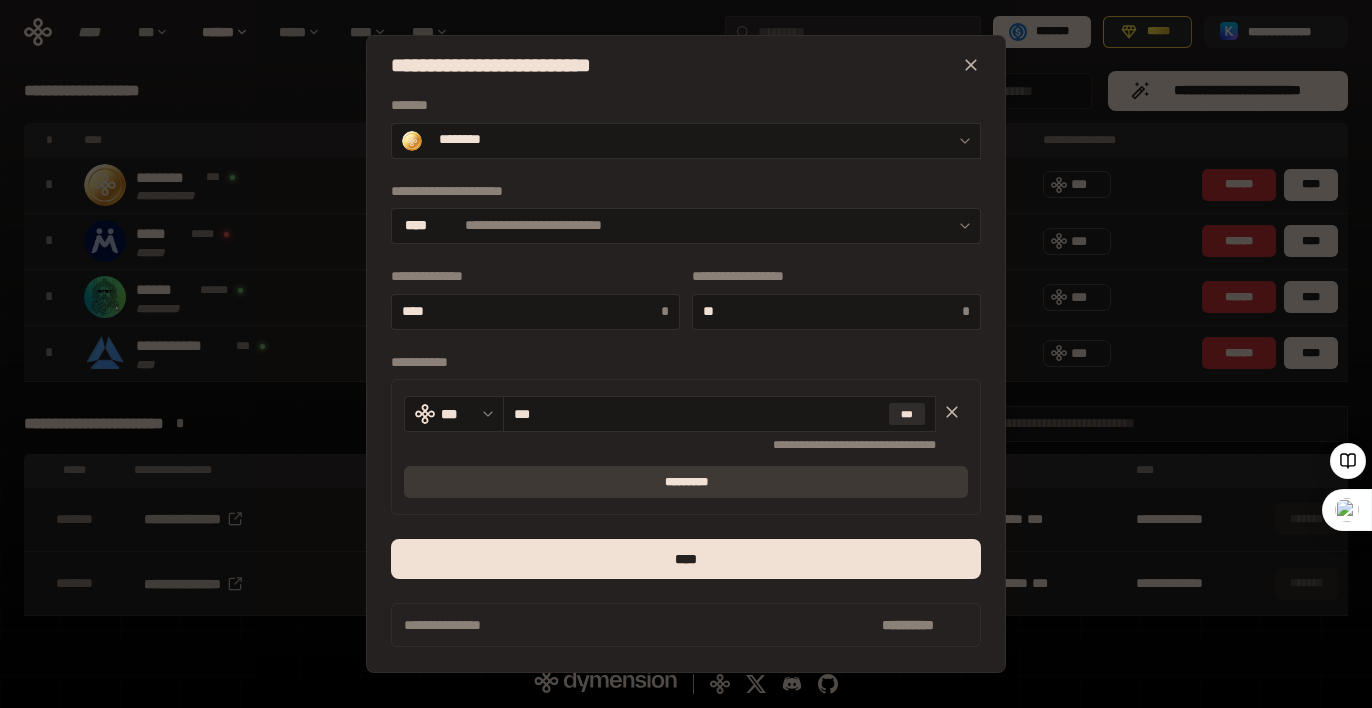 click on "*********" at bounding box center (686, 482) 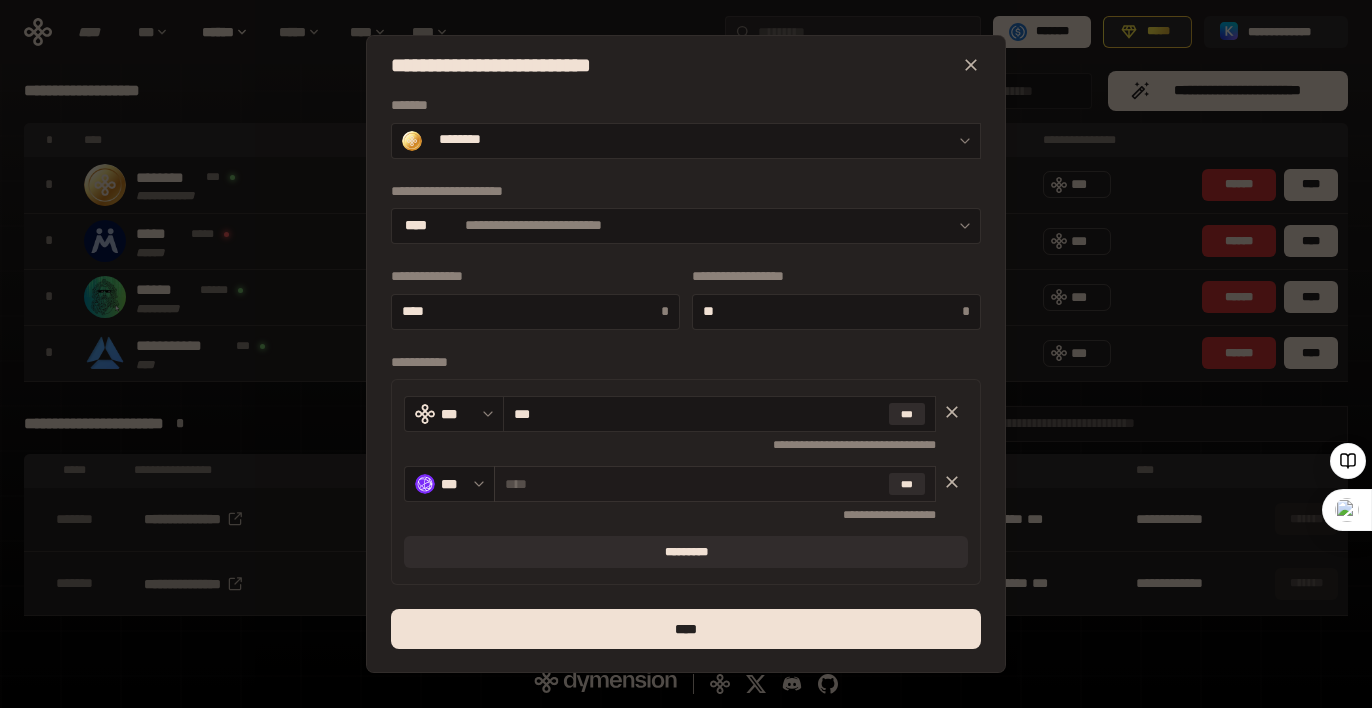 click at bounding box center (693, 484) 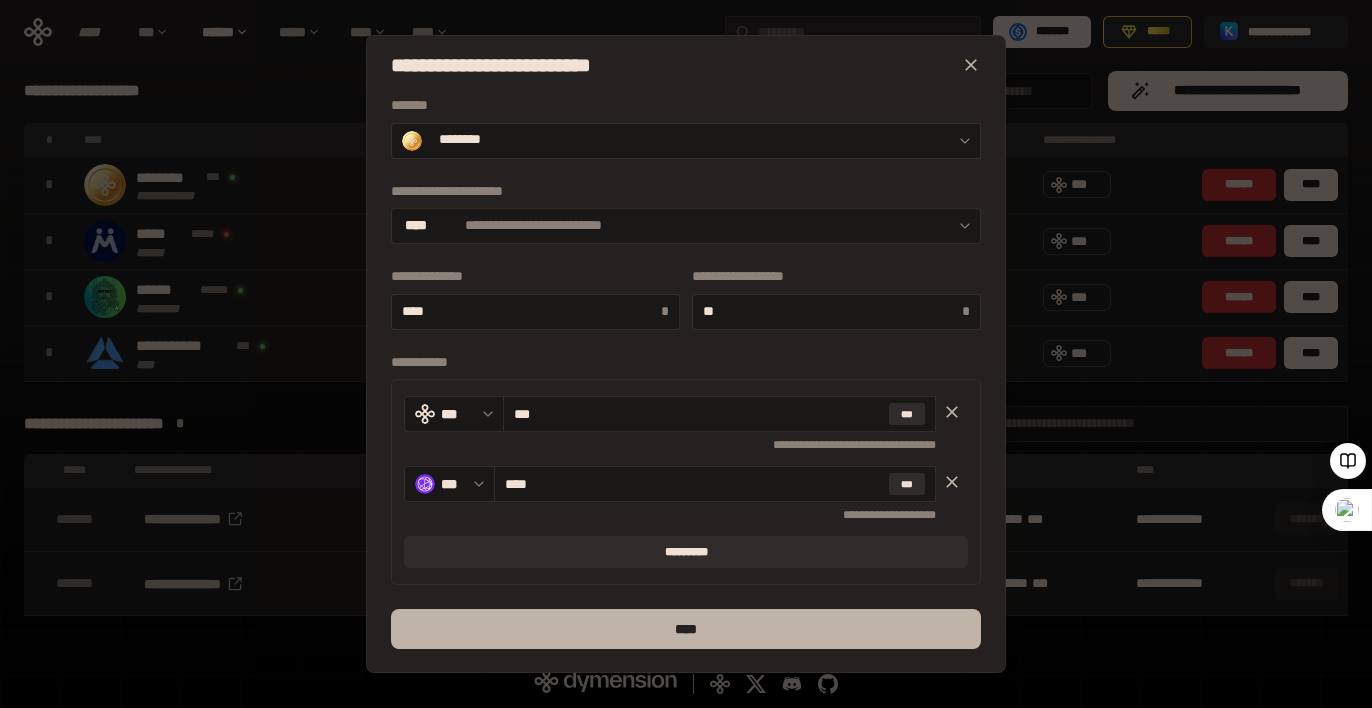 type on "****" 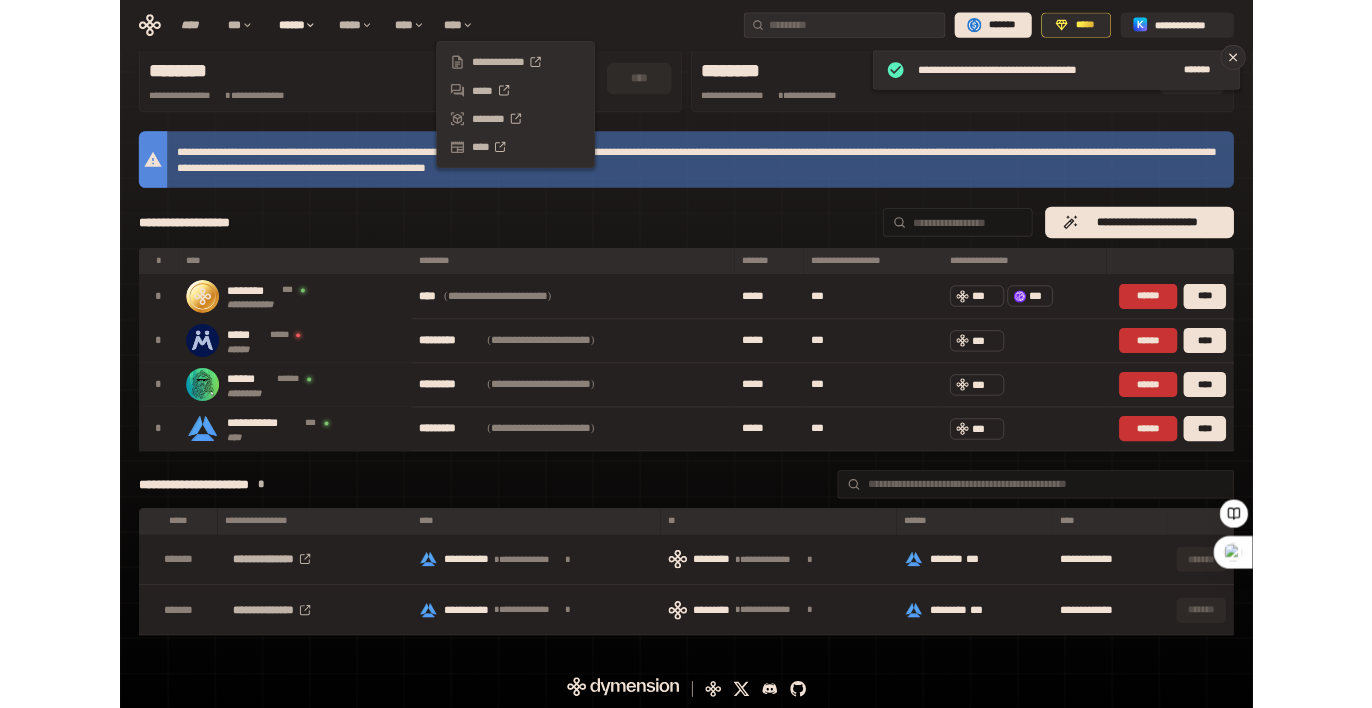 scroll, scrollTop: 0, scrollLeft: 0, axis: both 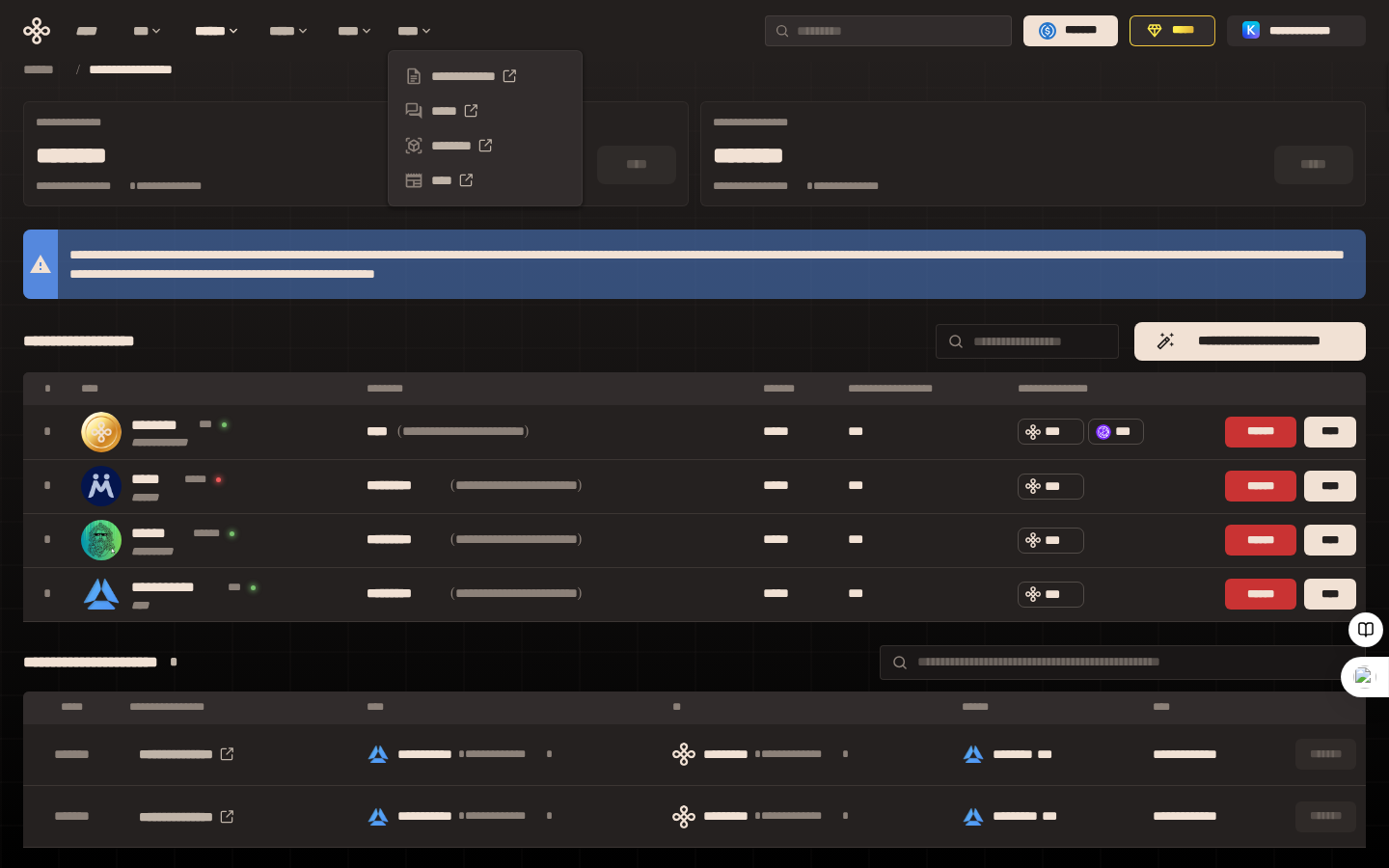 click on "******" at bounding box center (44, 69) 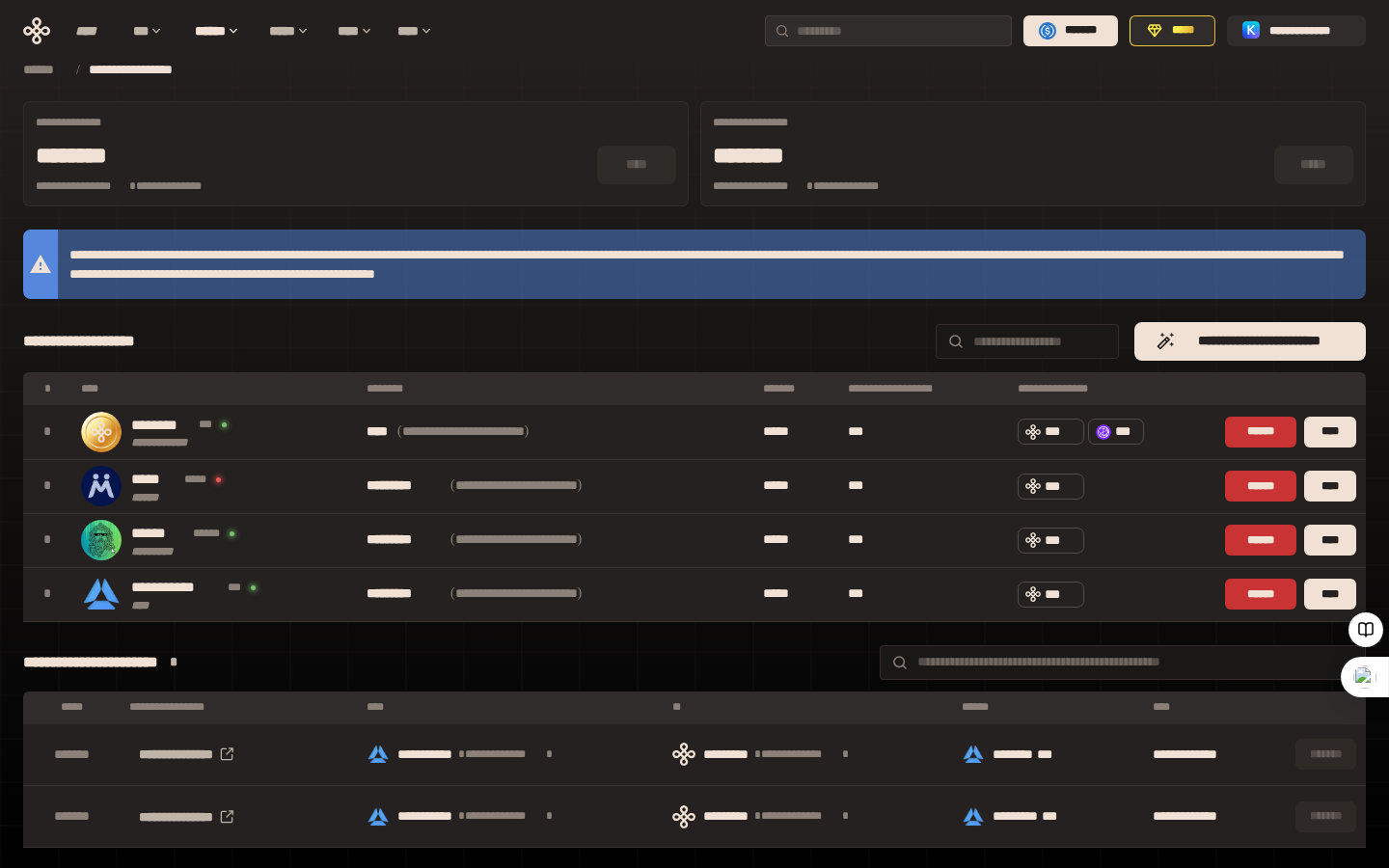 click on "******" at bounding box center (44, 69) 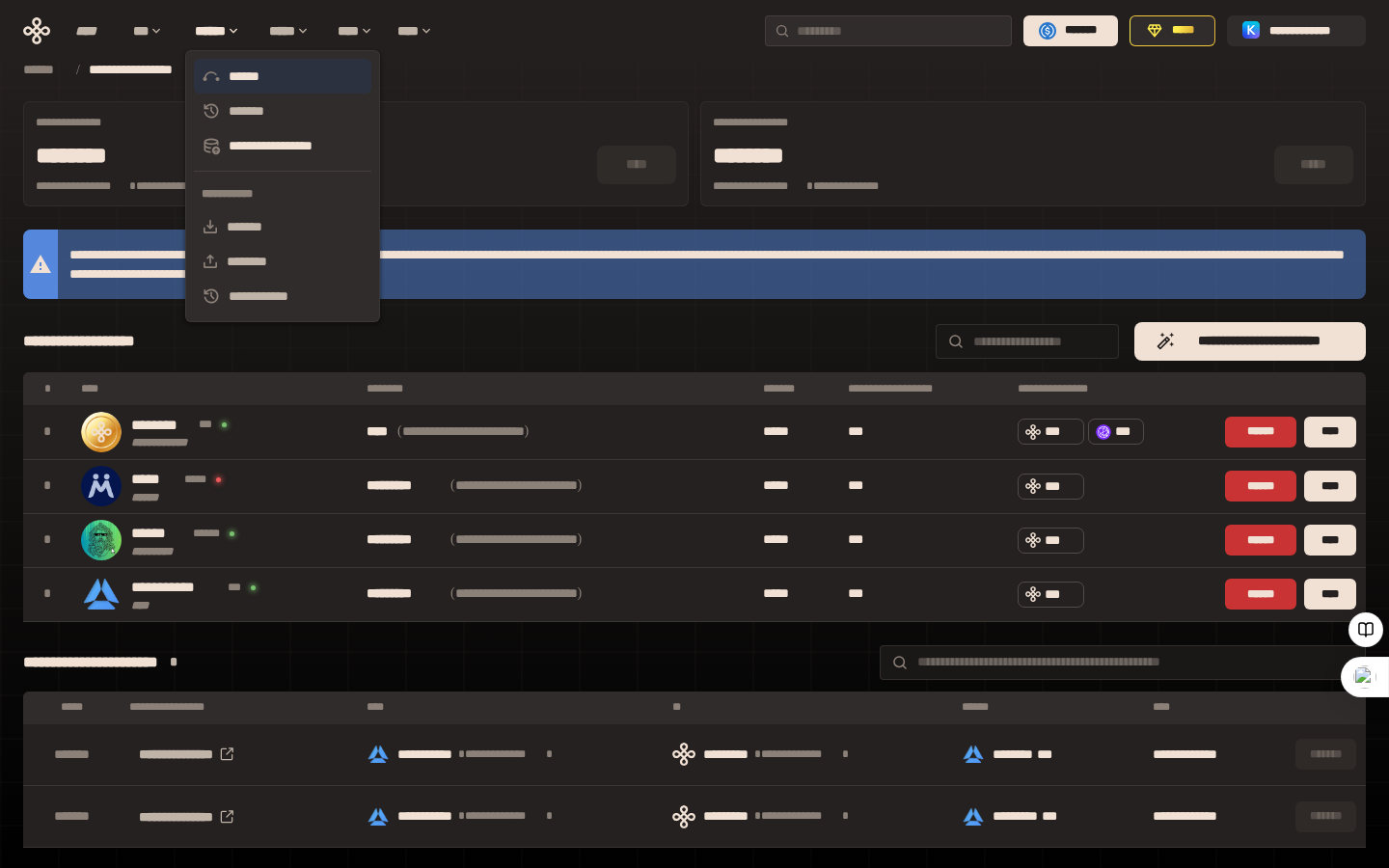 click on "******" at bounding box center [283, 76] 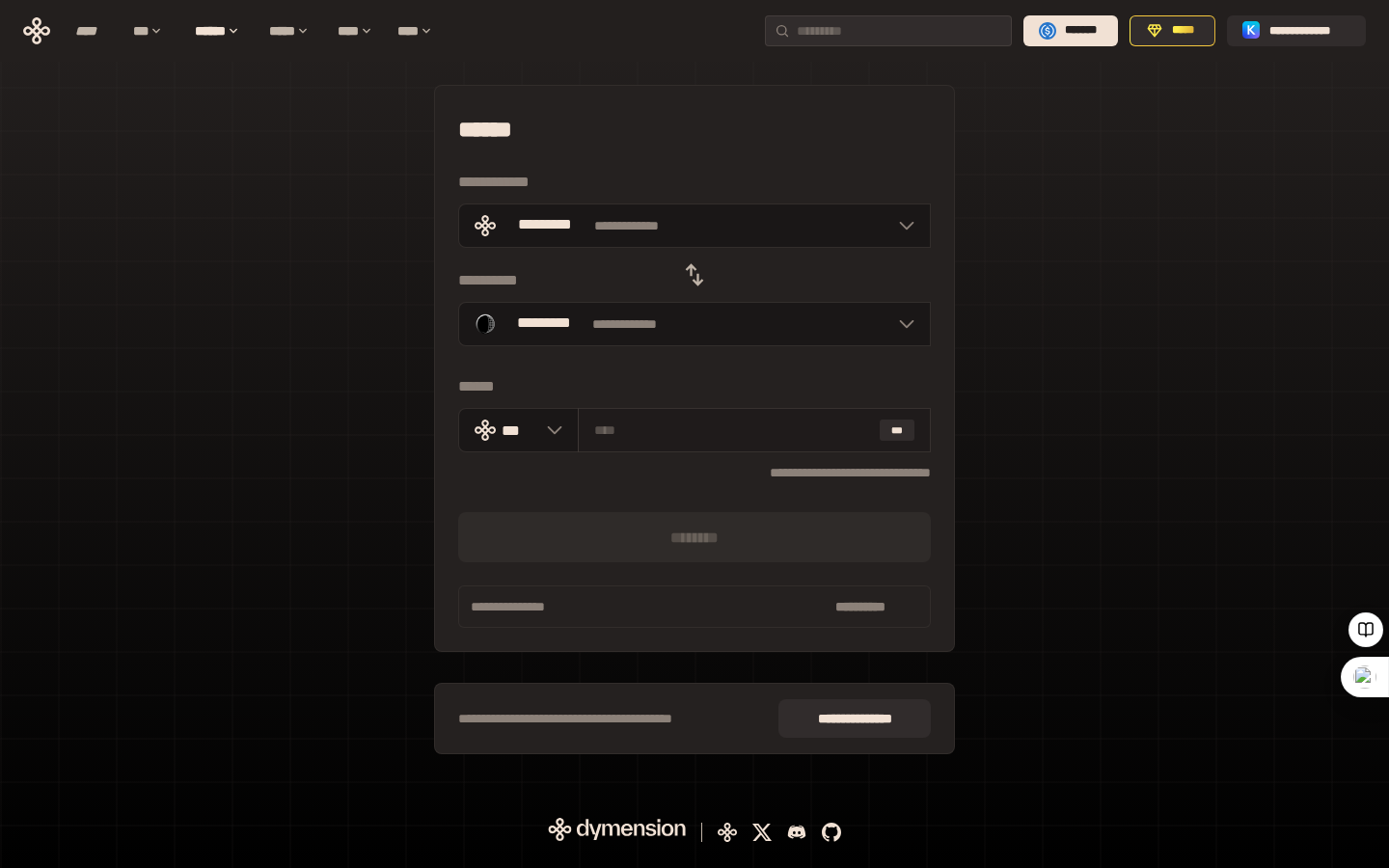 click at bounding box center (733, 430) 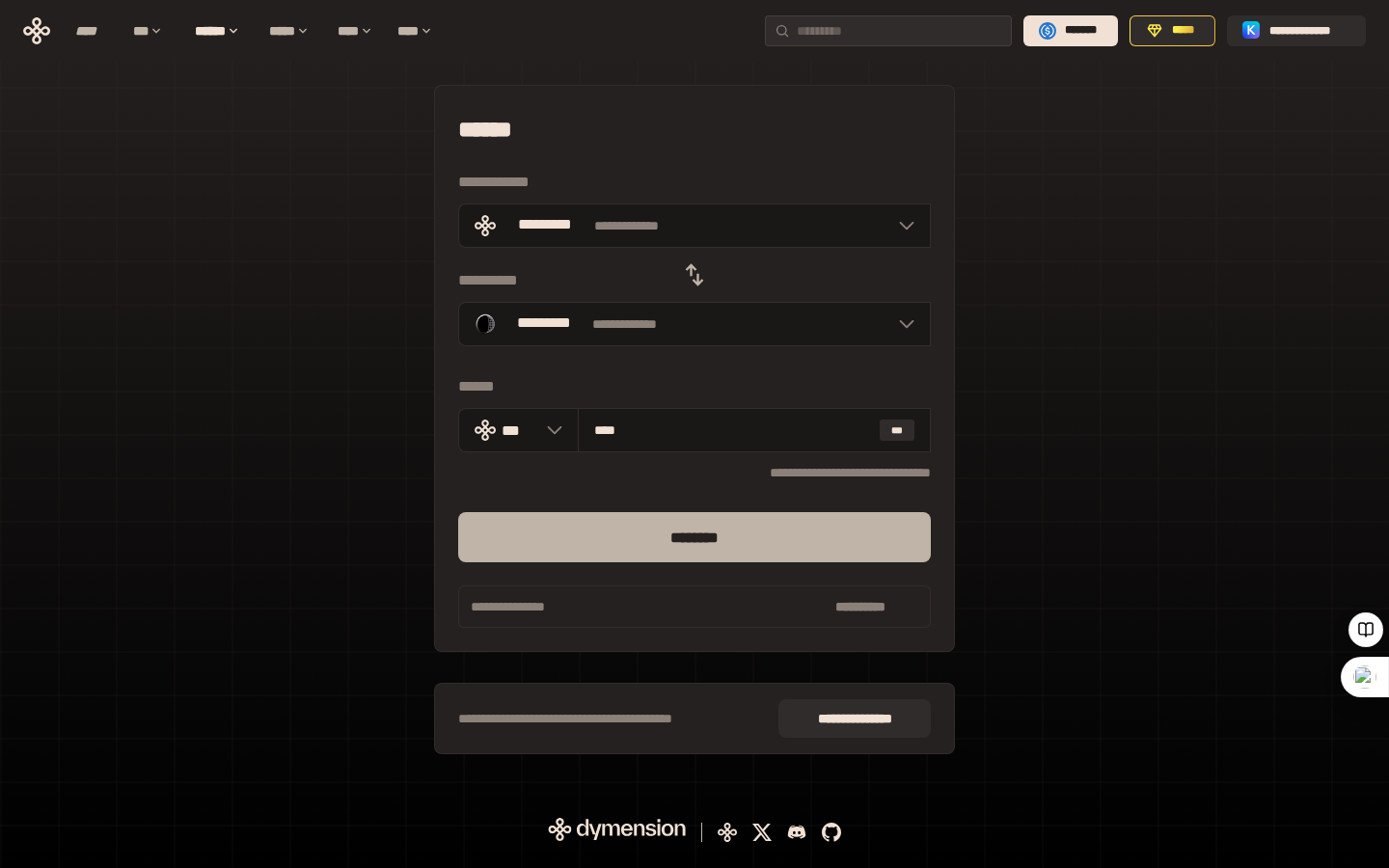 type on "****" 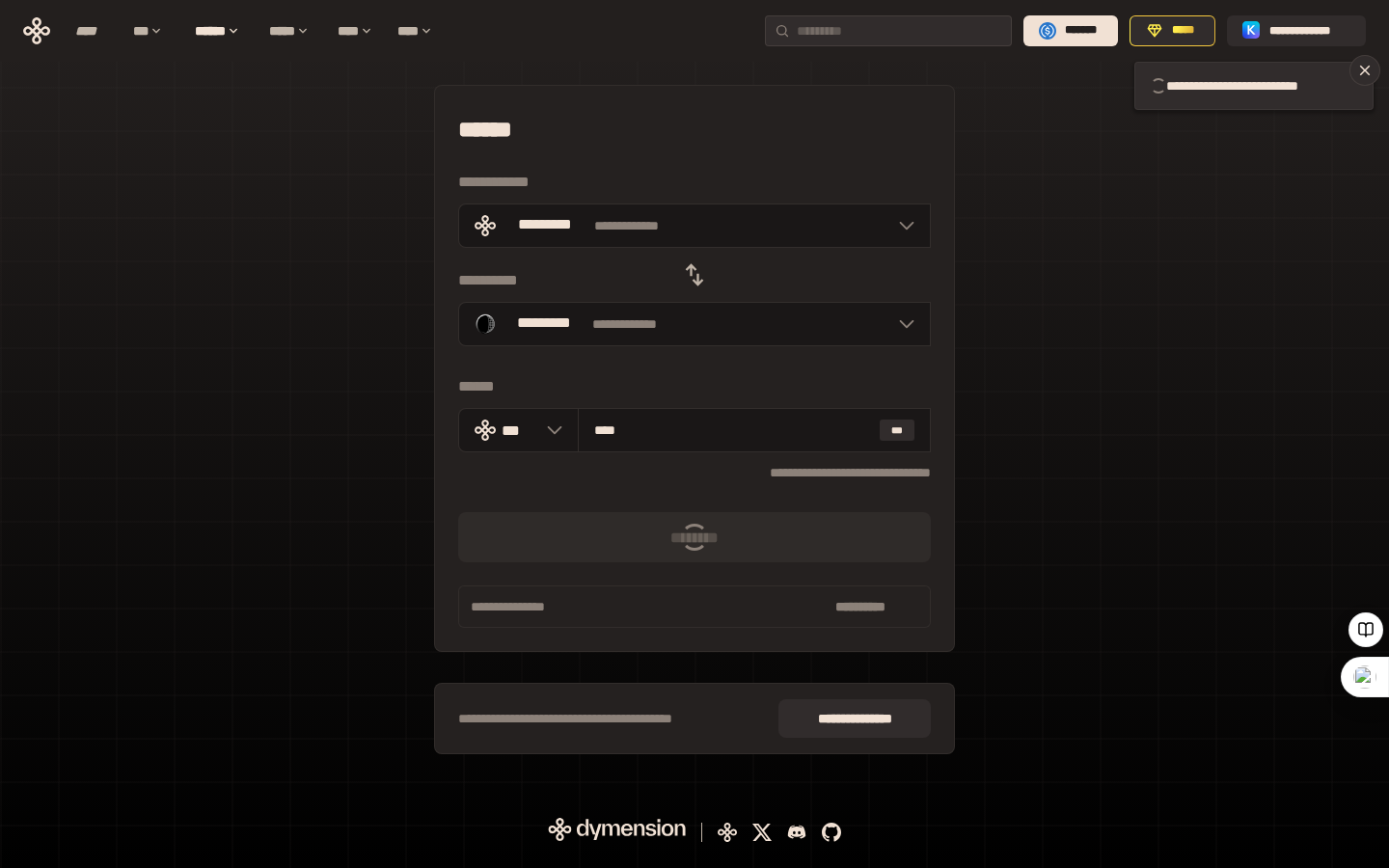 type 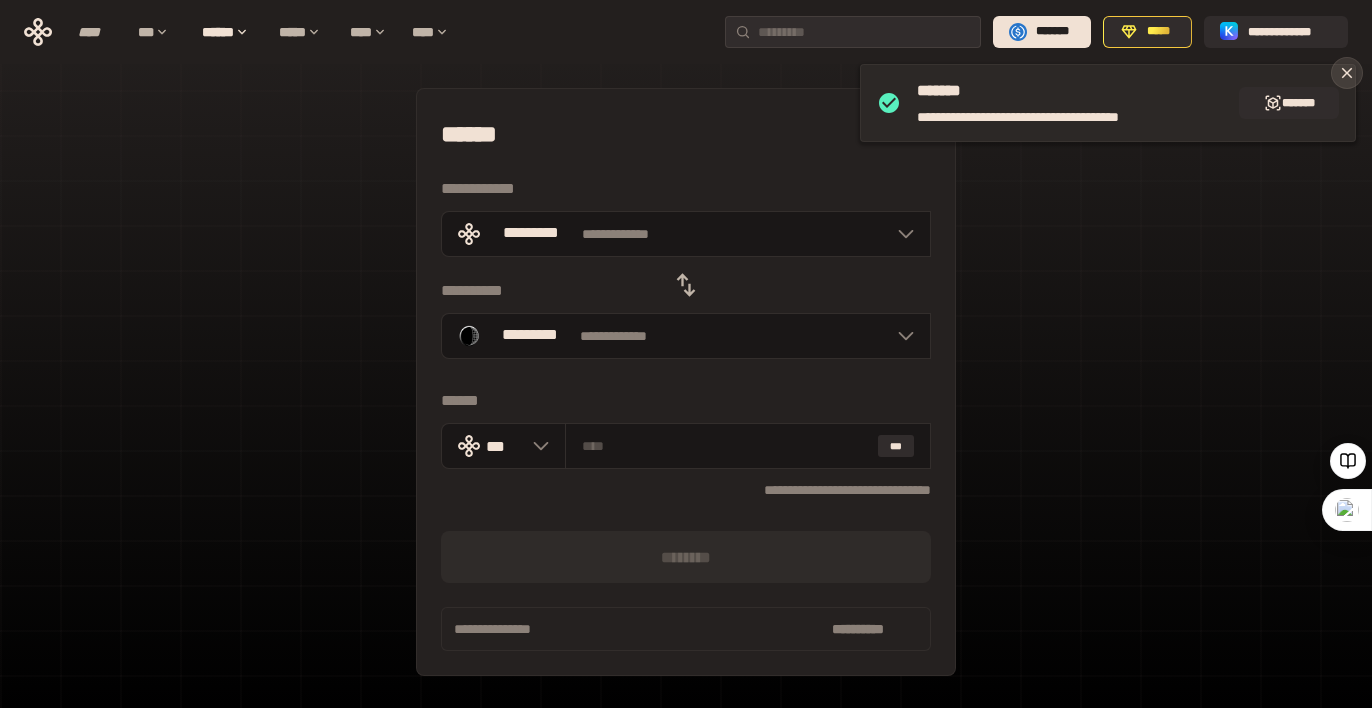 click 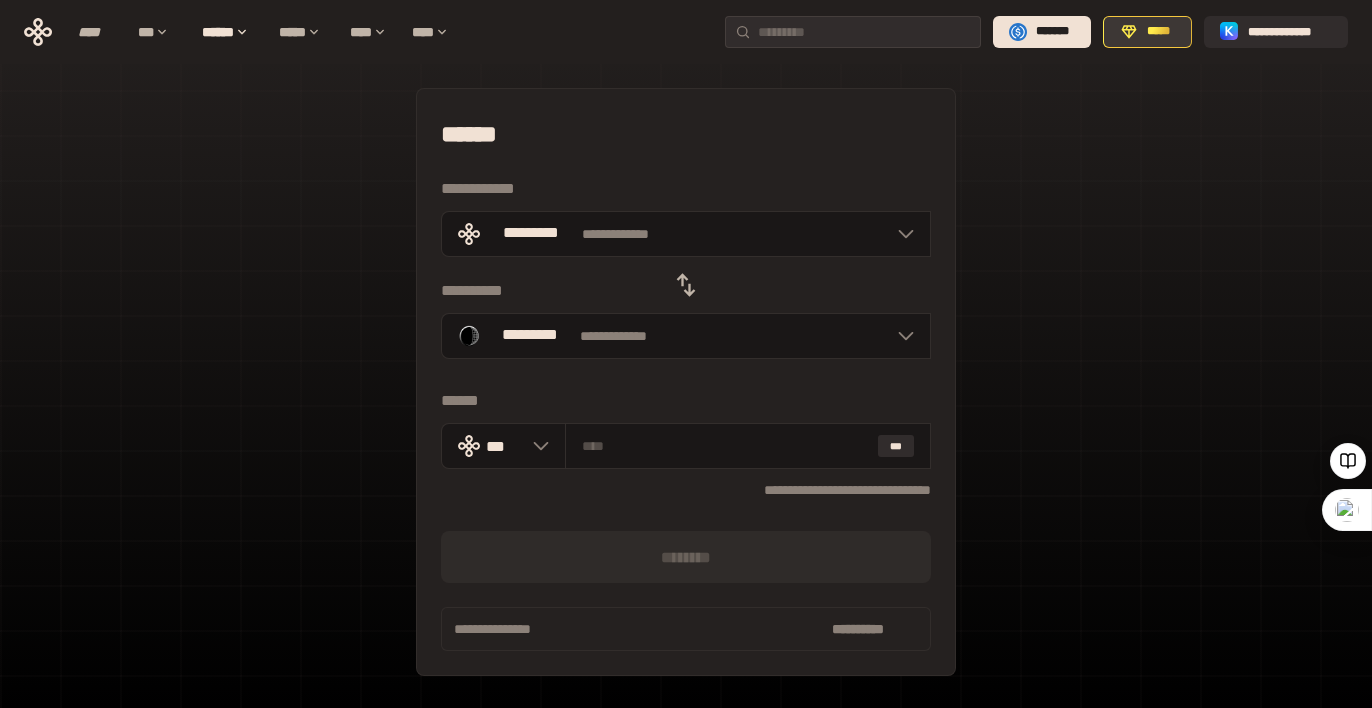 click on "*****" at bounding box center [1158, 32] 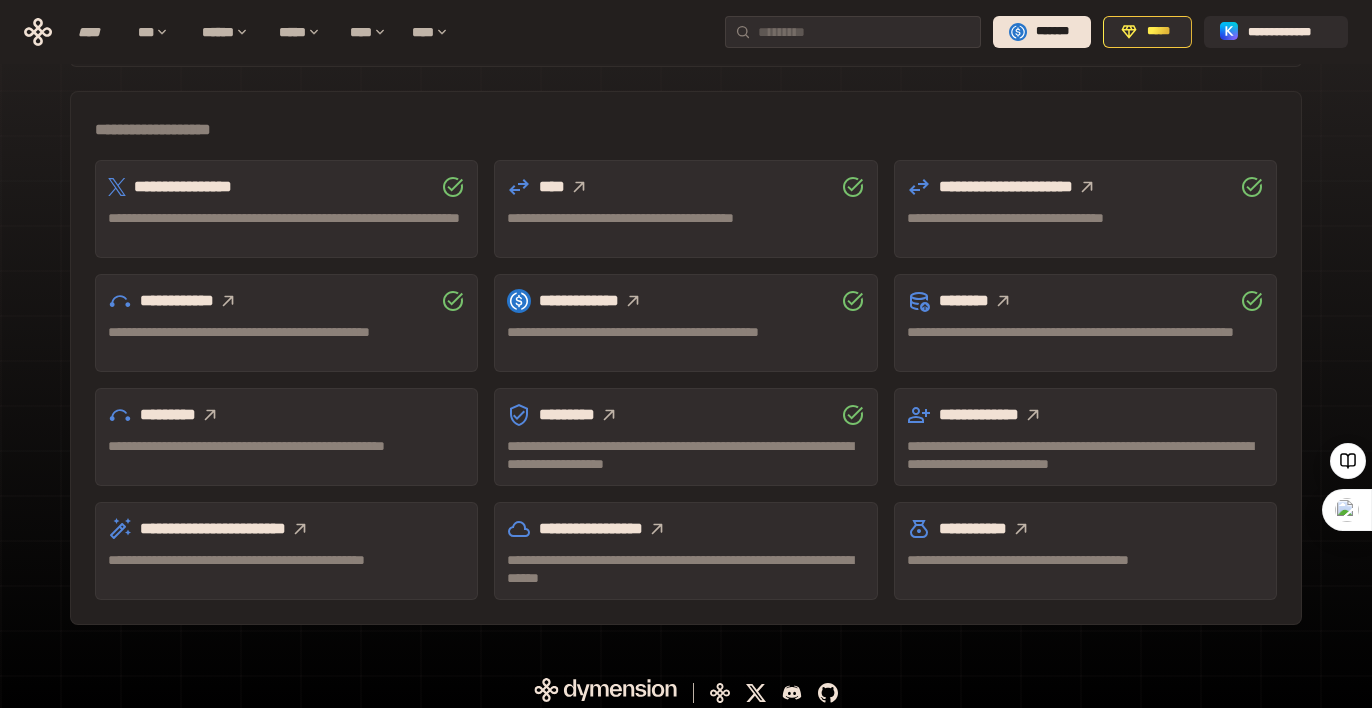 scroll, scrollTop: 500, scrollLeft: 0, axis: vertical 